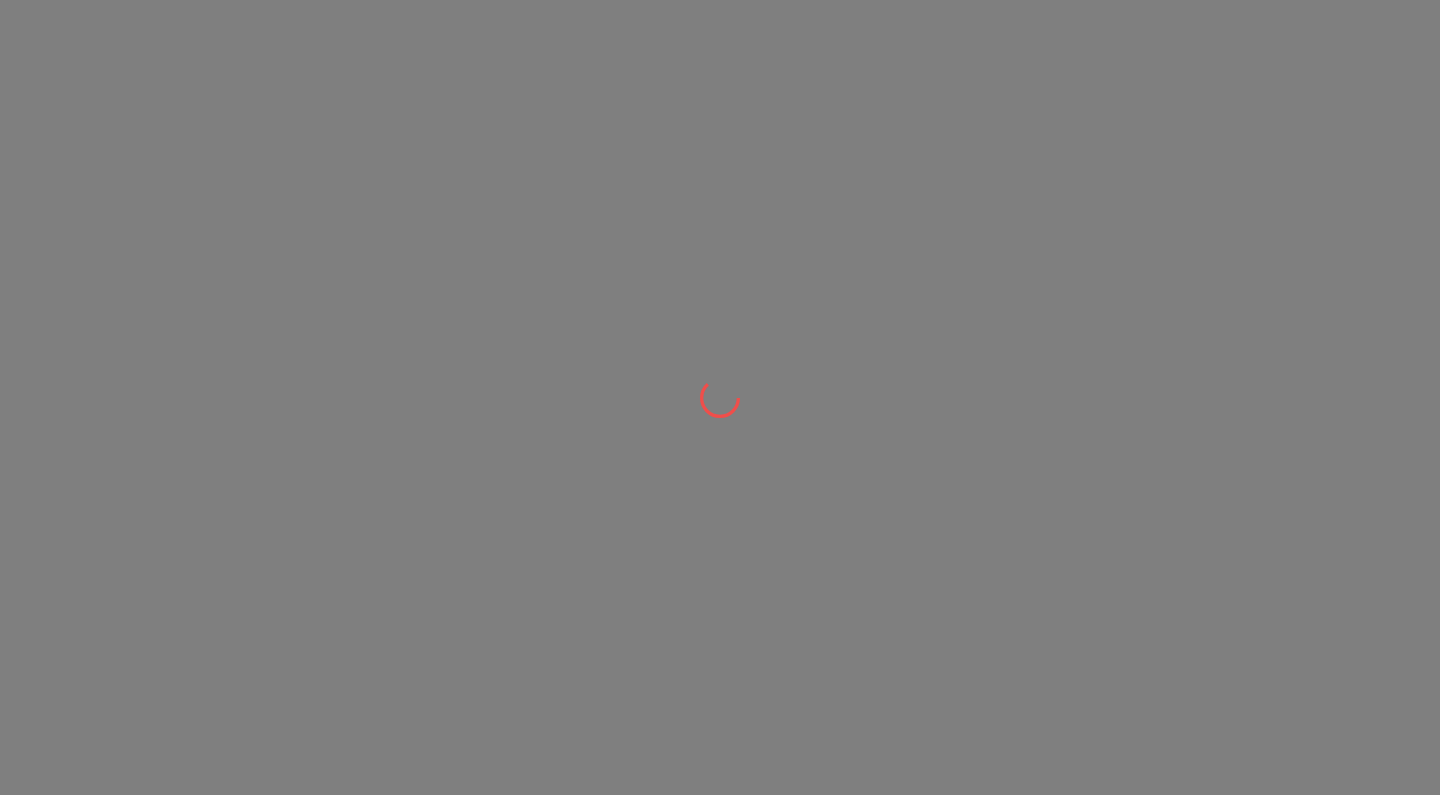 scroll, scrollTop: 0, scrollLeft: 0, axis: both 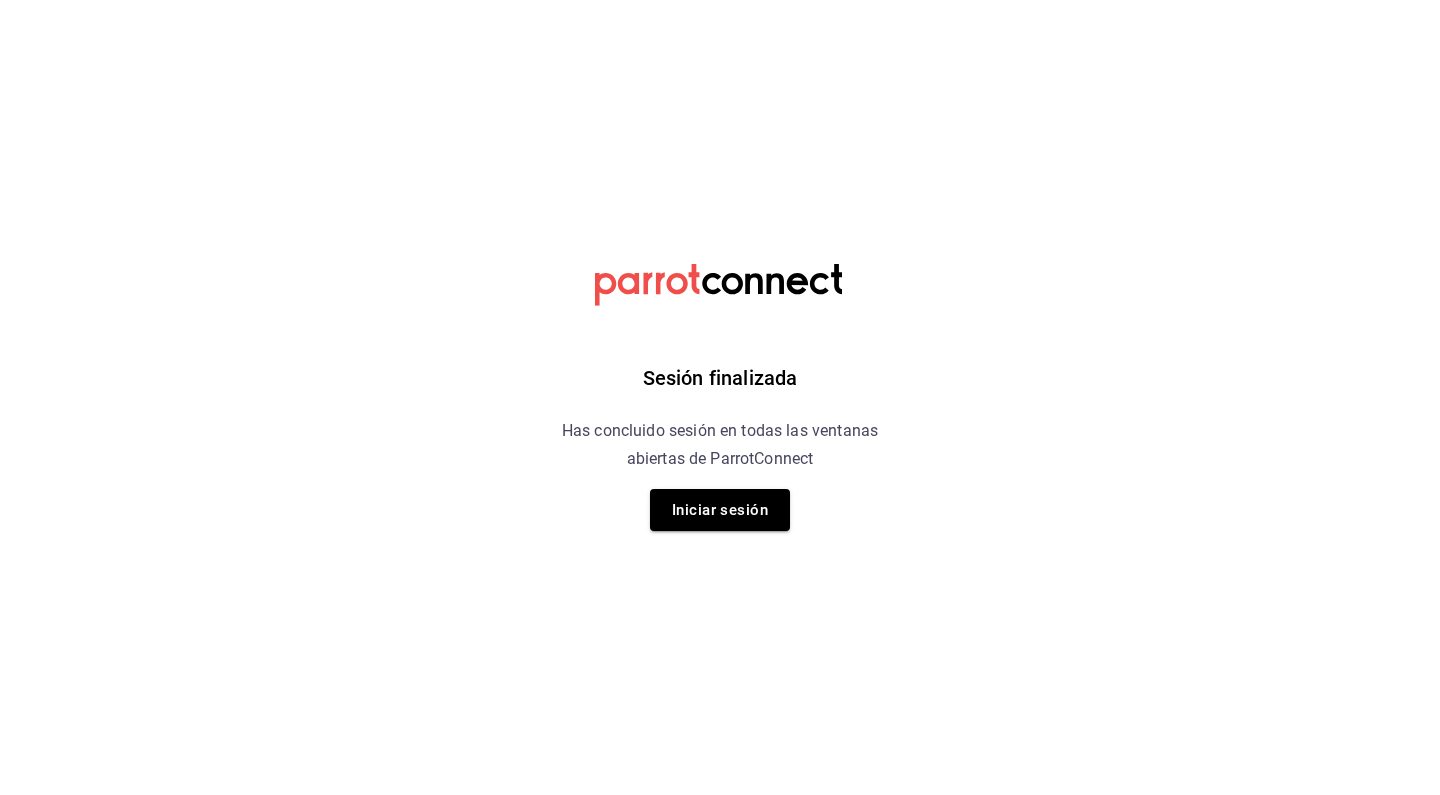 click on "Sesión finalizada Has concluido sesión en todas las ventanas abiertas de ParrotConnect Iniciar sesión" at bounding box center [720, 0] 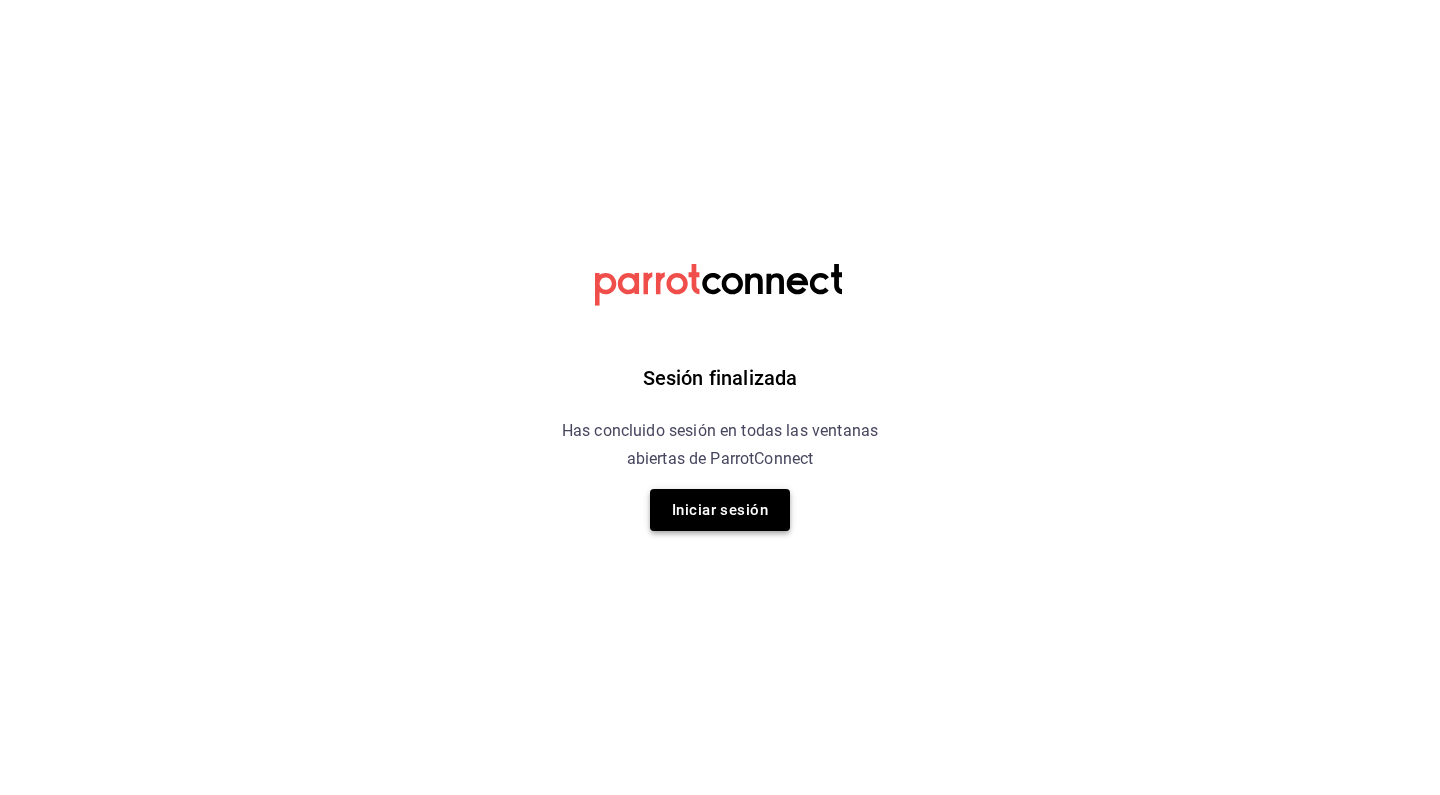 click on "Iniciar sesión" at bounding box center (720, 510) 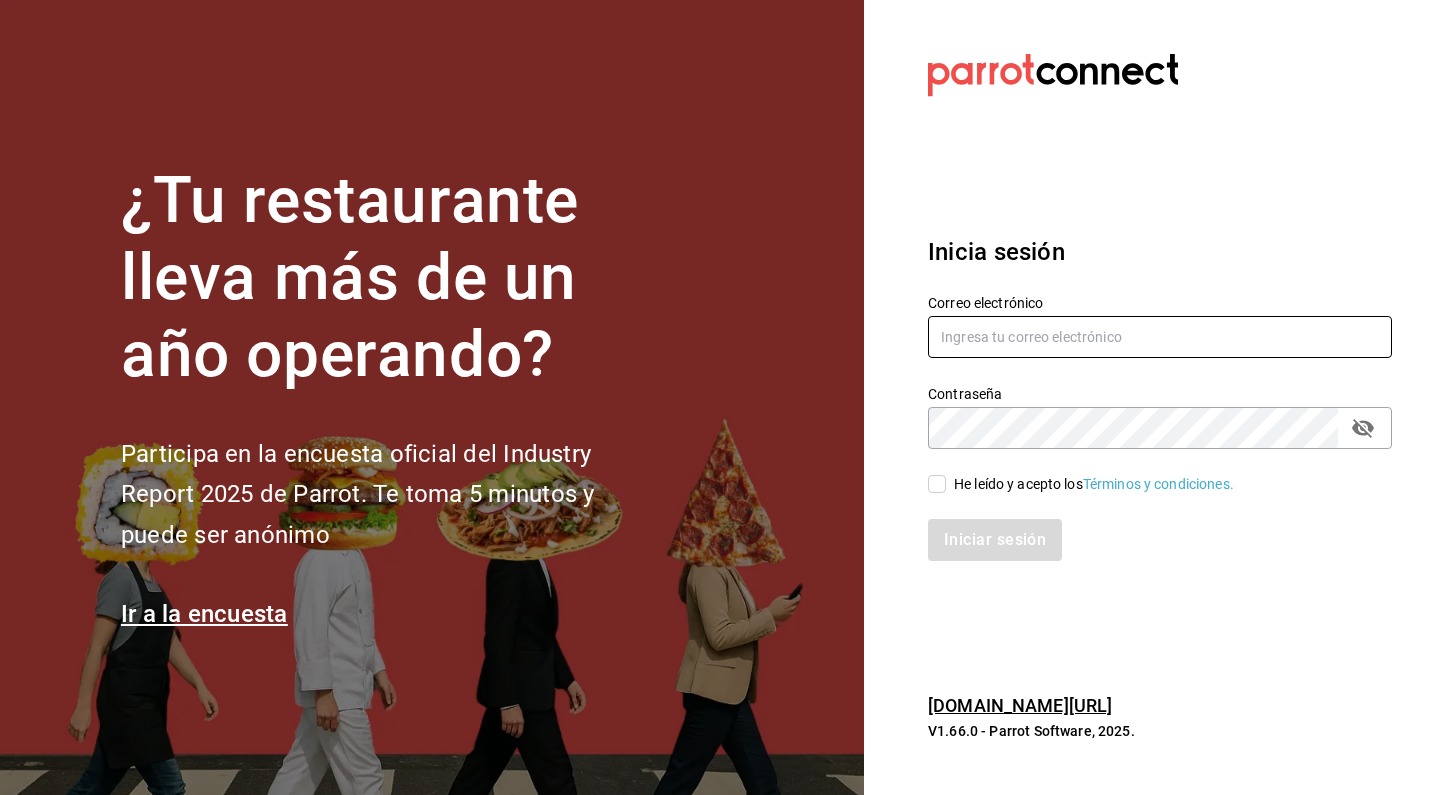 type on "[EMAIL_ADDRESS][DOMAIN_NAME]" 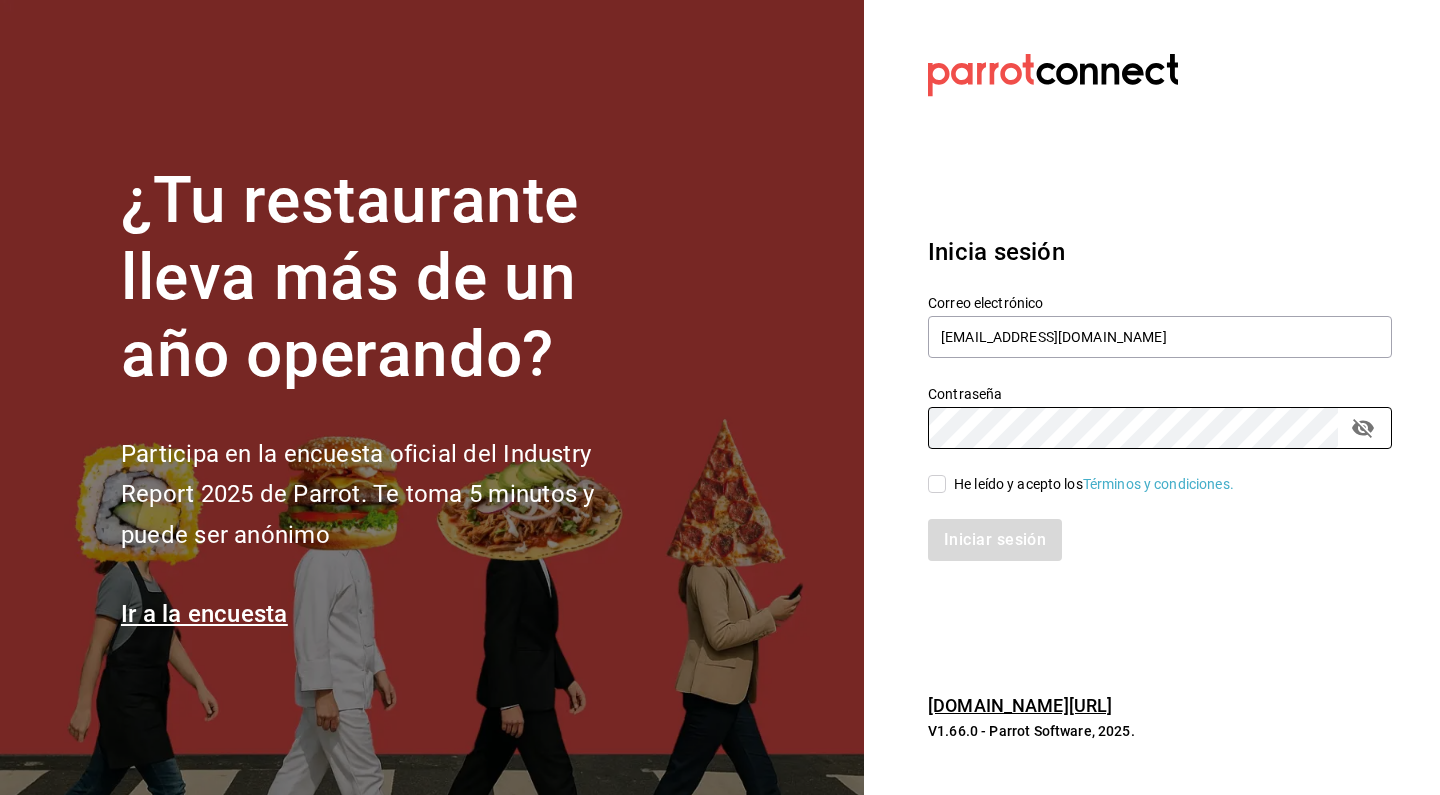 click on "He leído y acepto los  Términos y condiciones." at bounding box center (937, 484) 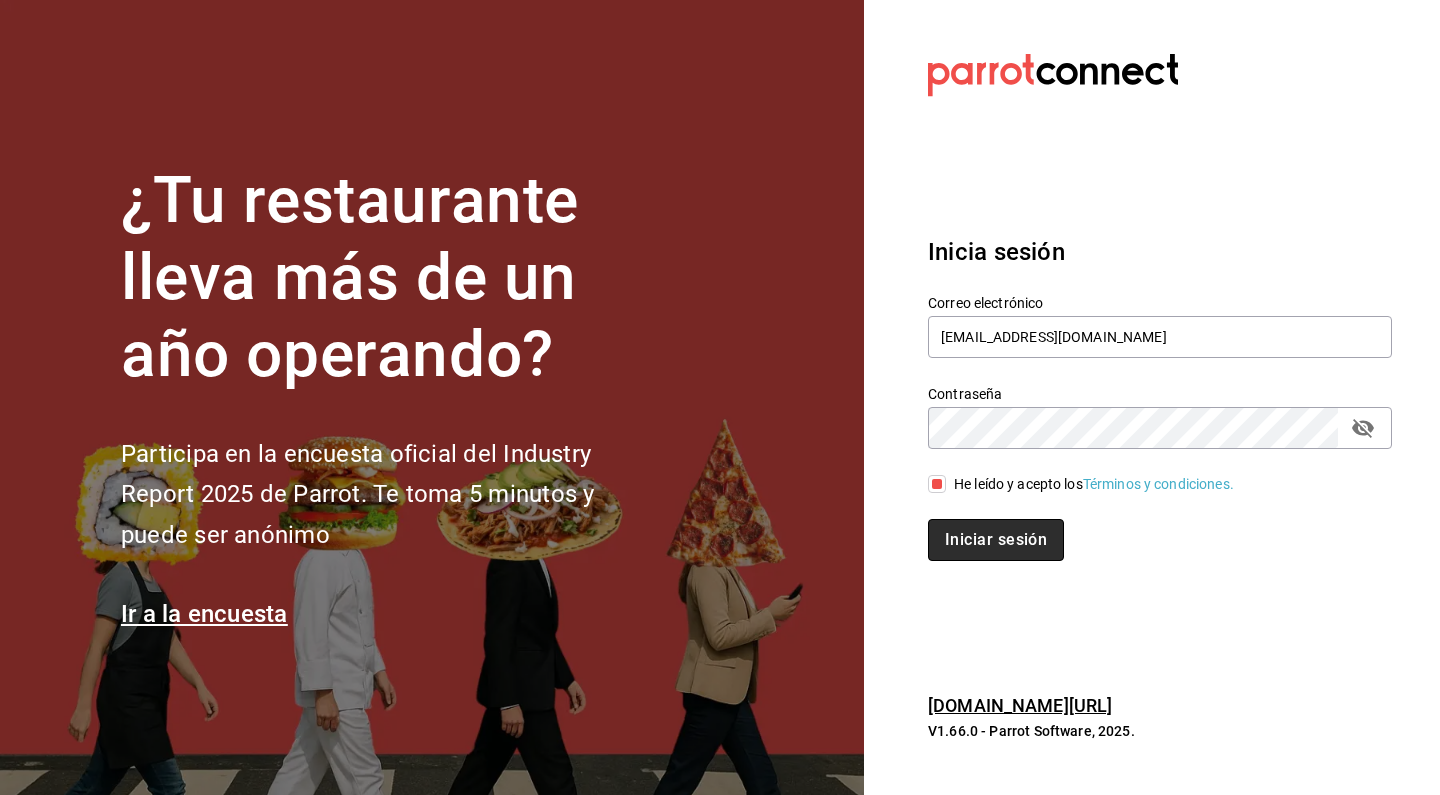 click on "Iniciar sesión" at bounding box center [996, 540] 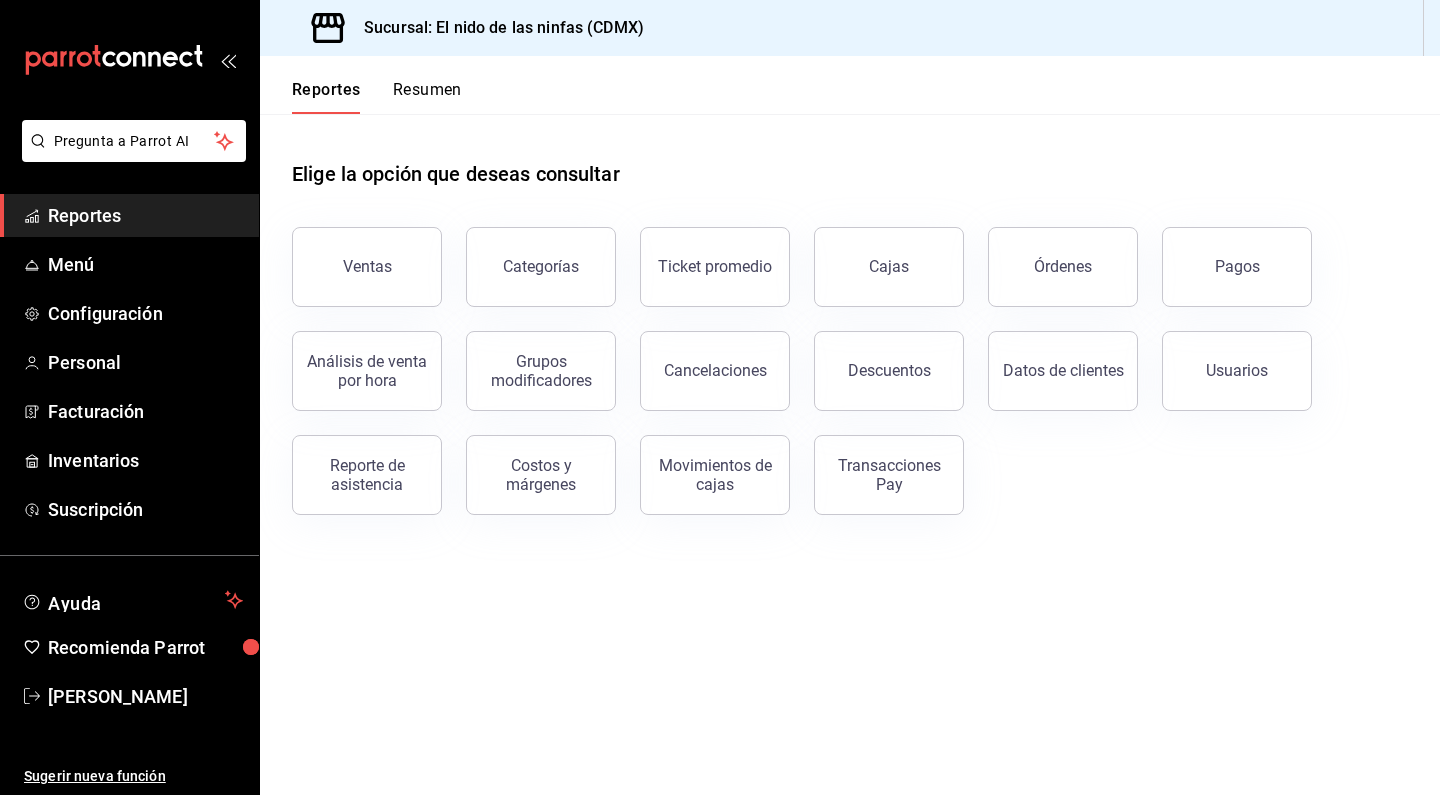 scroll, scrollTop: 0, scrollLeft: 0, axis: both 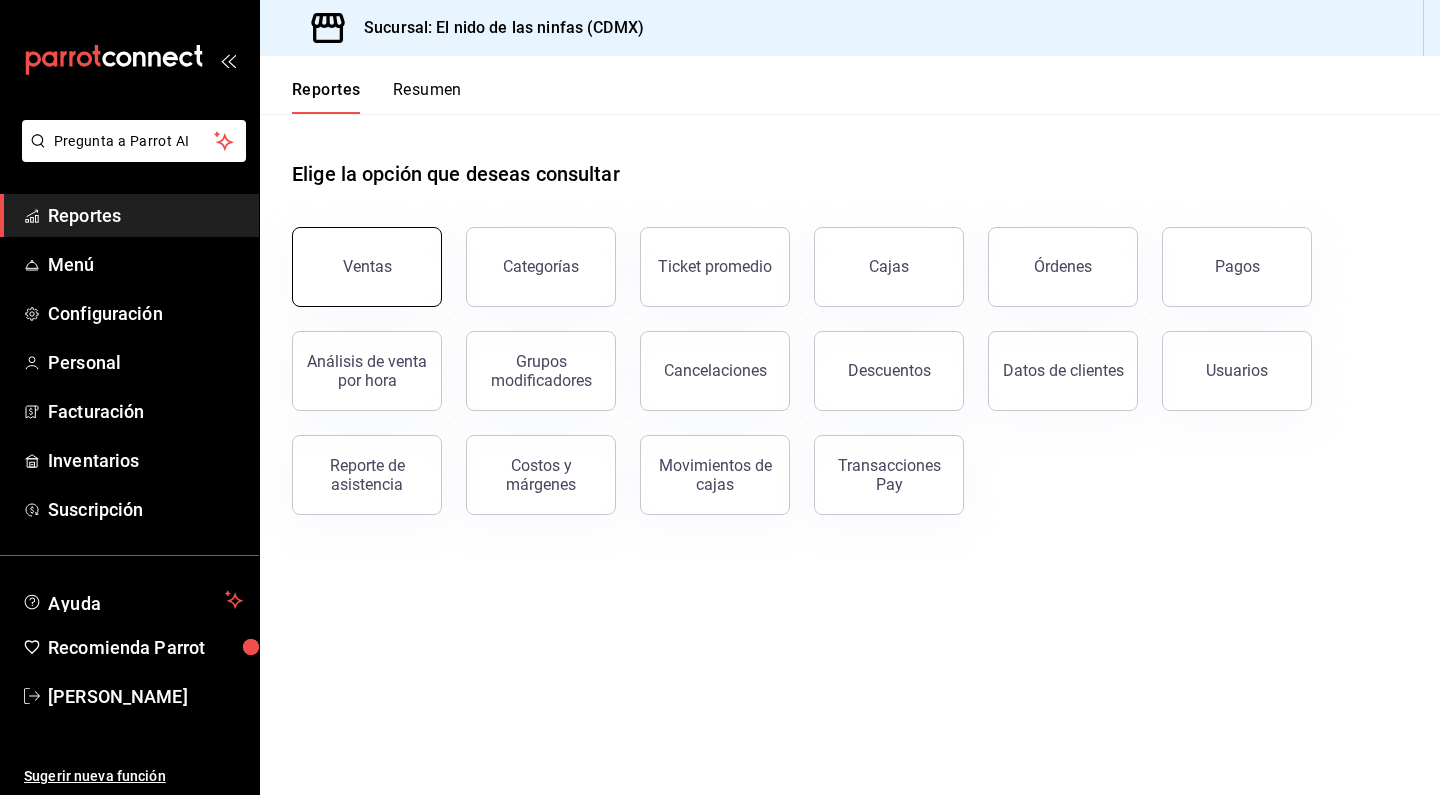 click on "Ventas" at bounding box center [367, 266] 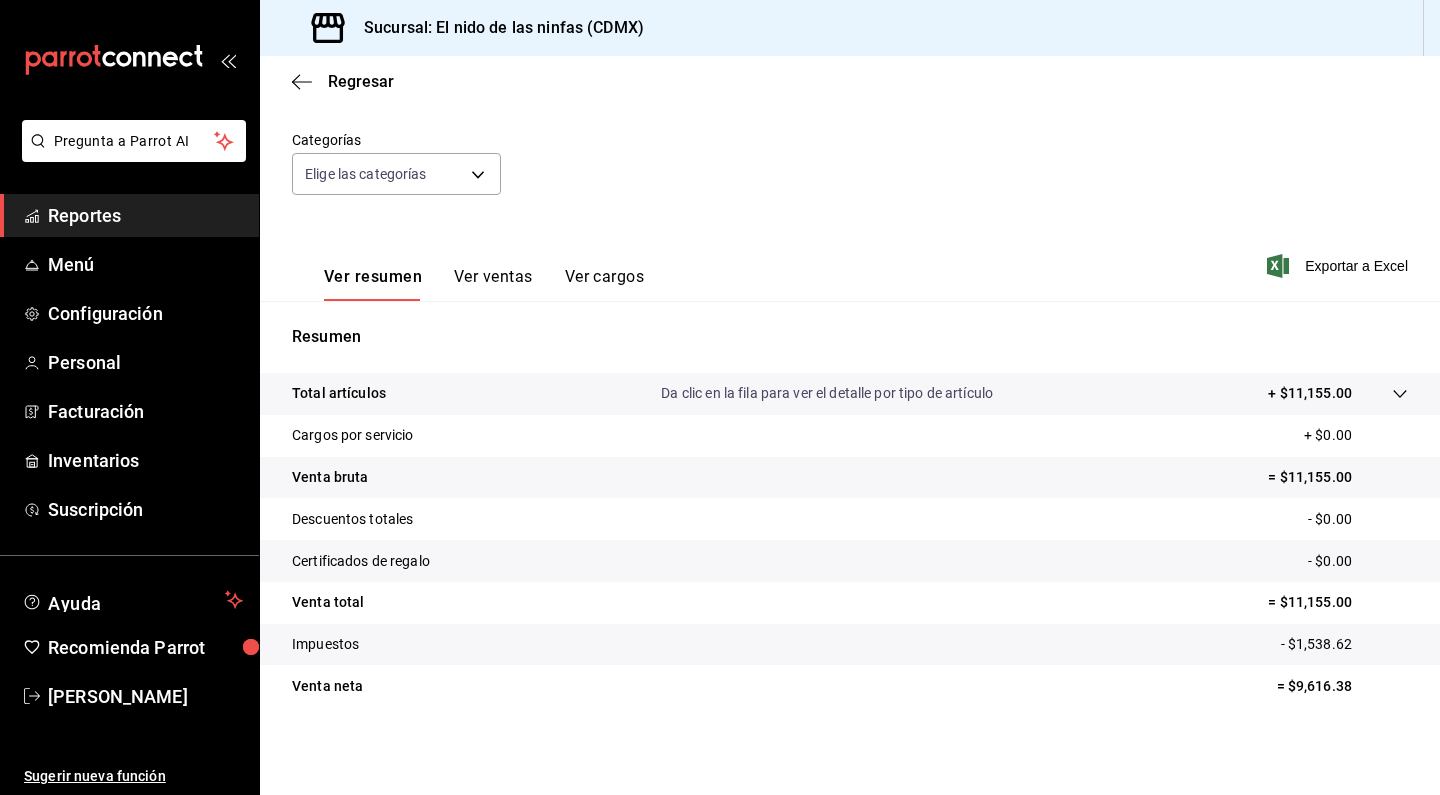 scroll, scrollTop: 163, scrollLeft: 0, axis: vertical 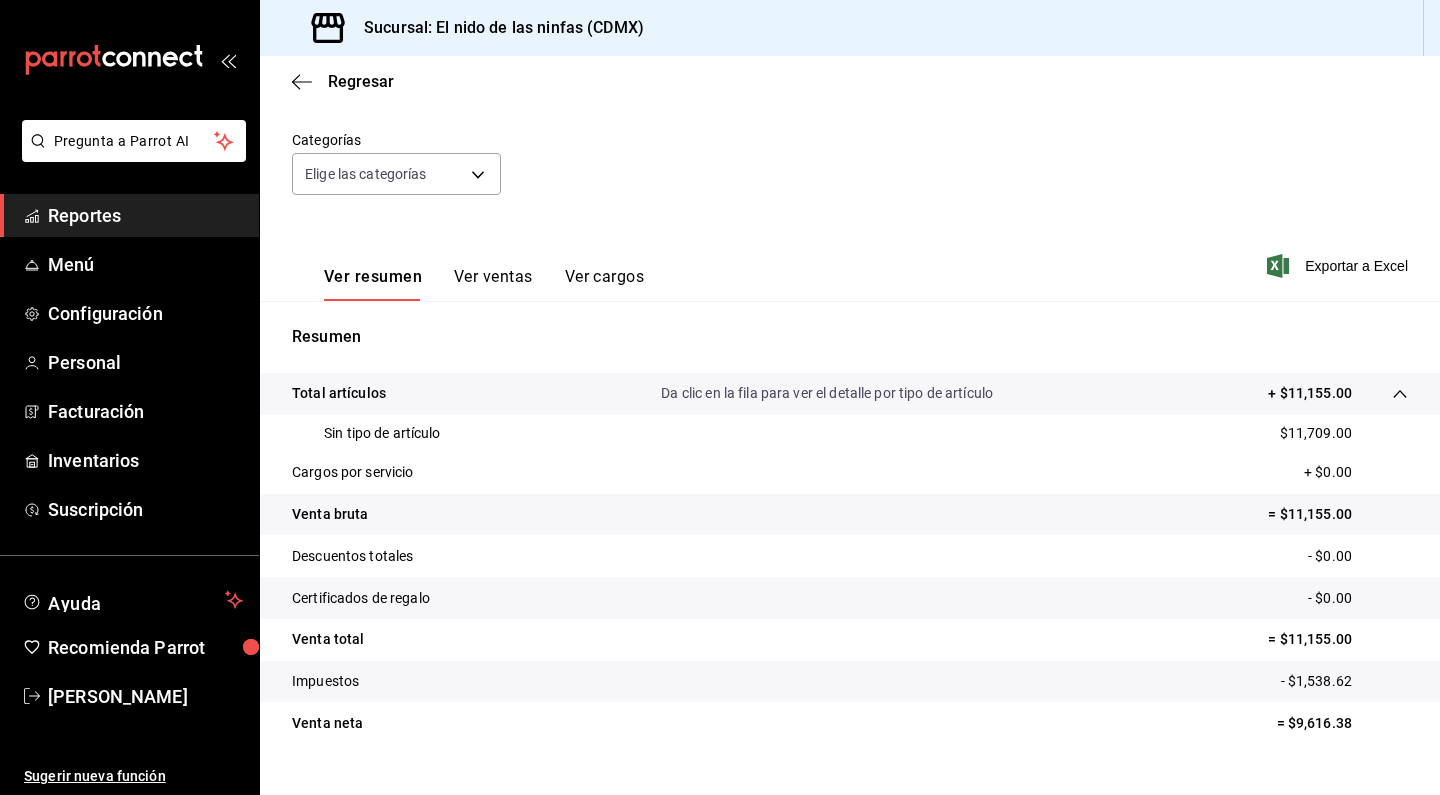 click on "Ver ventas" at bounding box center (493, 284) 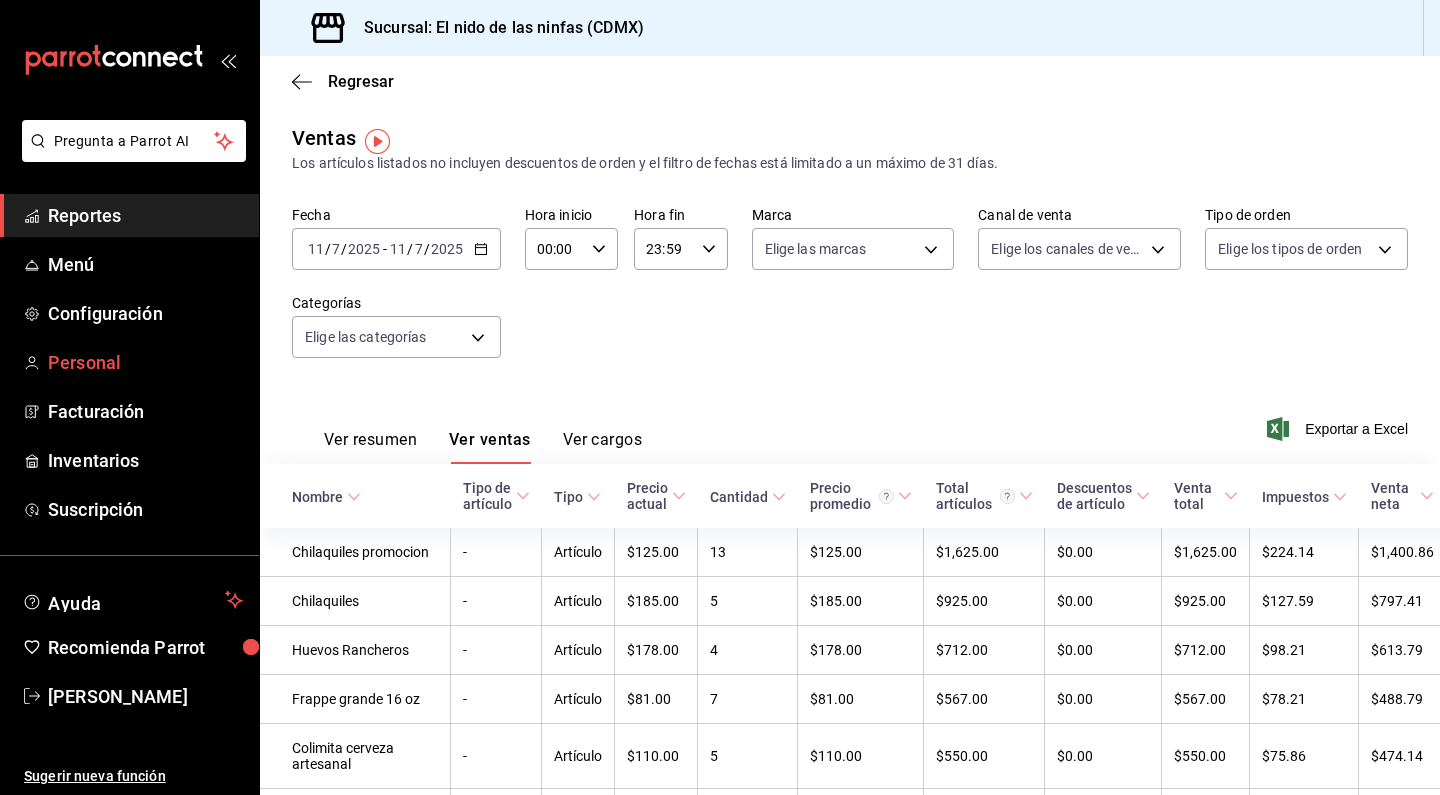 scroll, scrollTop: 0, scrollLeft: 0, axis: both 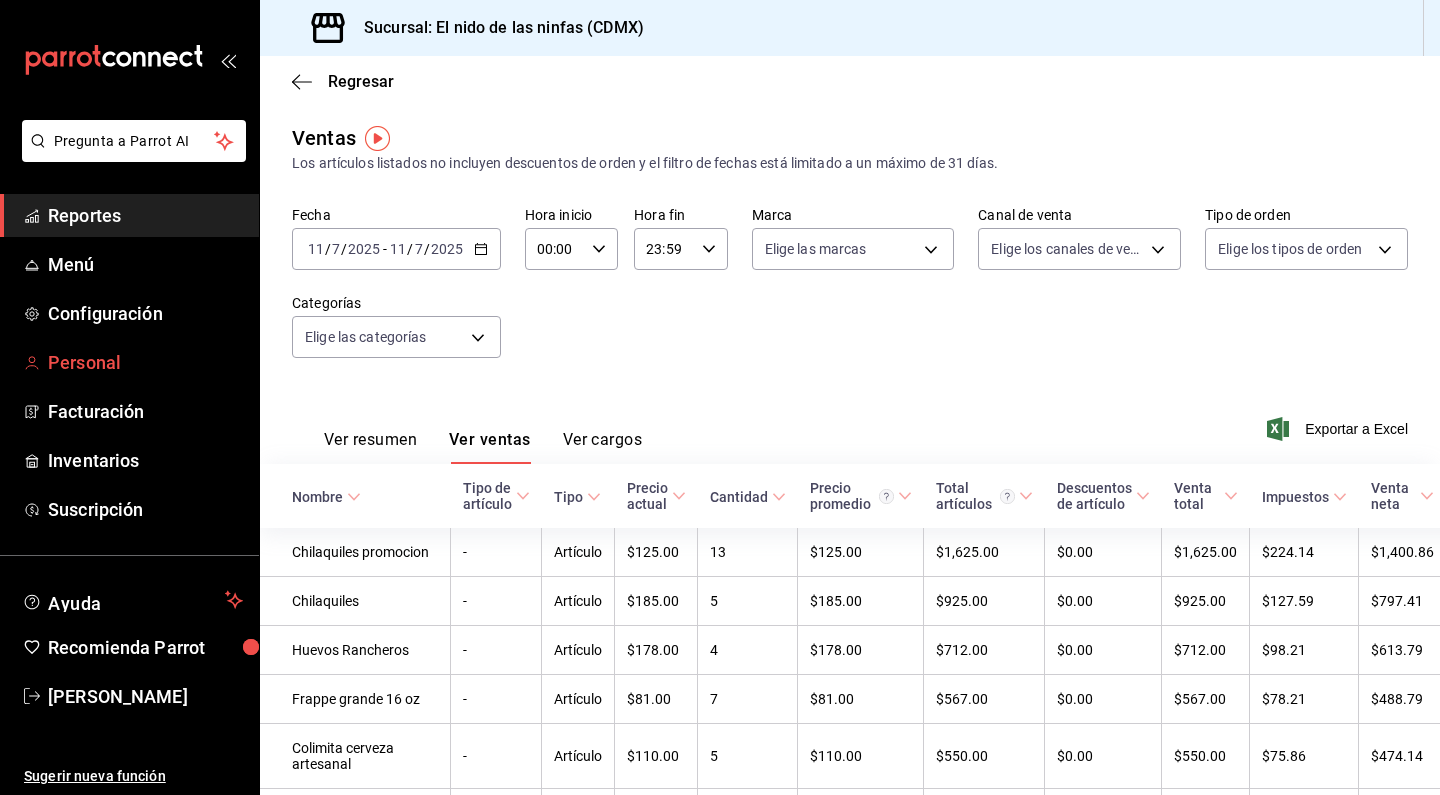 click on "Personal" at bounding box center [145, 362] 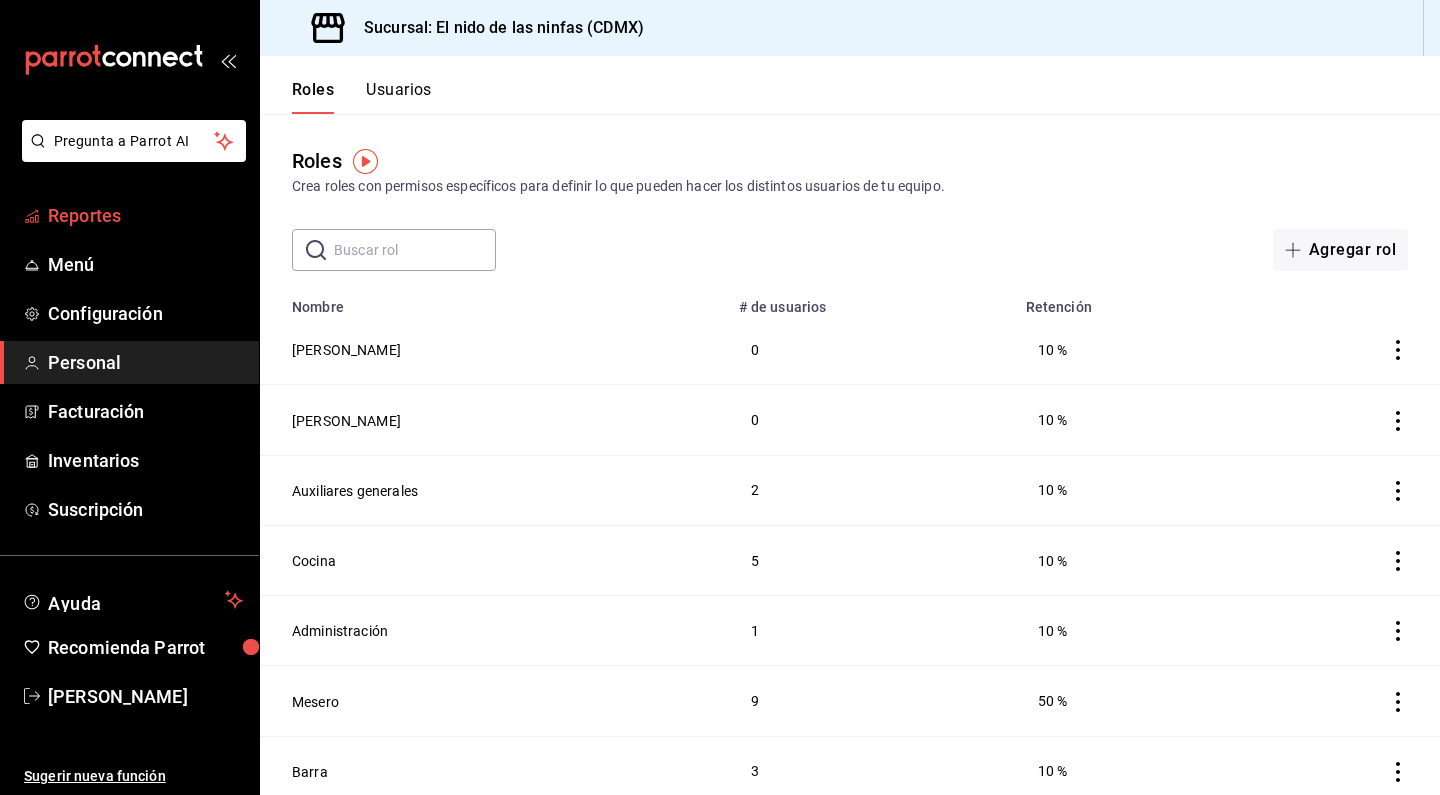 click on "Reportes" at bounding box center (145, 215) 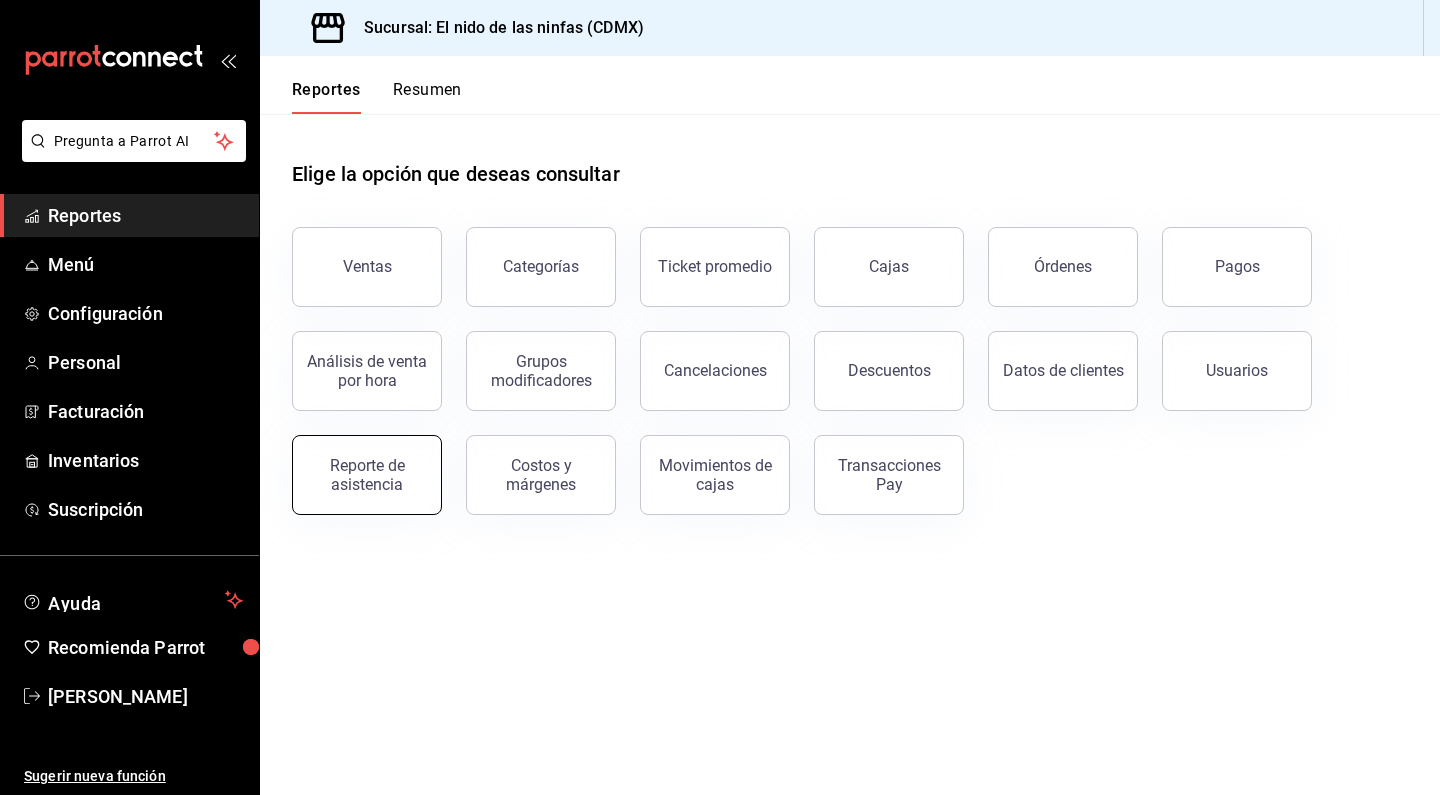 click on "Reporte de asistencia" at bounding box center [367, 475] 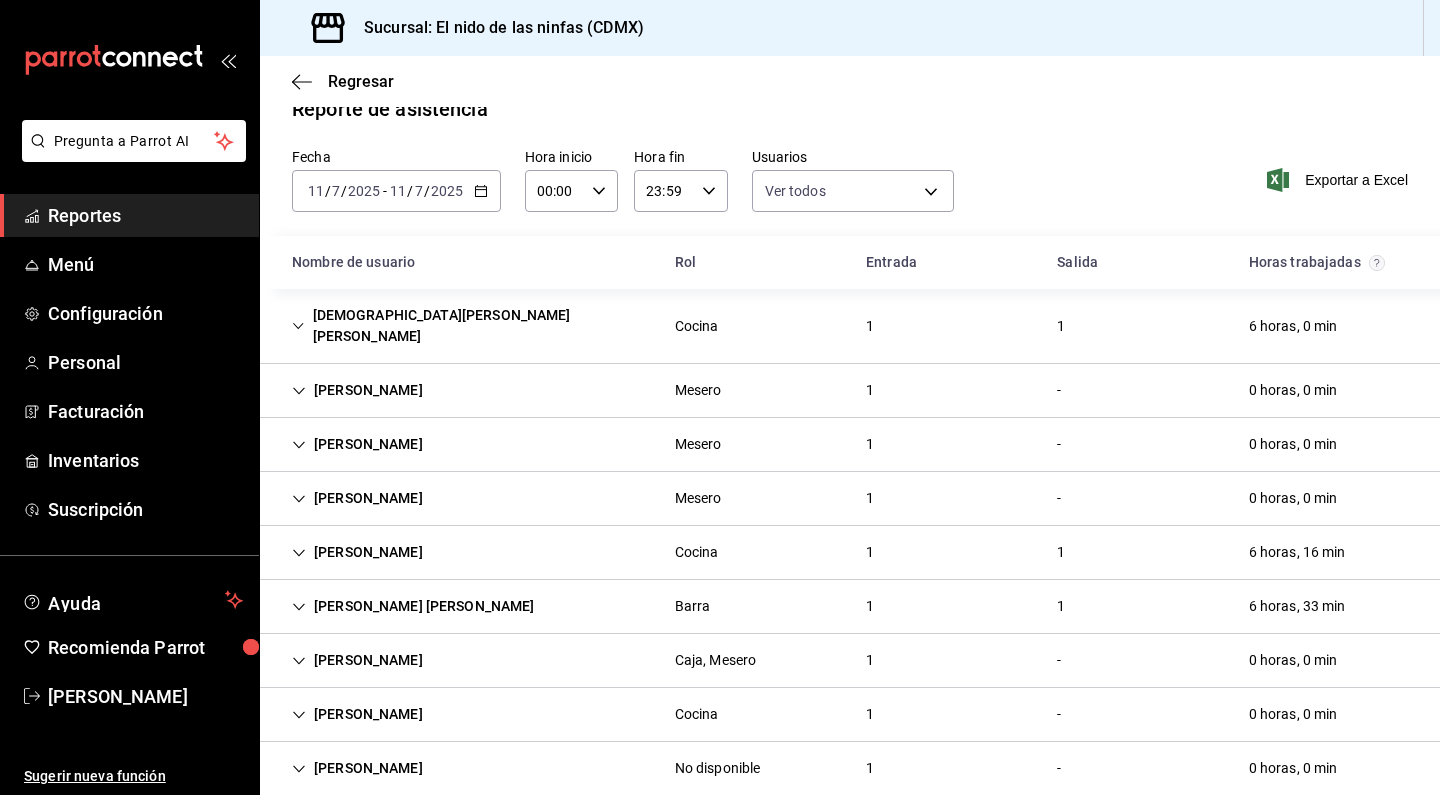 scroll, scrollTop: 28, scrollLeft: 0, axis: vertical 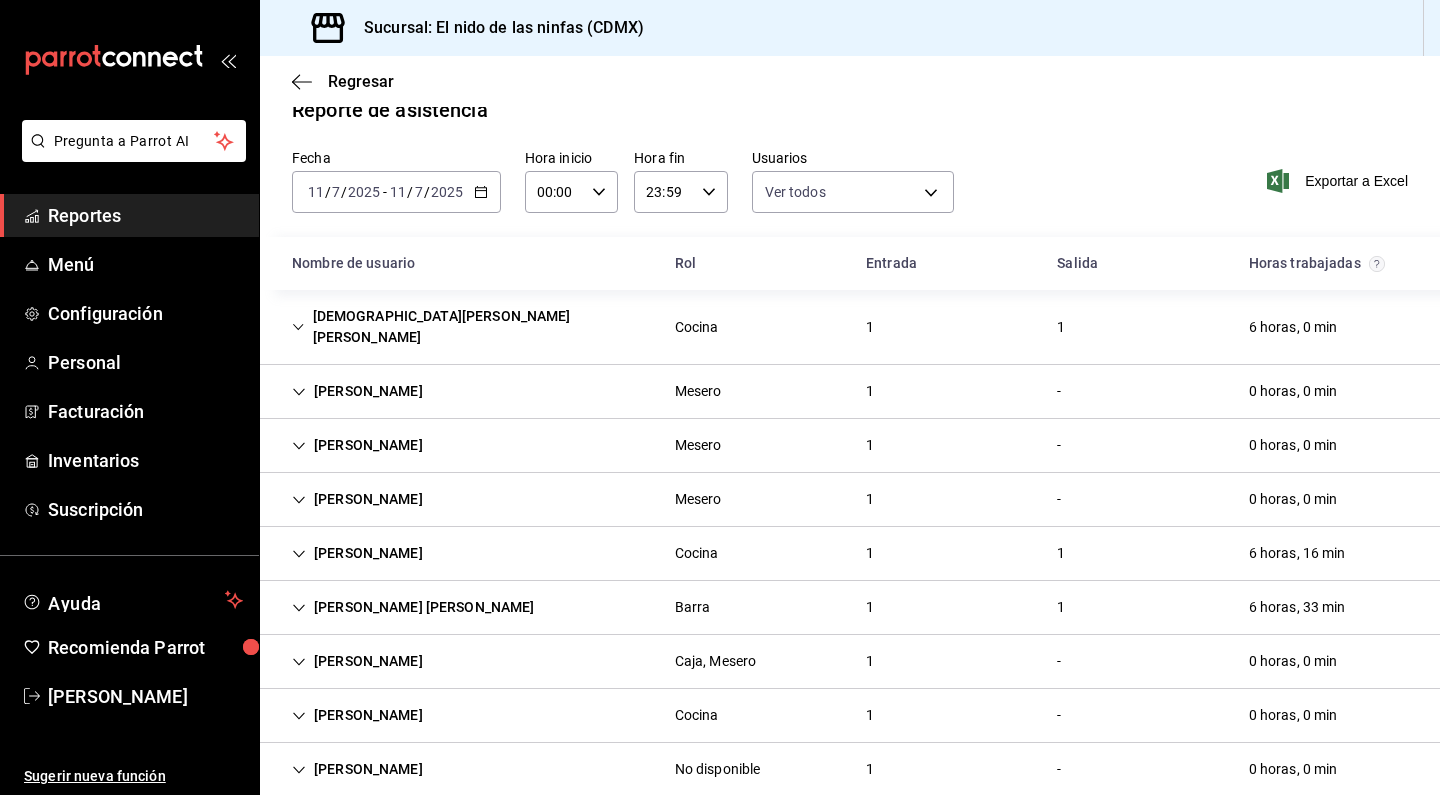 click on "/" at bounding box center (344, 192) 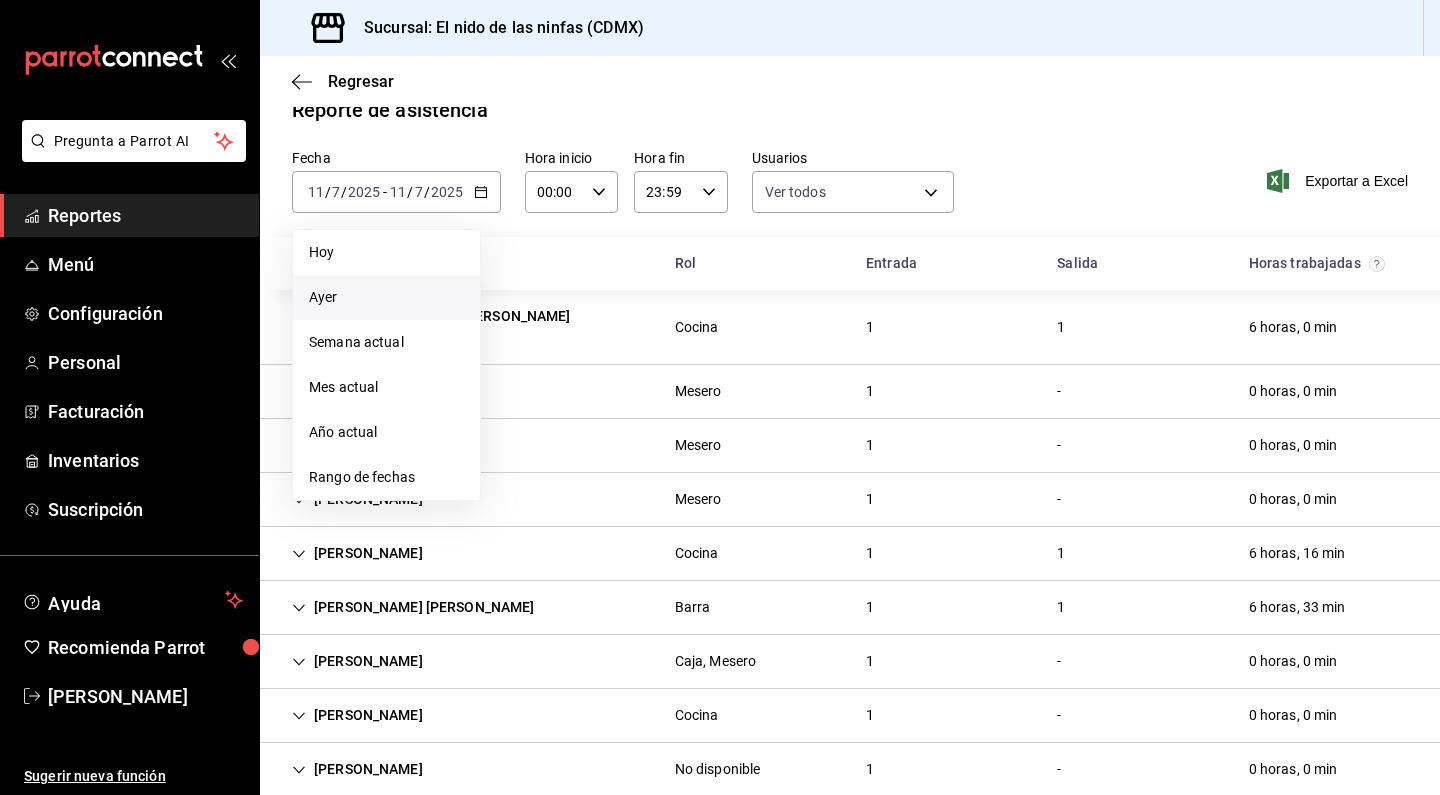 click on "Ayer" at bounding box center (386, 297) 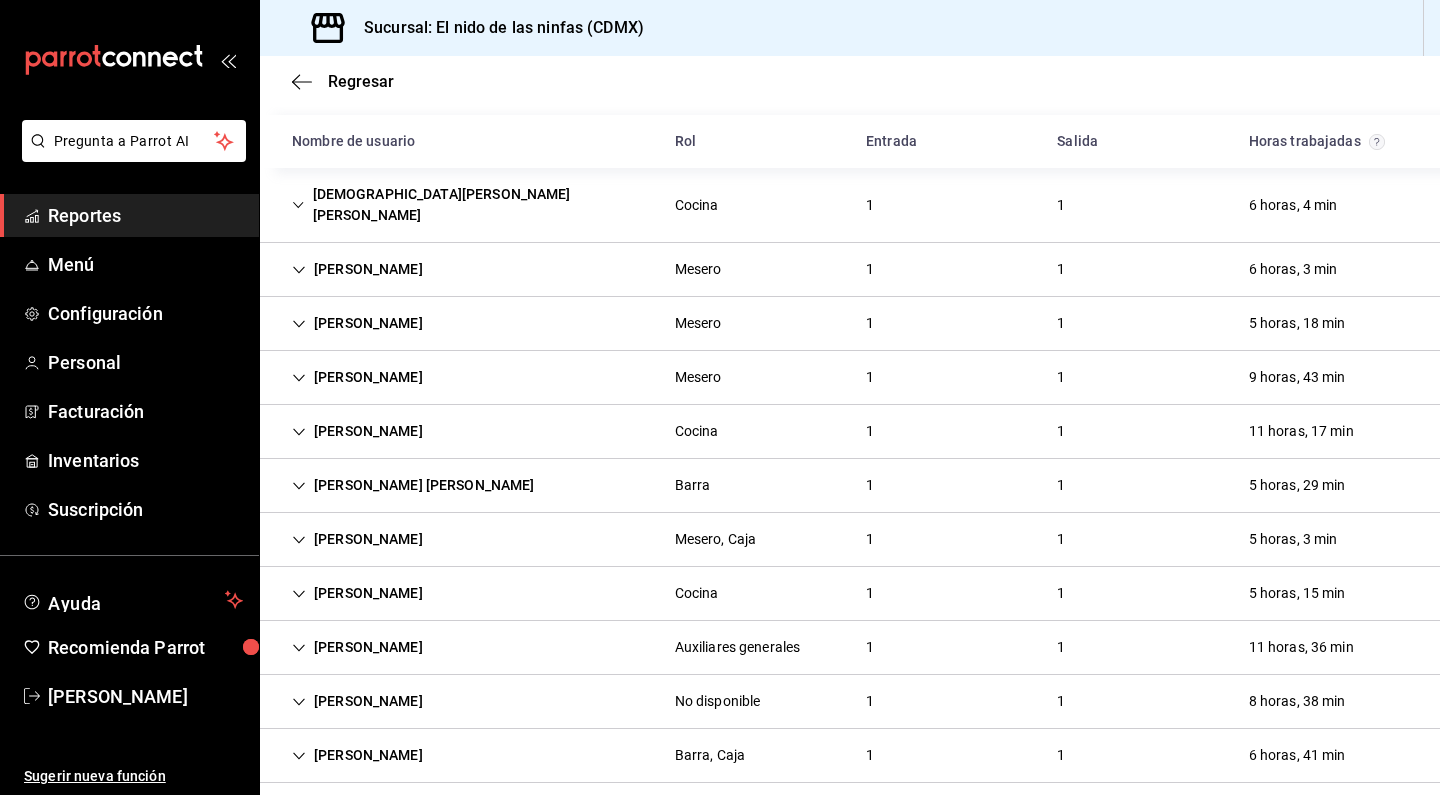 scroll, scrollTop: 149, scrollLeft: 0, axis: vertical 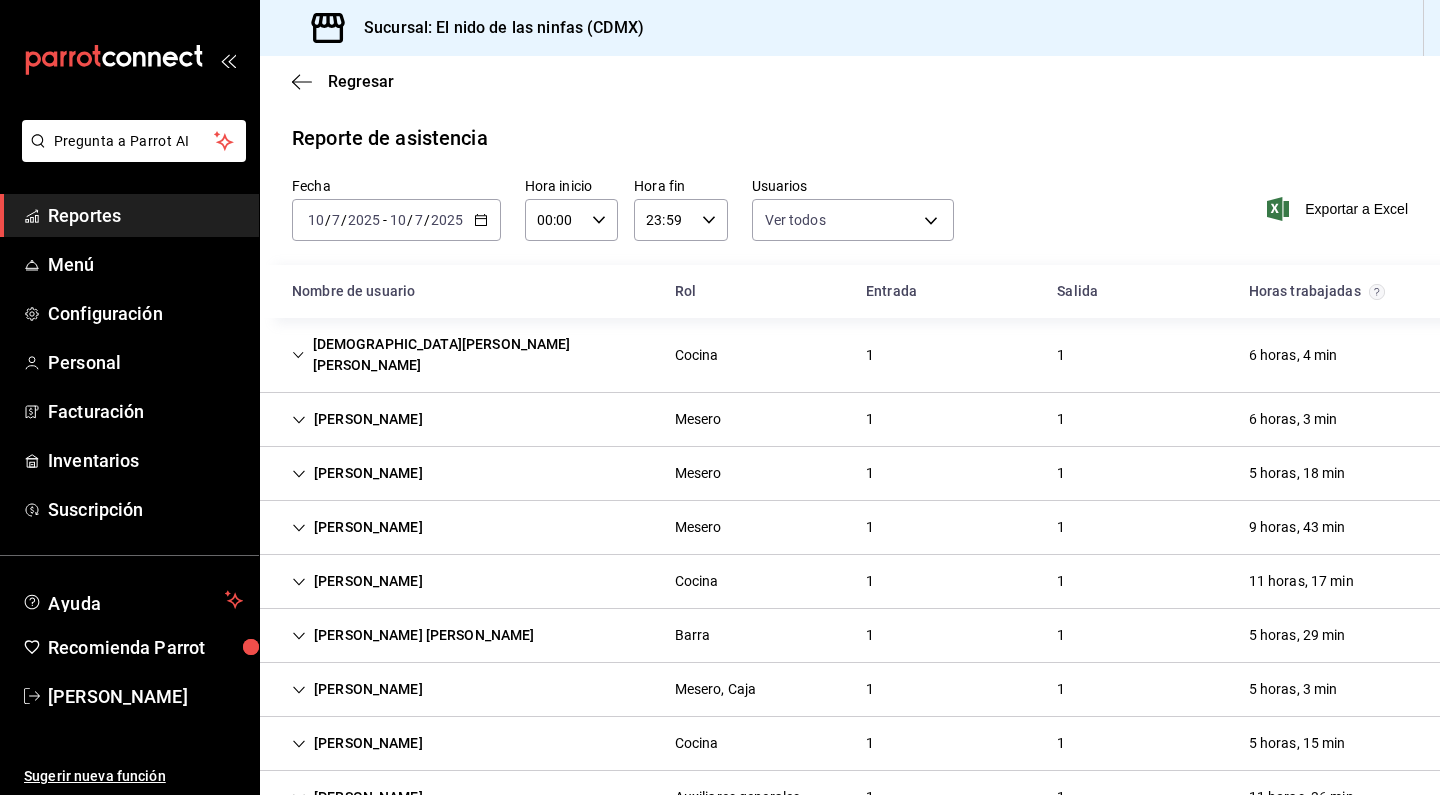 click on "7" at bounding box center (336, 220) 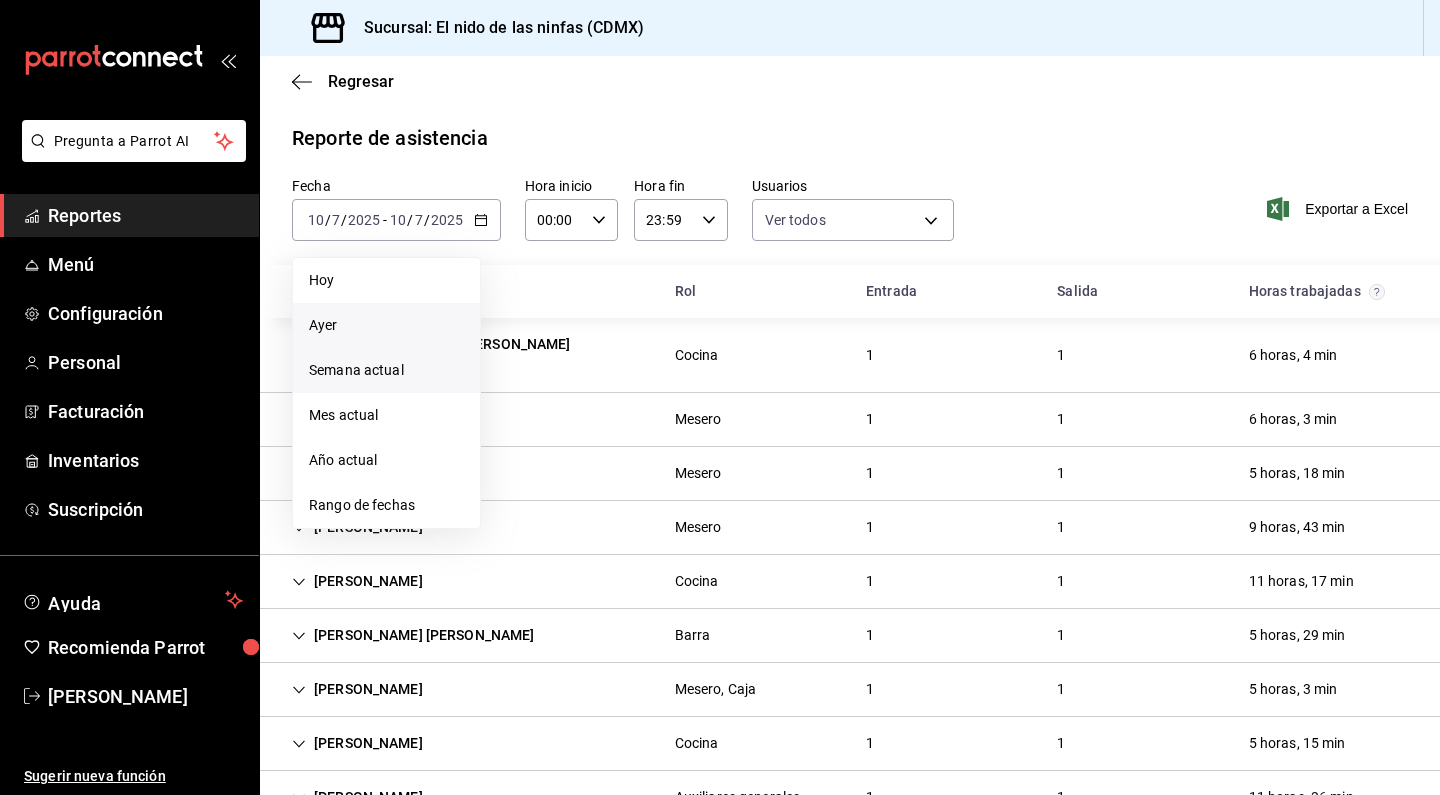 click on "Semana actual" at bounding box center (386, 370) 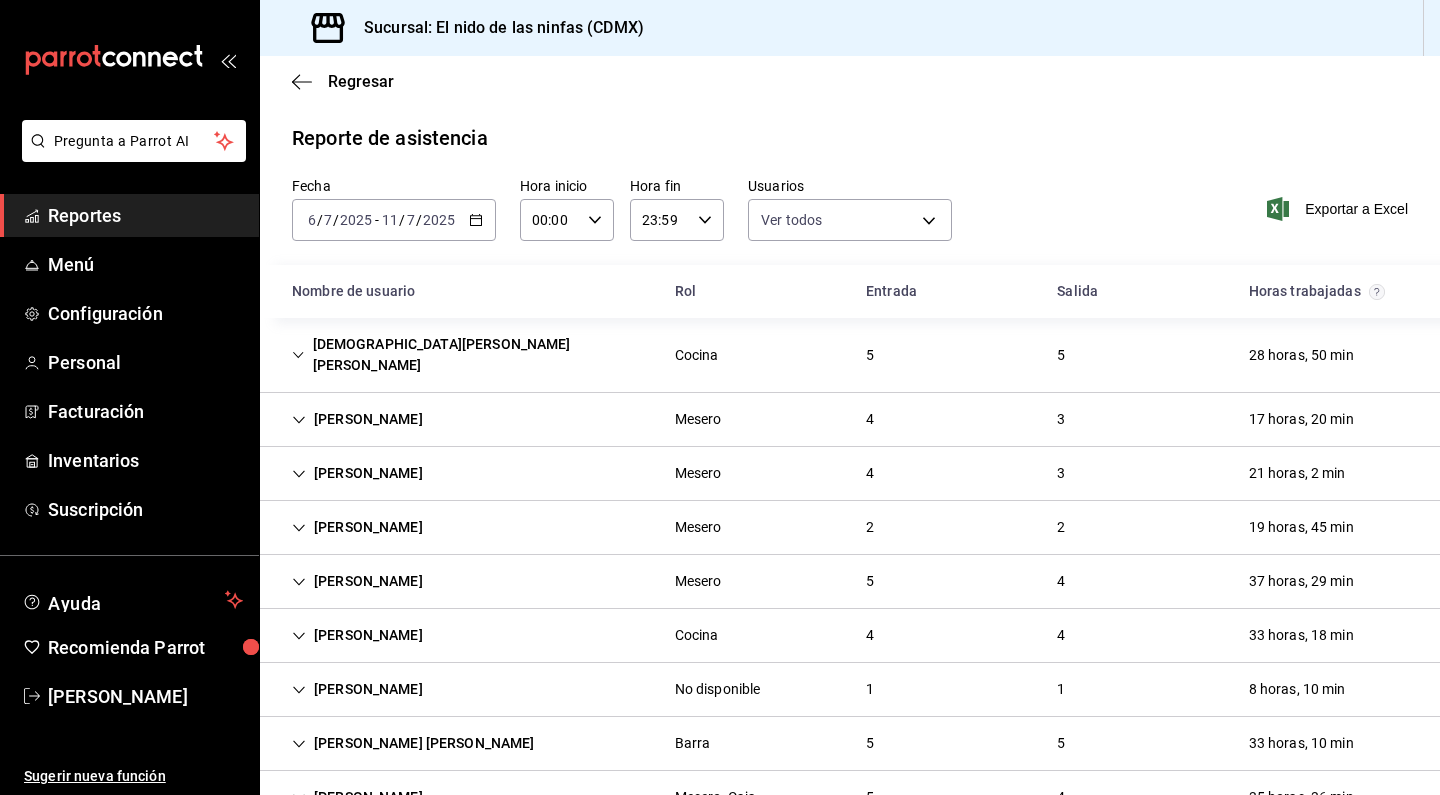 scroll, scrollTop: 0, scrollLeft: 0, axis: both 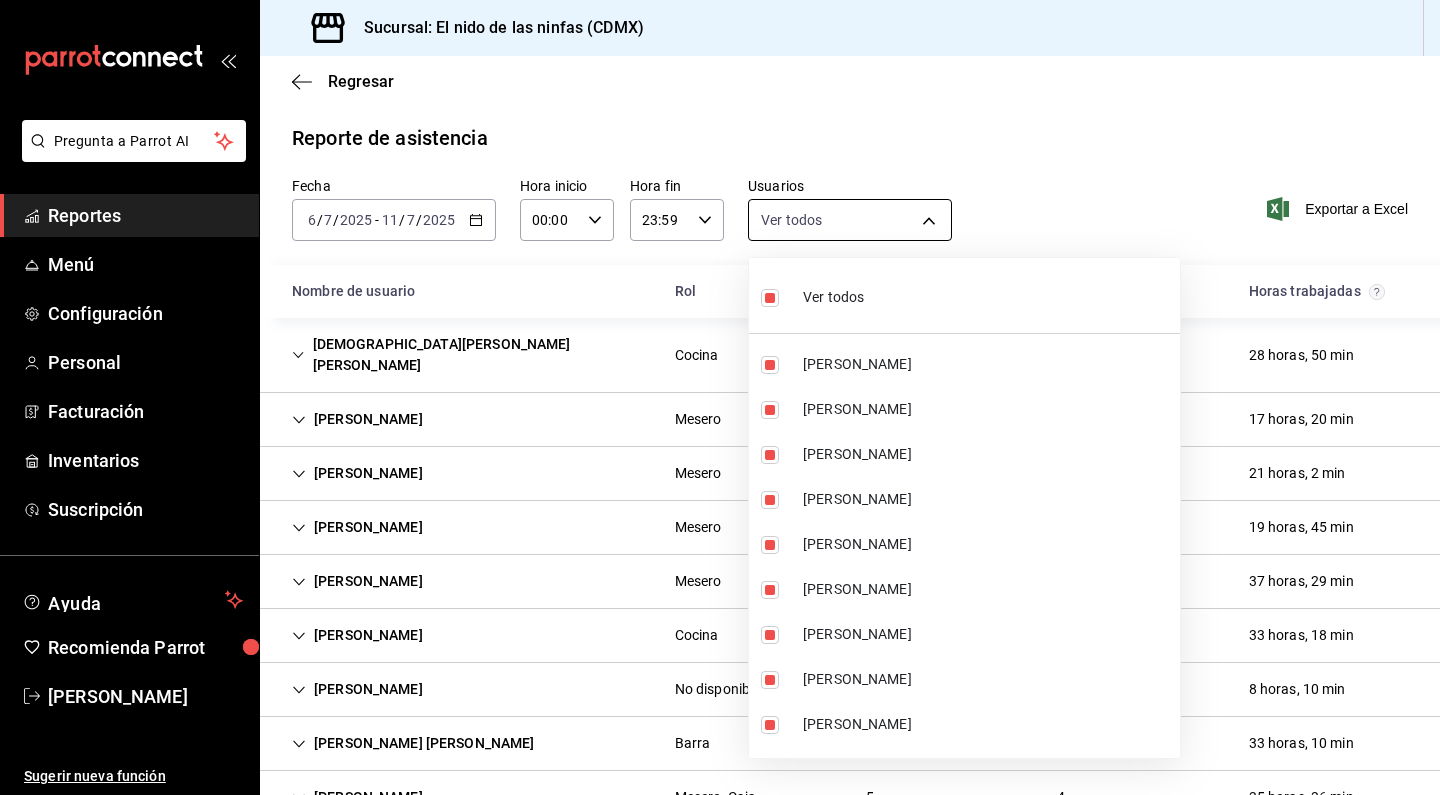 click on "Pregunta a Parrot AI Reportes   Menú   Configuración   Personal   Facturación   Inventarios   Suscripción   Ayuda Recomienda Parrot   [PERSON_NAME]   Sugerir nueva función   Sucursal: El nido de las ninfas (CDMX) Regresar Reporte de asistencia Fecha [DATE] [DATE] - [DATE] [DATE] Hora inicio 00:00 Hora inicio Hora fin 23:59 Hora fin Usuarios Ver todos Exportar a Excel Nombre de usuario Rol Entrada [PERSON_NAME] trabajadas   [PERSON_NAME] [PERSON_NAME] Cocina 5 5 28 horas, 50 min [PERSON_NAME] Mesero 4 3 17 horas, 20 min [PERSON_NAME] Mesero 4 3 21 horas, 2 min [PERSON_NAME] Mesero 2 2 19 horas, 45 min [PERSON_NAME] 5 4 37 horas, 29 min [PERSON_NAME] Cocina 4 4 33 horas, 18 min [PERSON_NAME] No disponible 1 1 8 horas, 10 min [PERSON_NAME] [PERSON_NAME] Barra 5 5 33 horas, 10 min [PERSON_NAME], Caja 5 4 35 horas, 36 min [PERSON_NAME] Cocina 4 3 19 horas, 59 min [PERSON_NAME] Auxiliares generales 2 2 22 horas, 4 min [PERSON_NAME] Auxiliares generales 3 3 2" at bounding box center (720, 397) 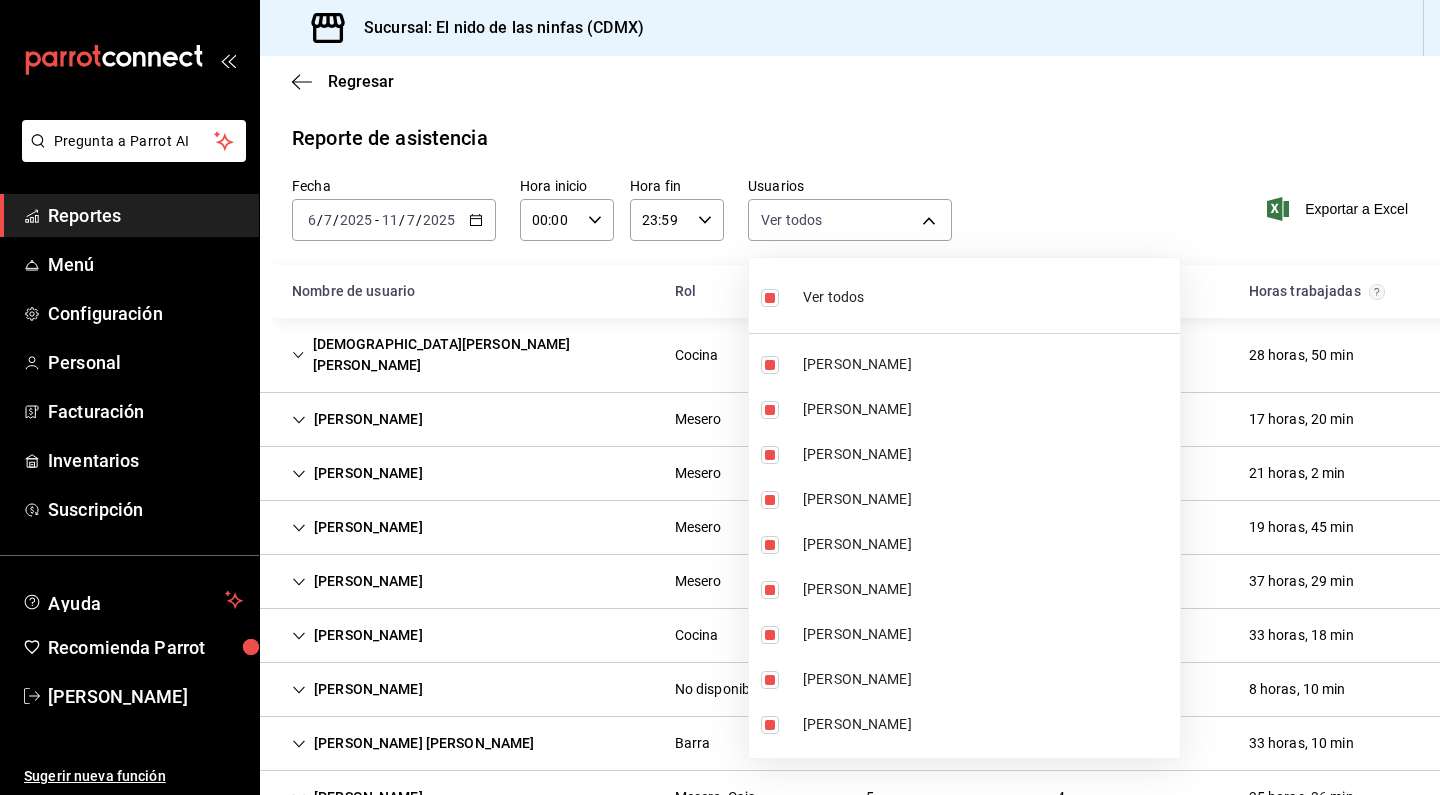click at bounding box center (720, 397) 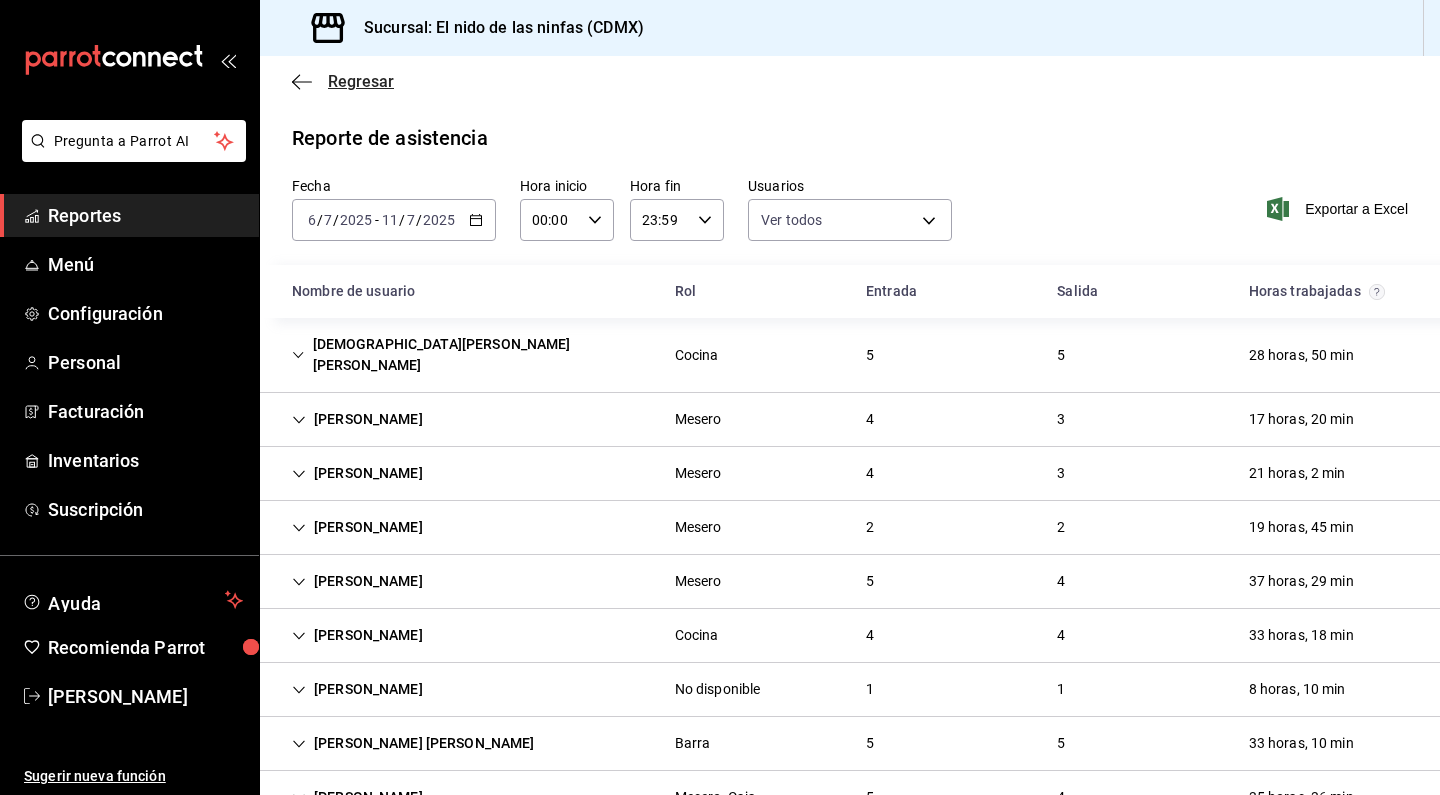click 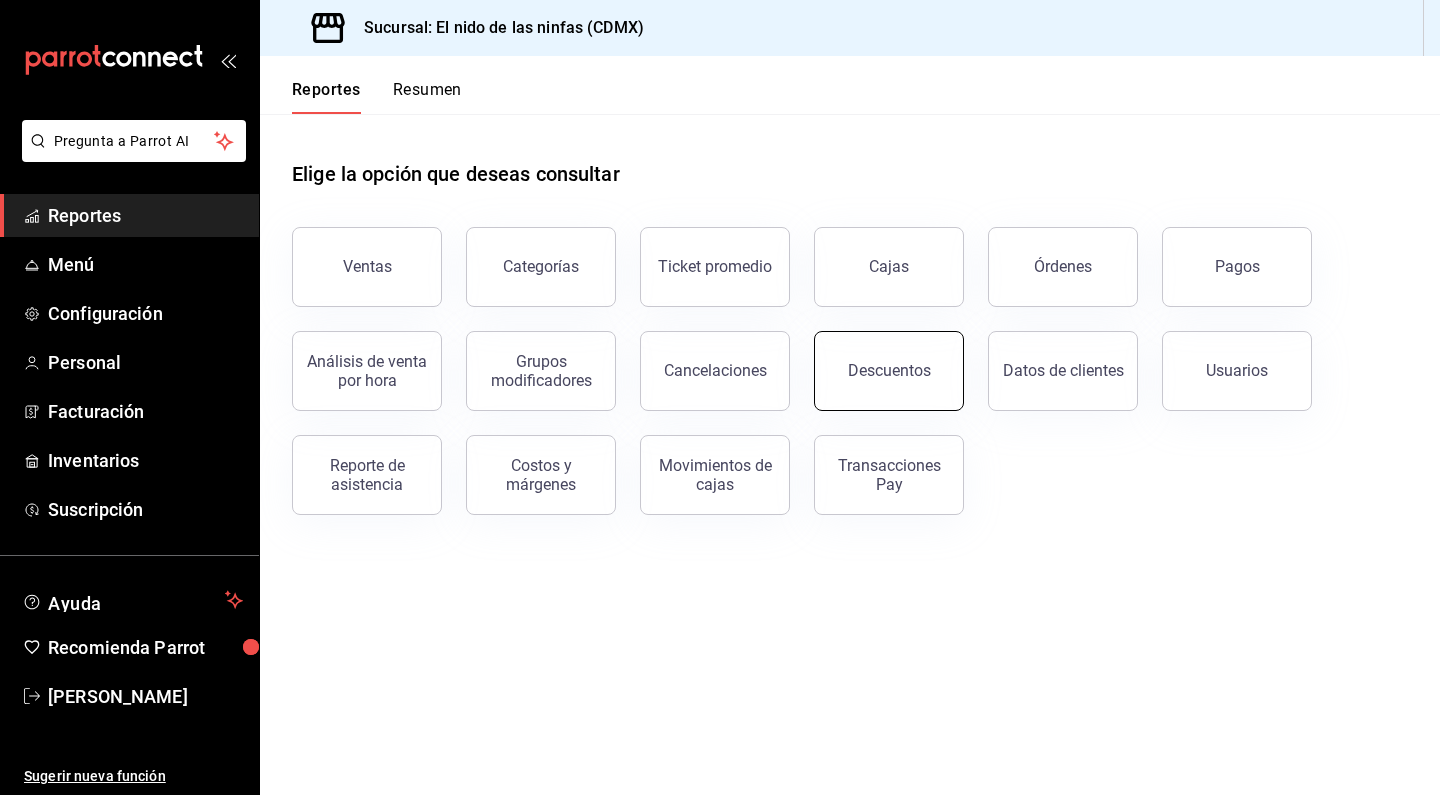 click on "Descuentos" at bounding box center [889, 371] 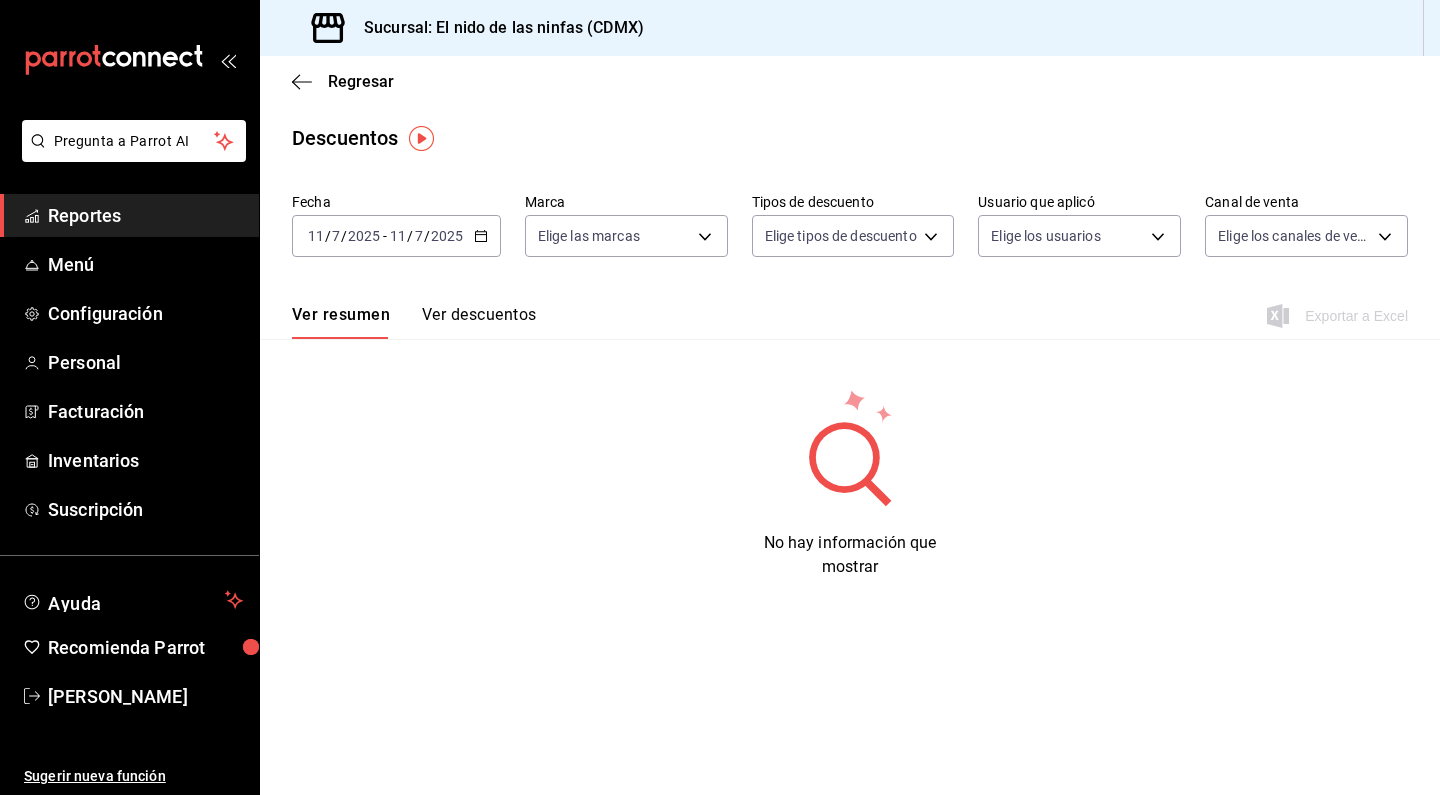 click on "Fecha" at bounding box center (396, 202) 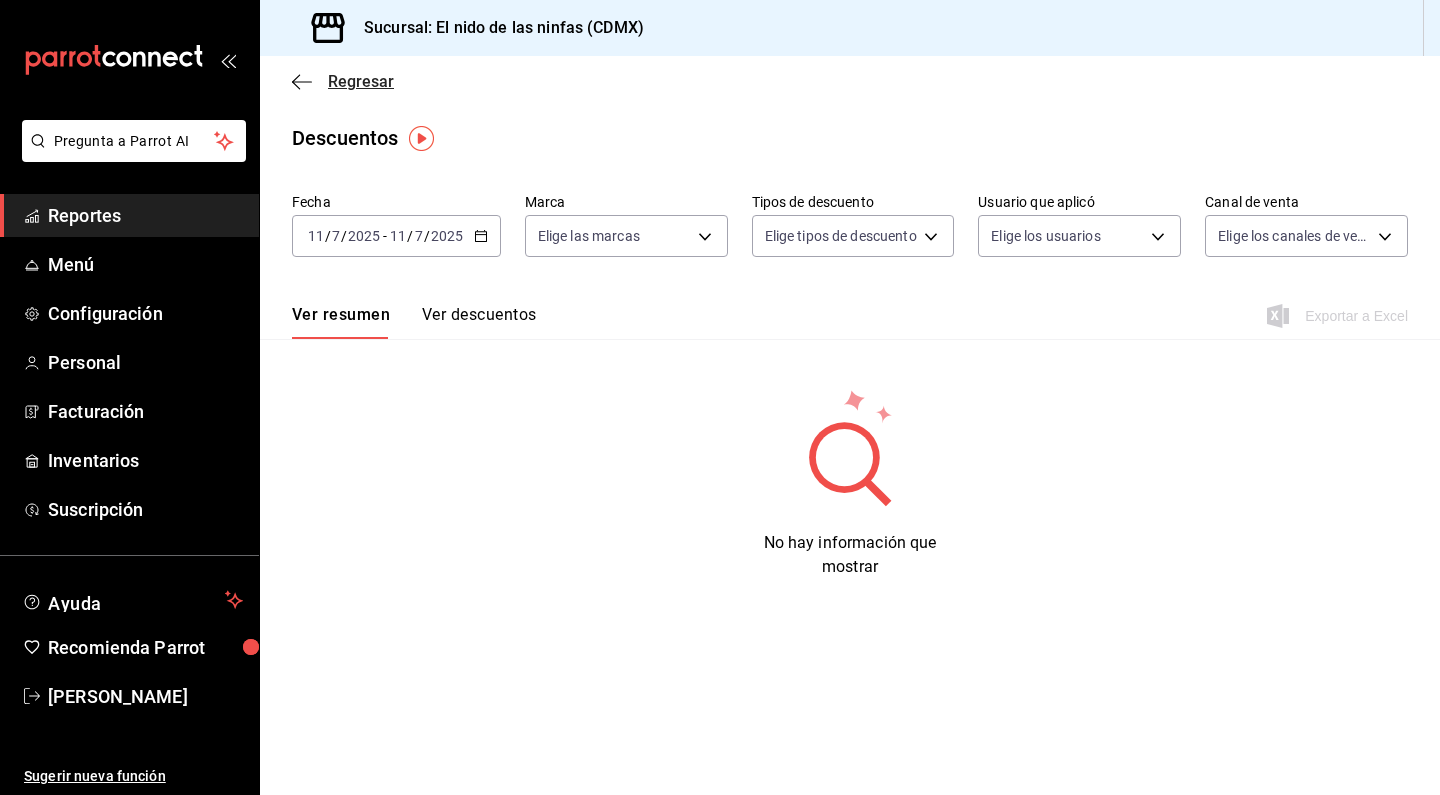 click 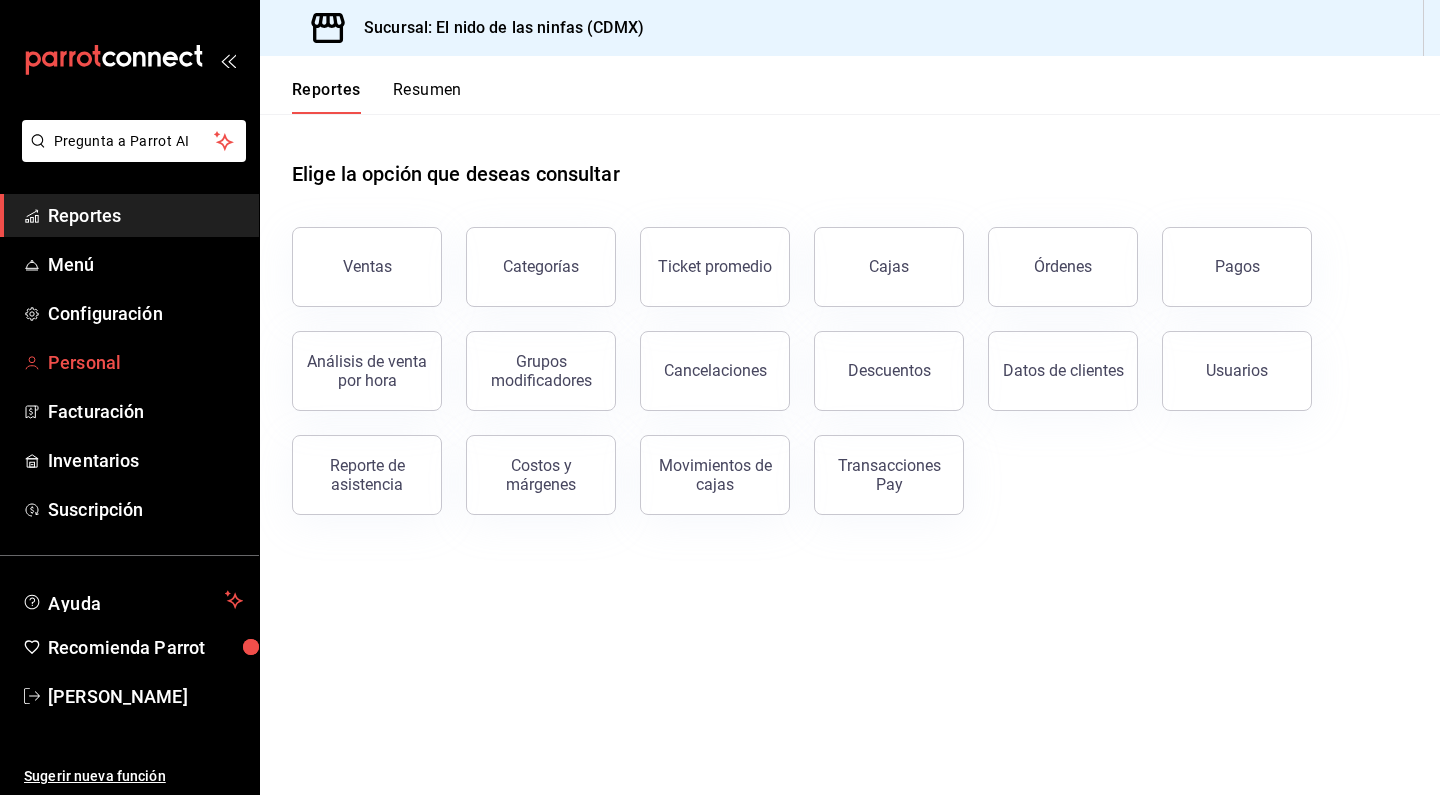 click on "Personal" at bounding box center [145, 362] 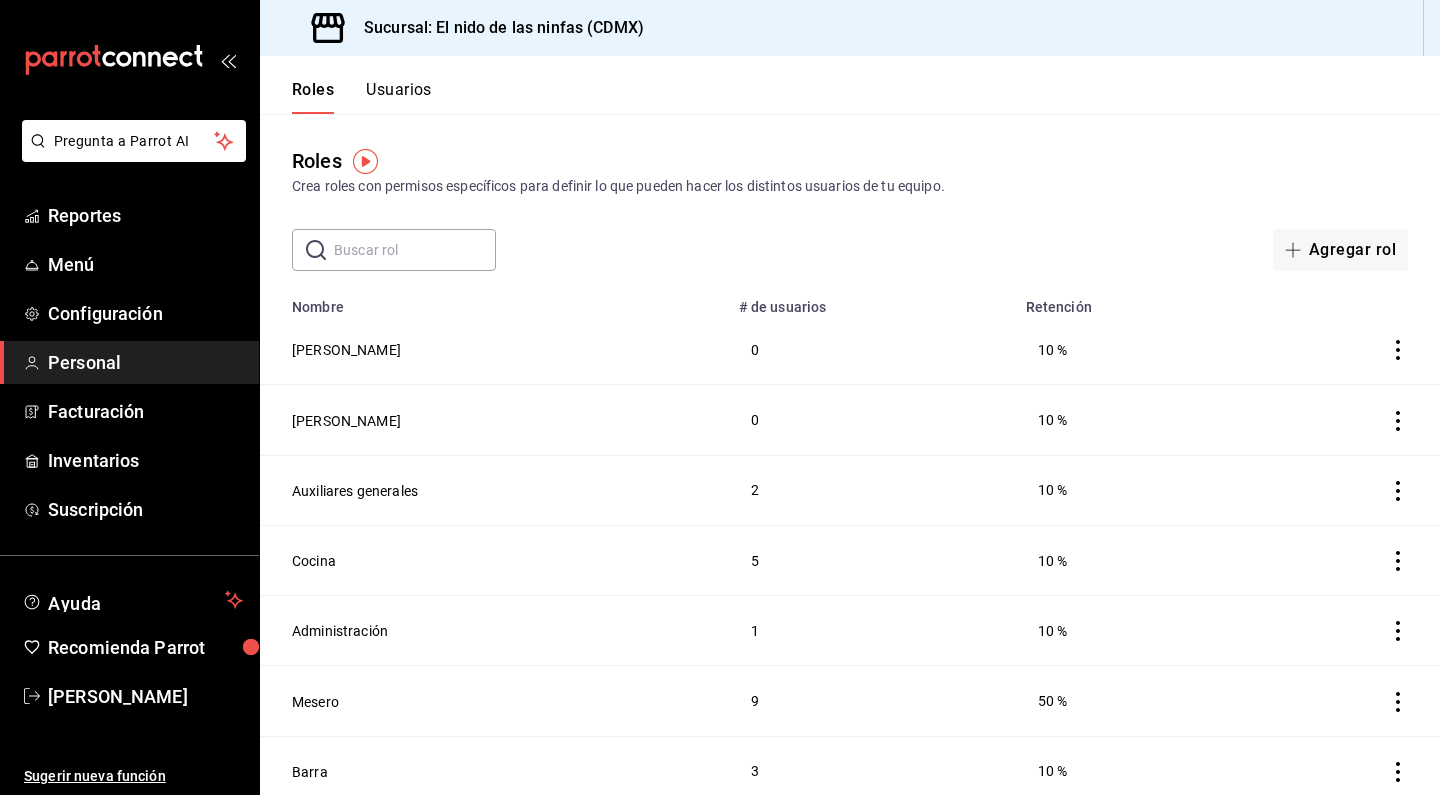 scroll, scrollTop: 0, scrollLeft: 0, axis: both 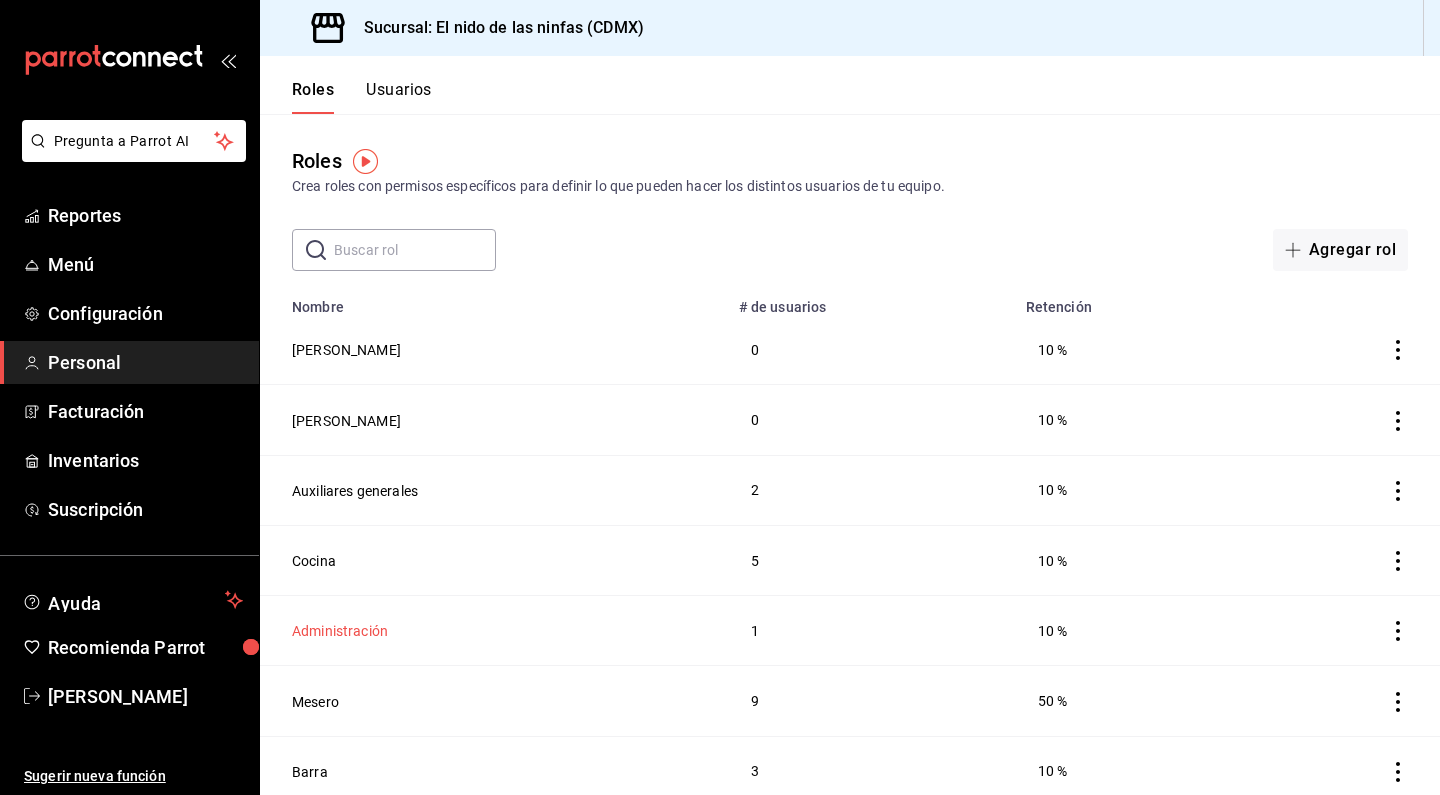 click on "Administración" at bounding box center (340, 631) 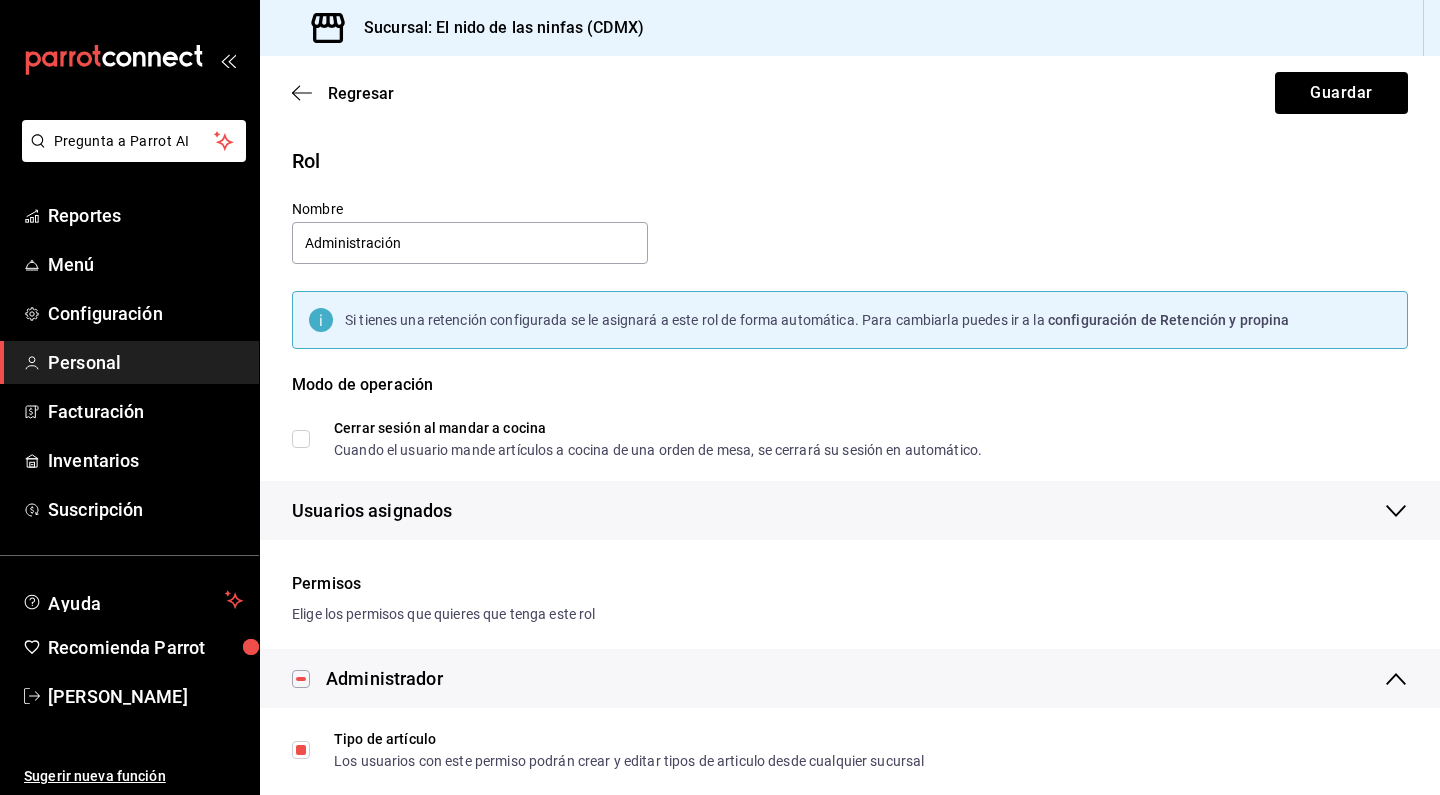 checkbox on "true" 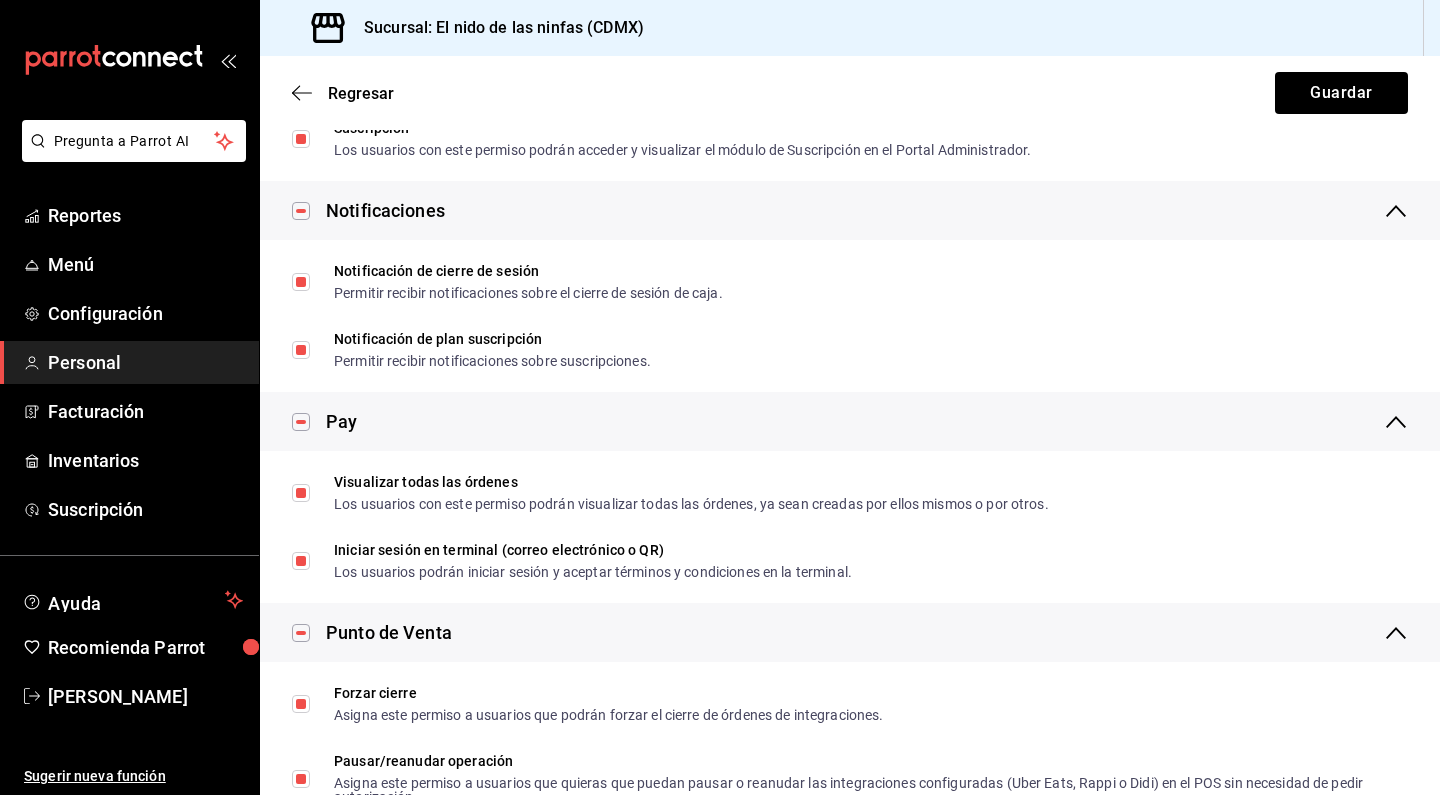 scroll, scrollTop: 1268, scrollLeft: 0, axis: vertical 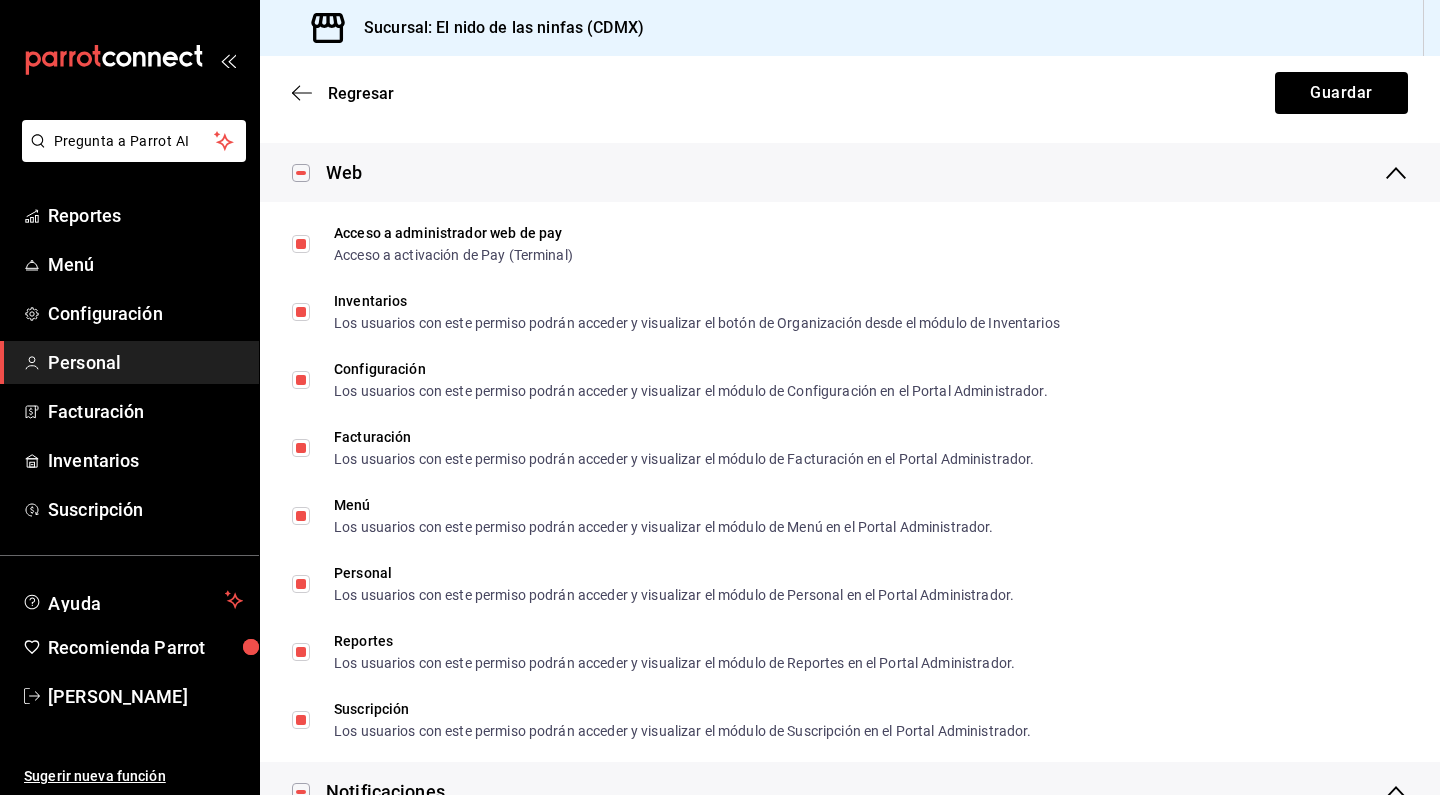 click on "Regresar Guardar" at bounding box center (850, 93) 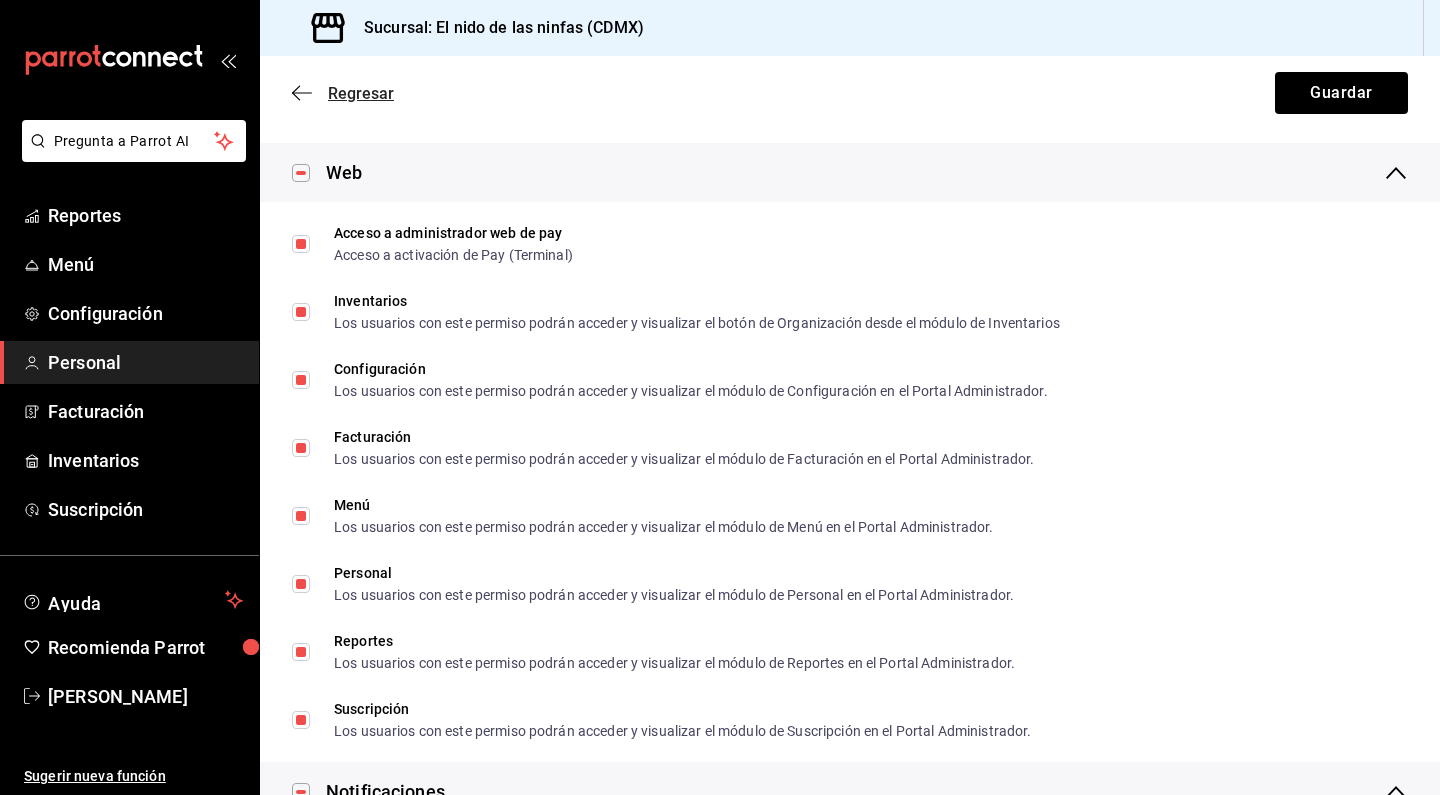 click 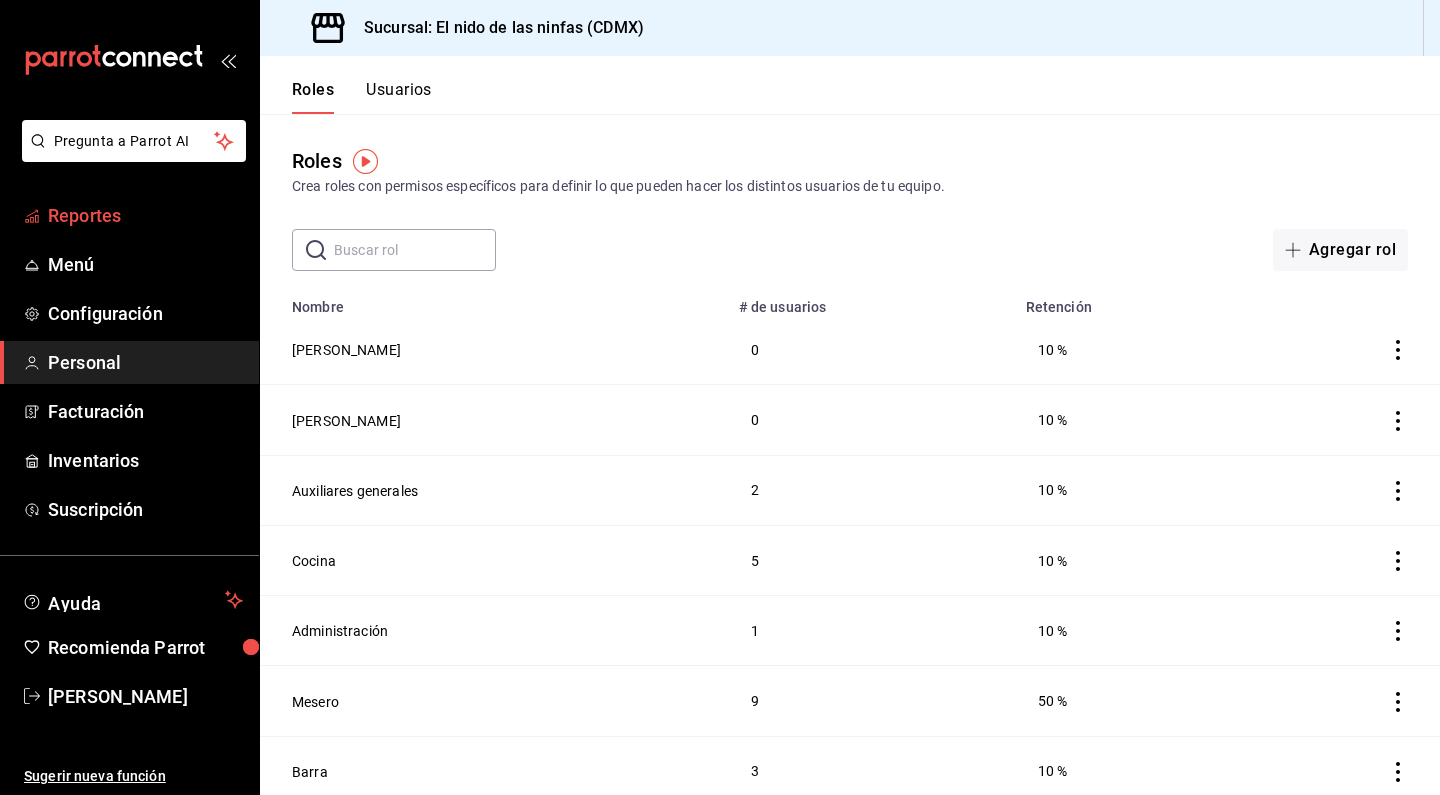 click on "Reportes" at bounding box center [145, 215] 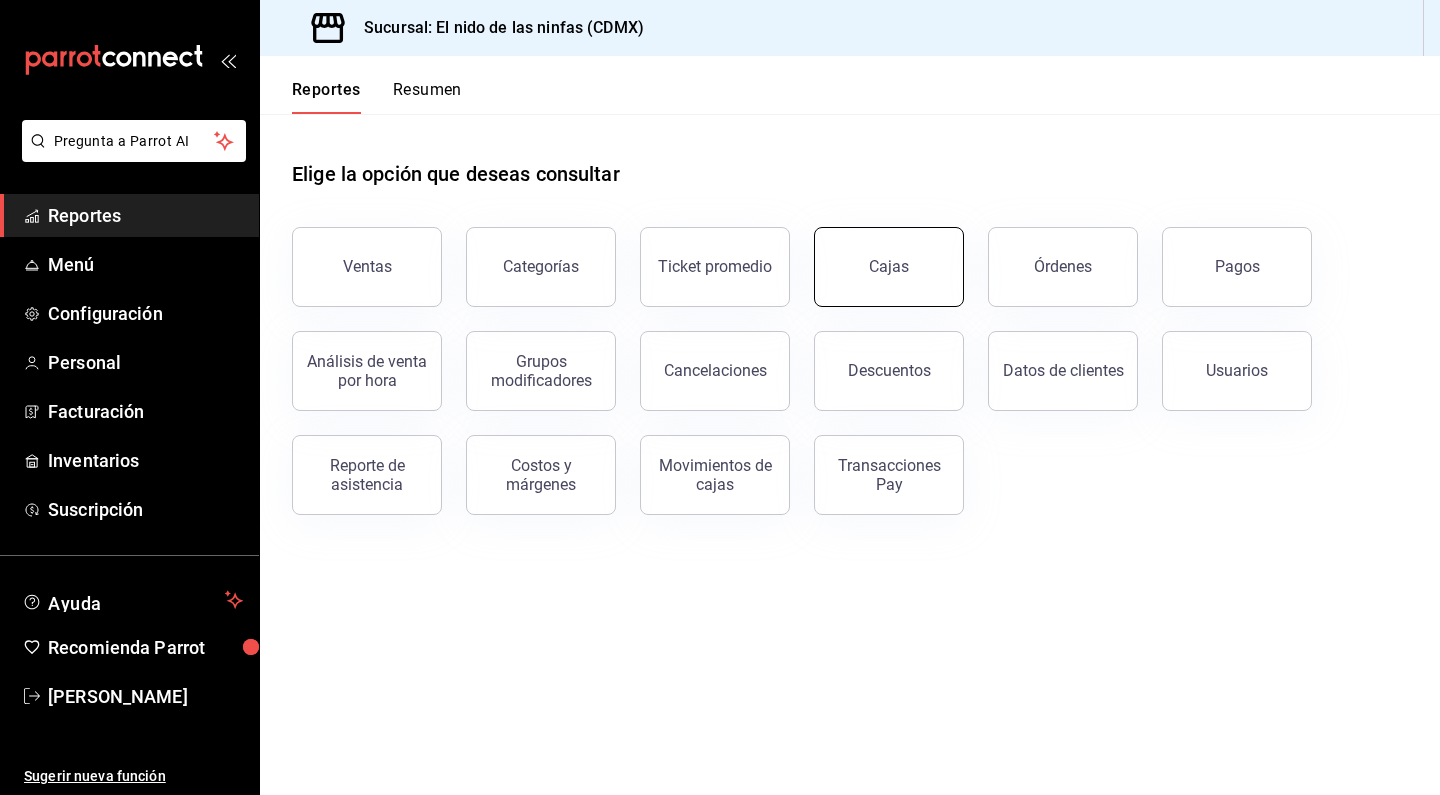 click on "Cajas" at bounding box center [889, 267] 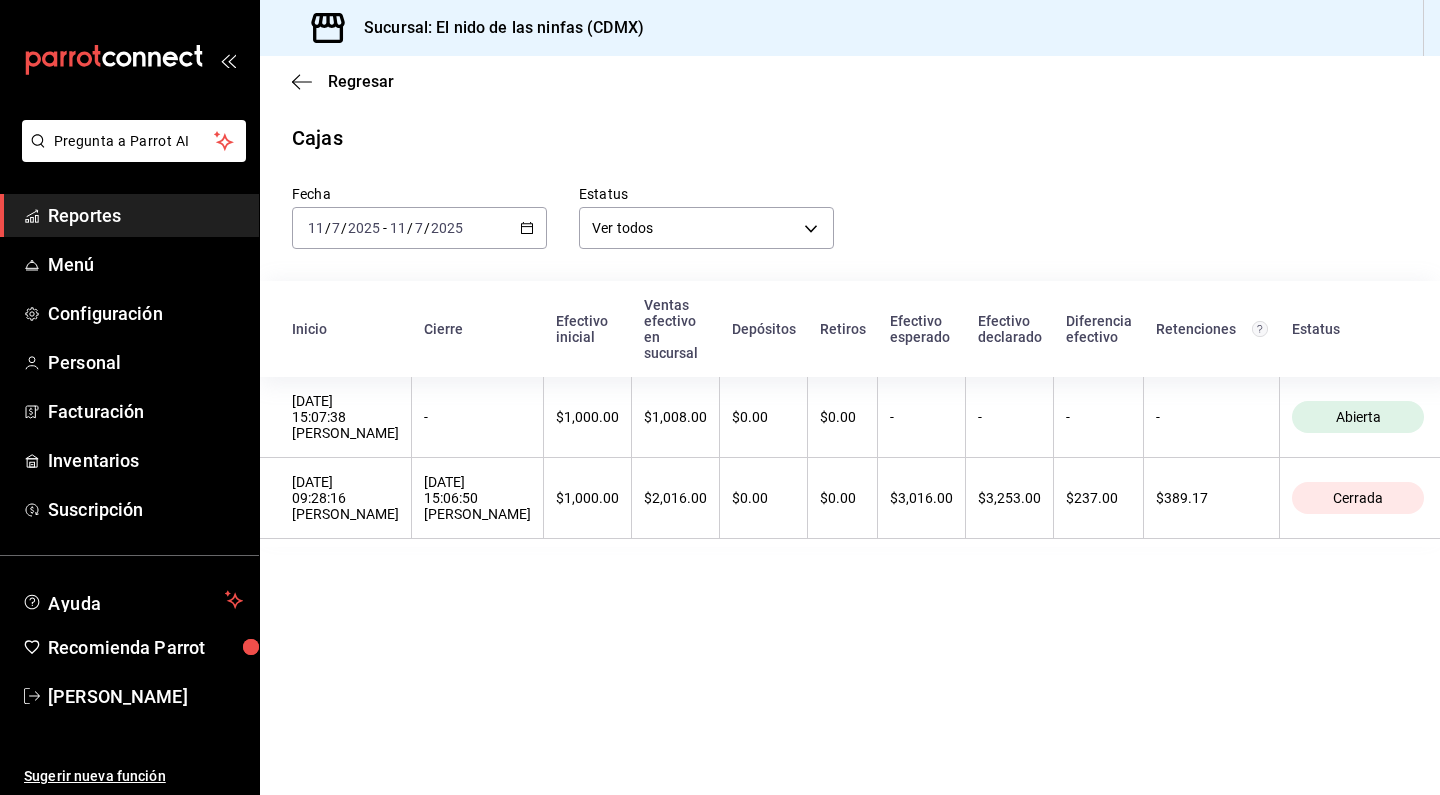 click on "[DATE] [DATE] - [DATE] [DATE]" at bounding box center [419, 228] 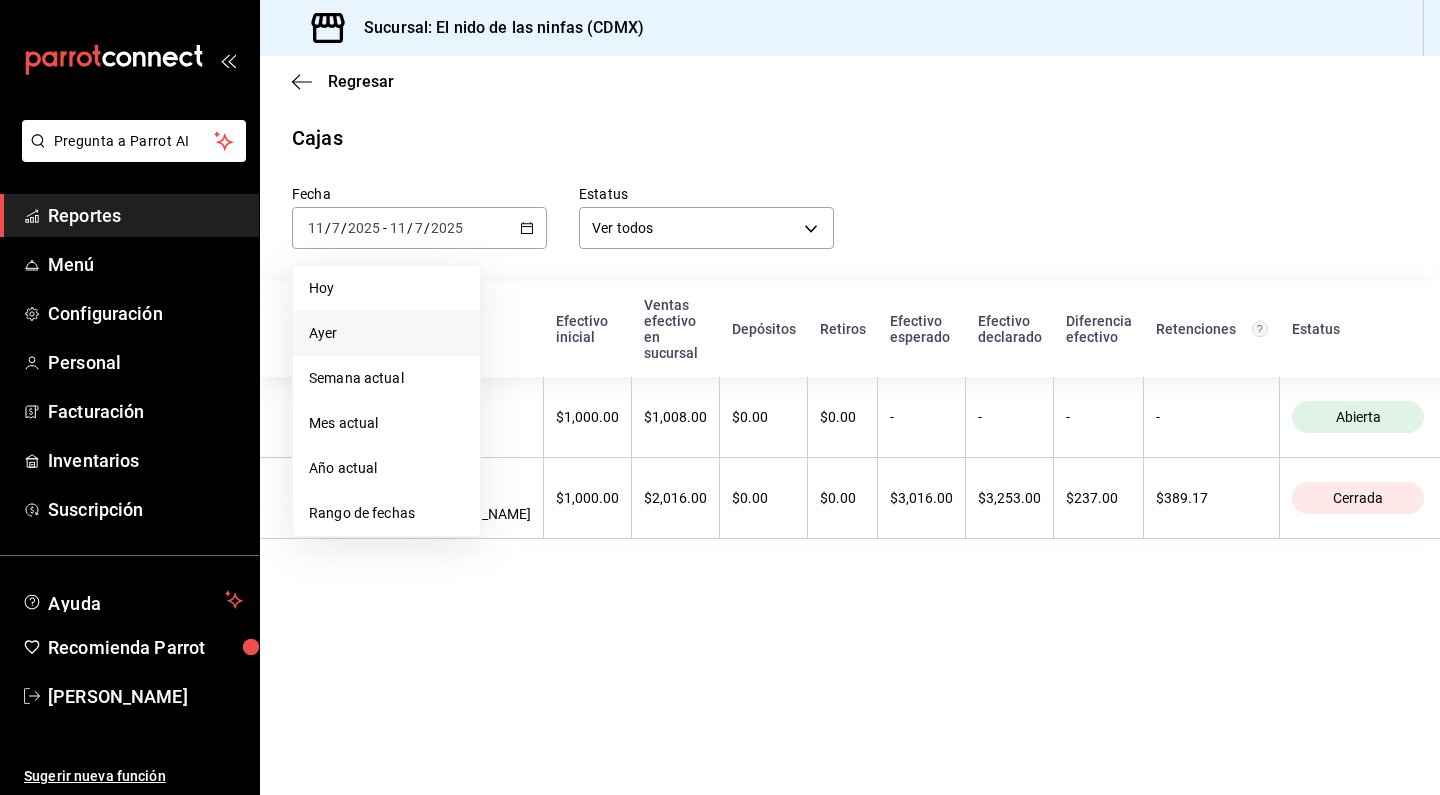 click on "Ayer" at bounding box center (386, 333) 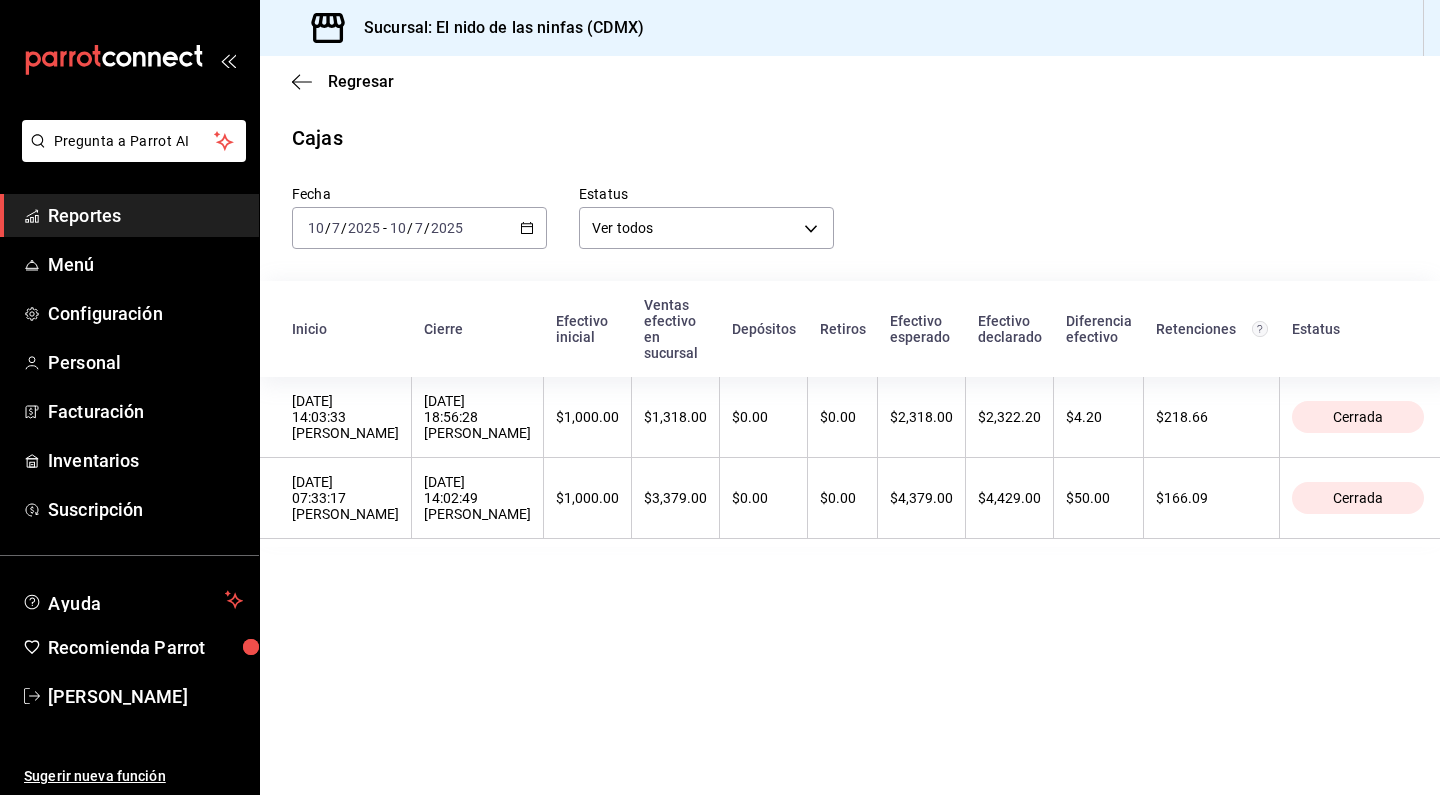 click on "10" at bounding box center [398, 228] 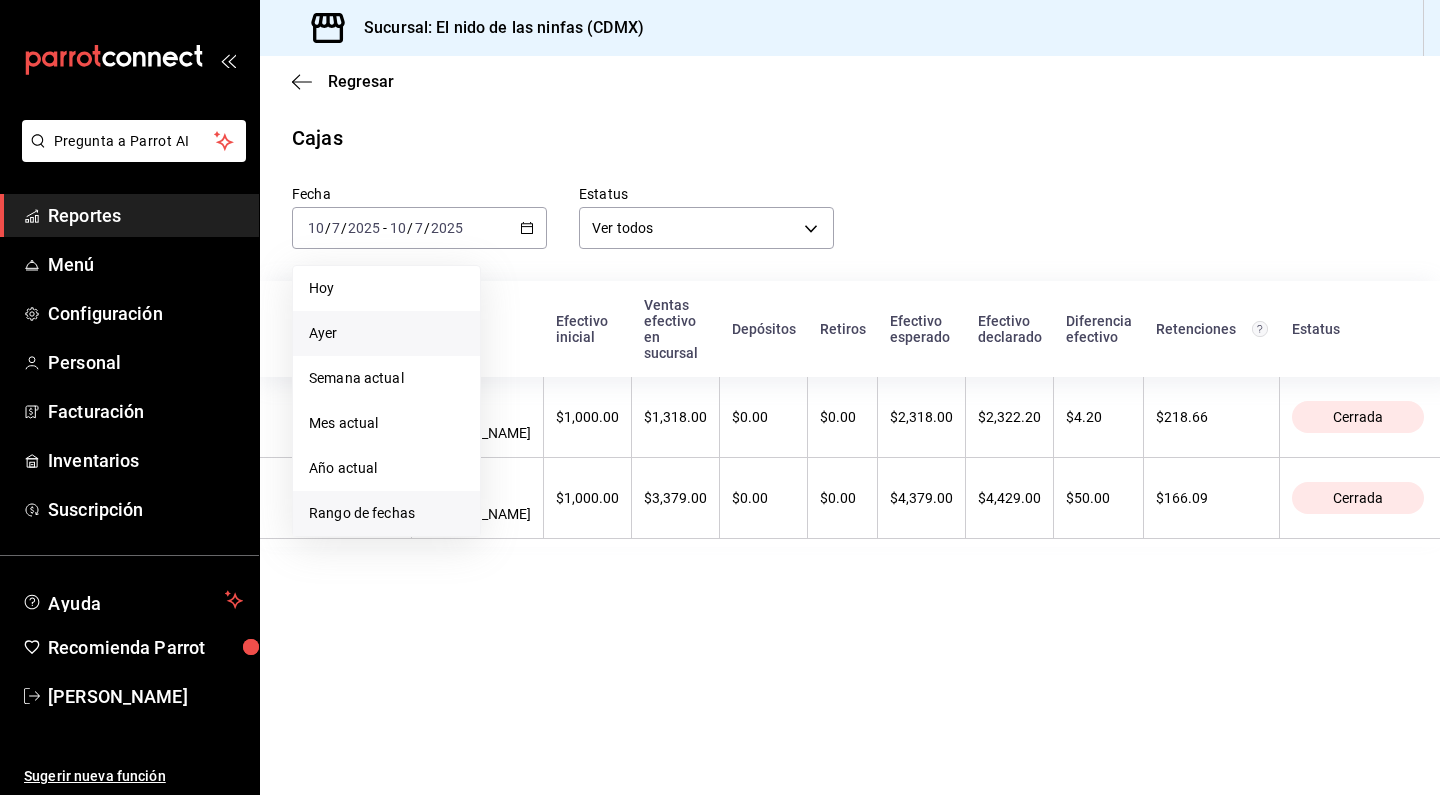 click on "Rango de fechas" at bounding box center (386, 513) 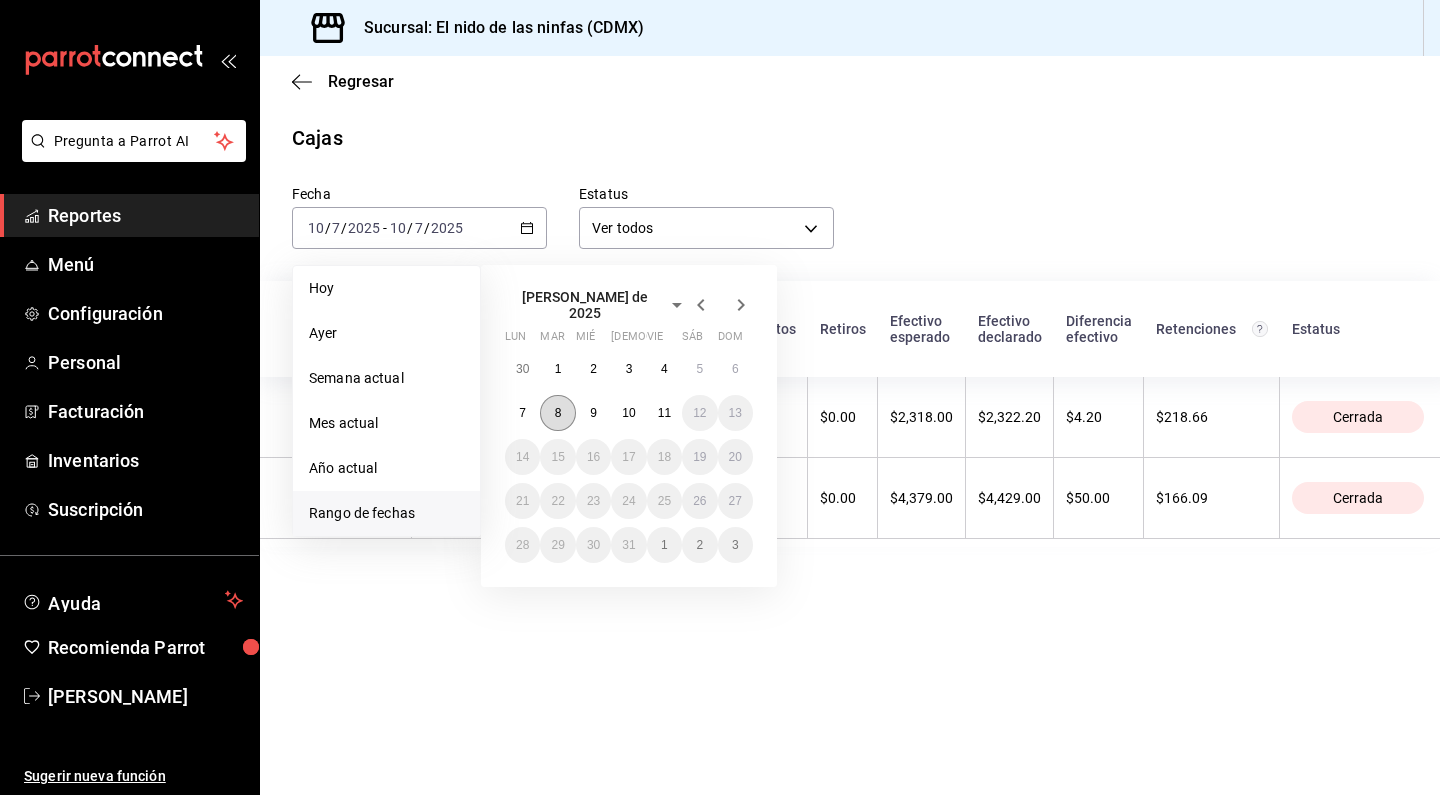 click on "8" at bounding box center (558, 413) 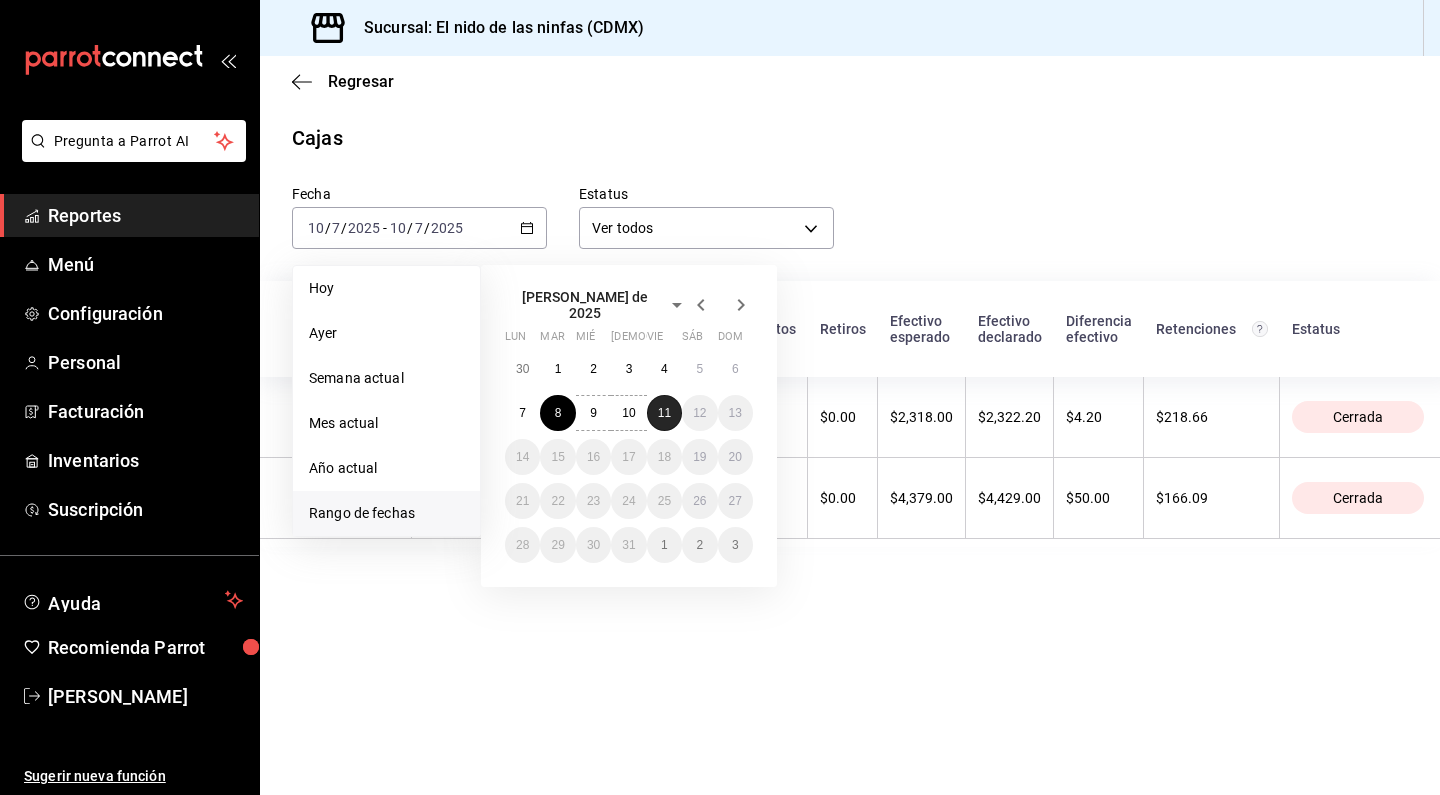 click on "11" at bounding box center (664, 413) 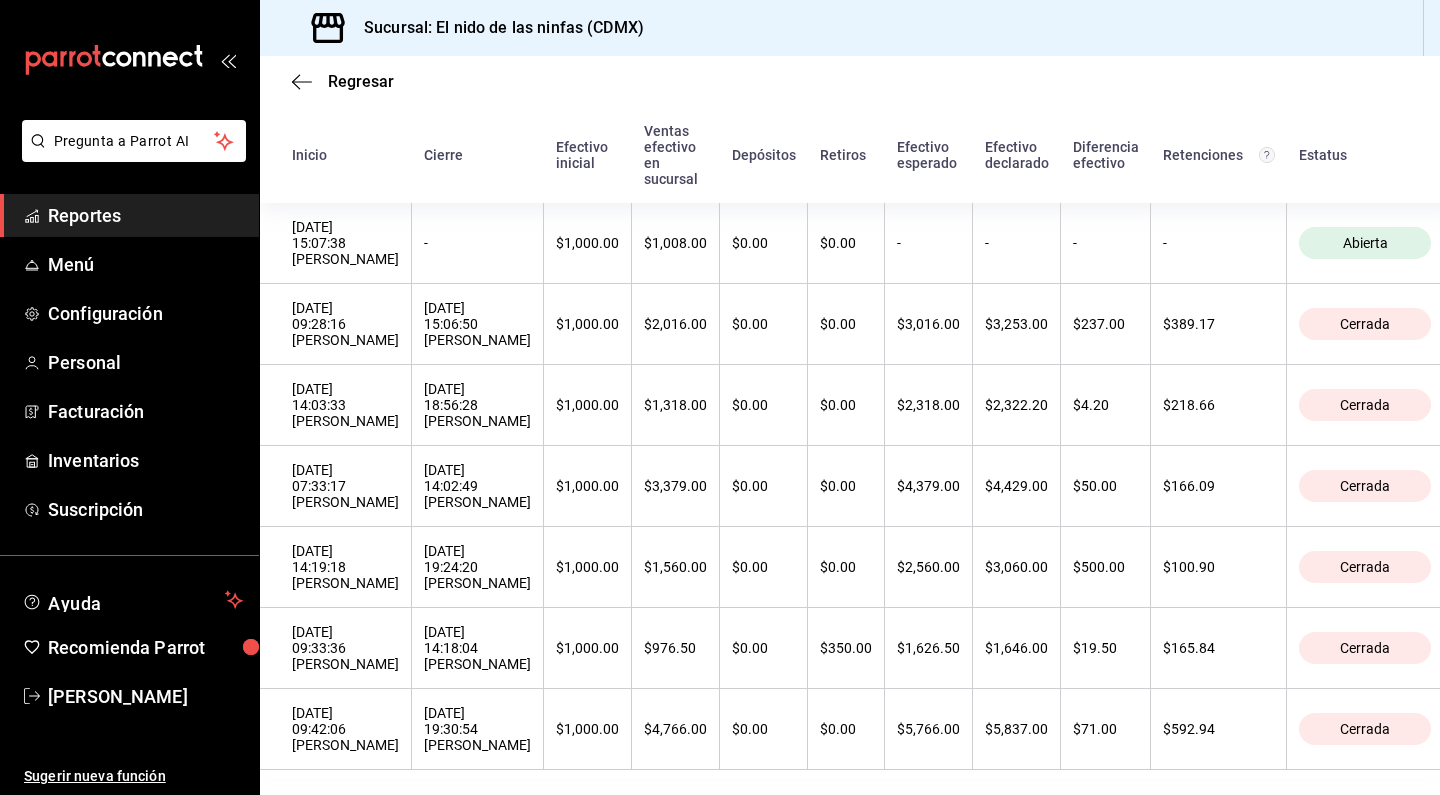 scroll, scrollTop: 173, scrollLeft: 0, axis: vertical 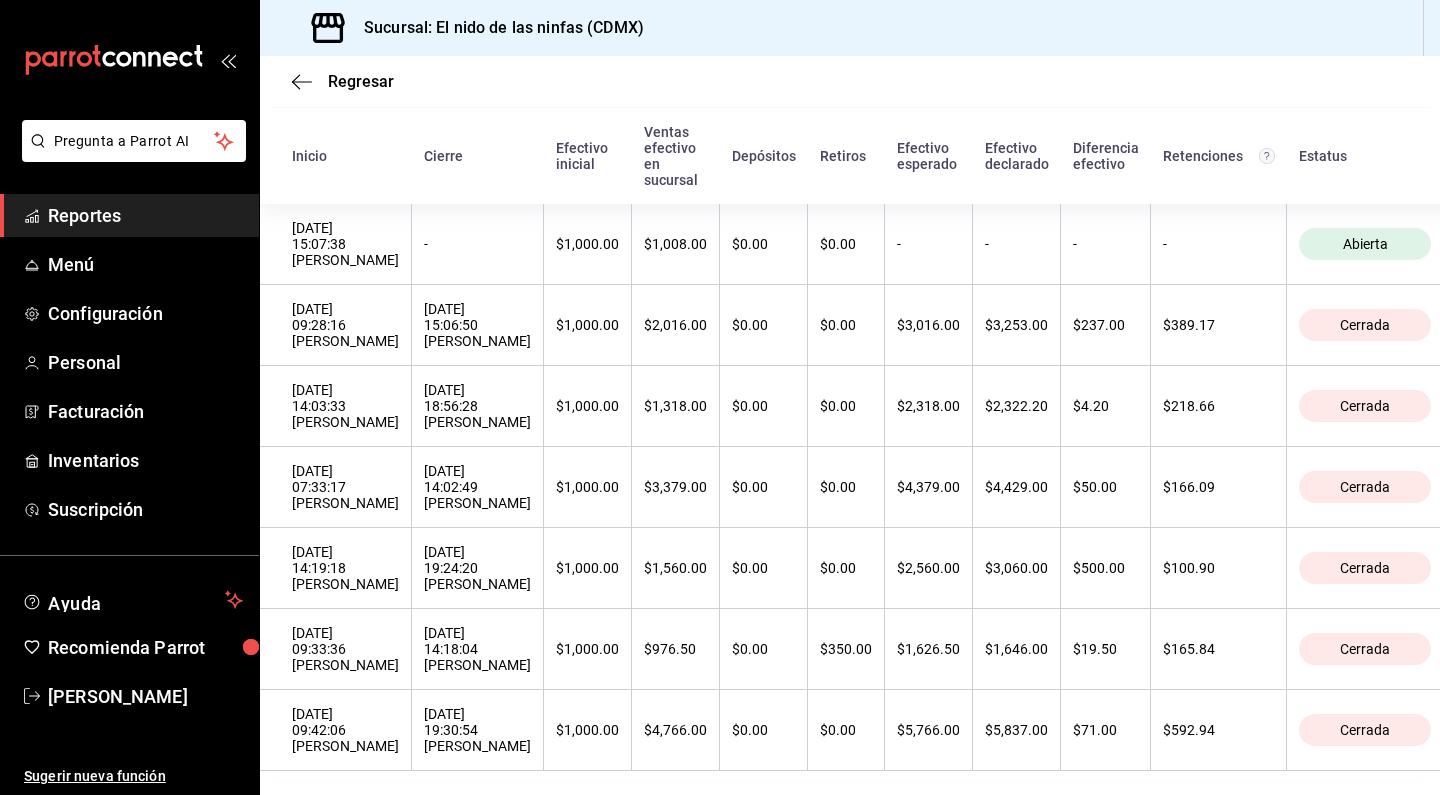click on "Regresar" at bounding box center (850, 81) 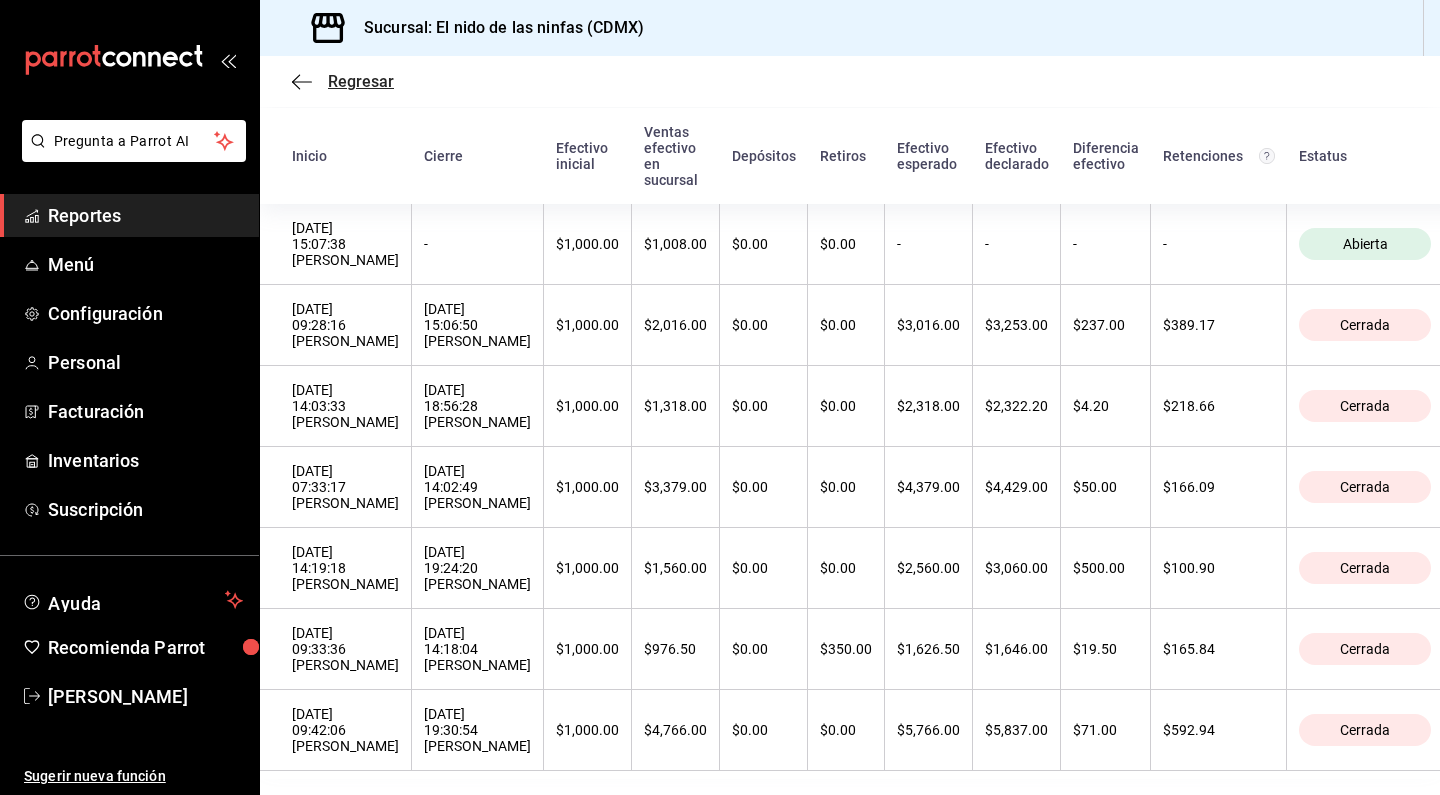 click 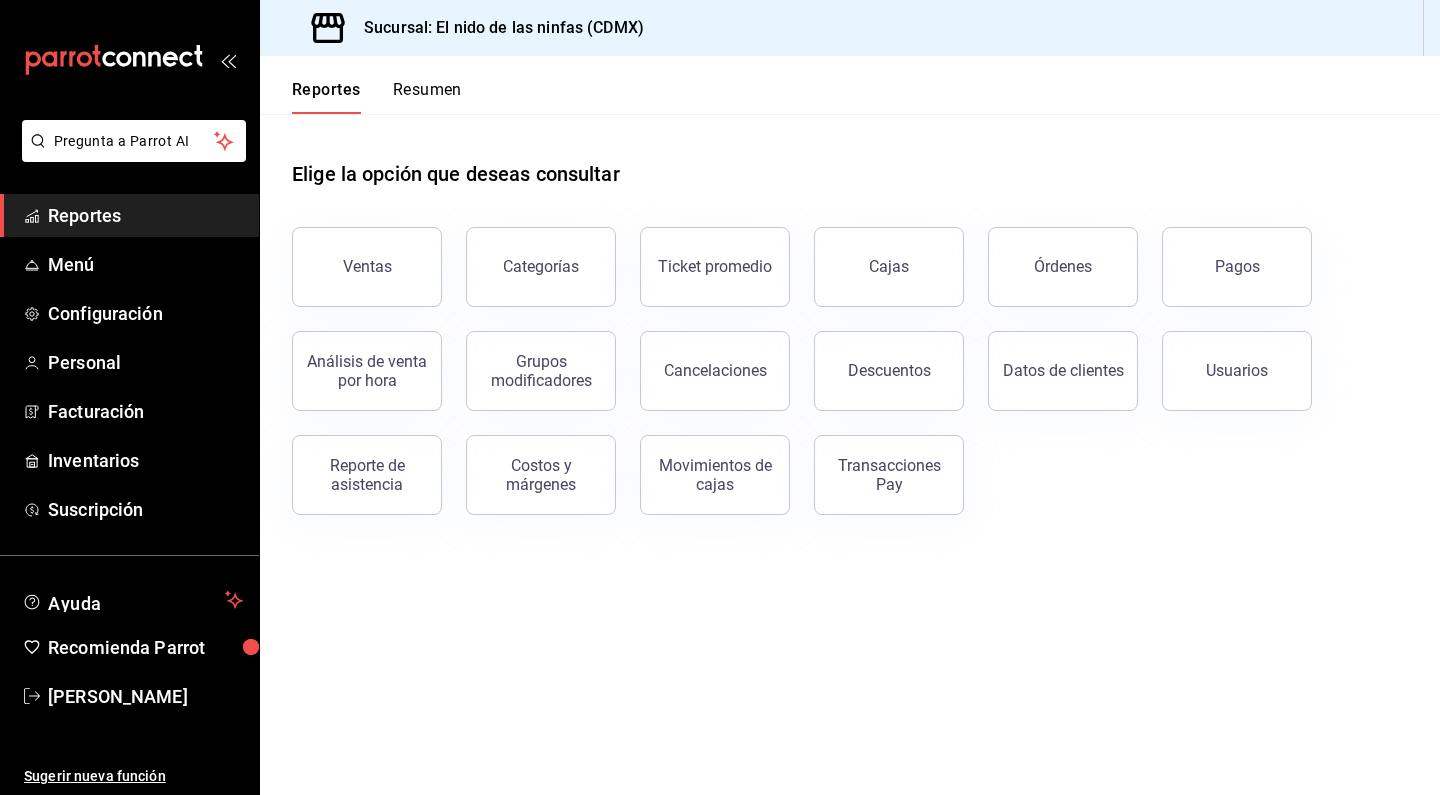 click on "Ventas" at bounding box center (355, 255) 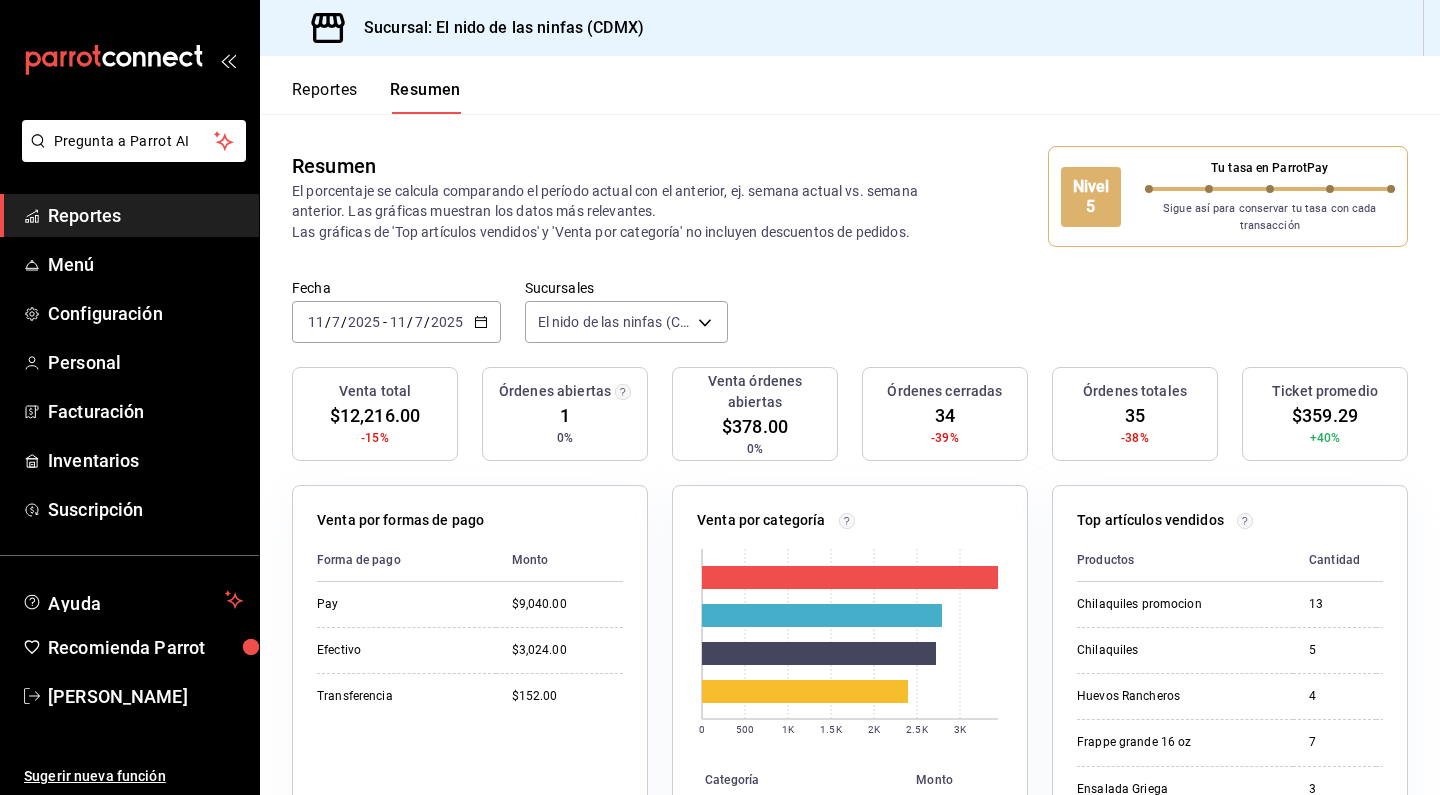 scroll, scrollTop: 0, scrollLeft: 0, axis: both 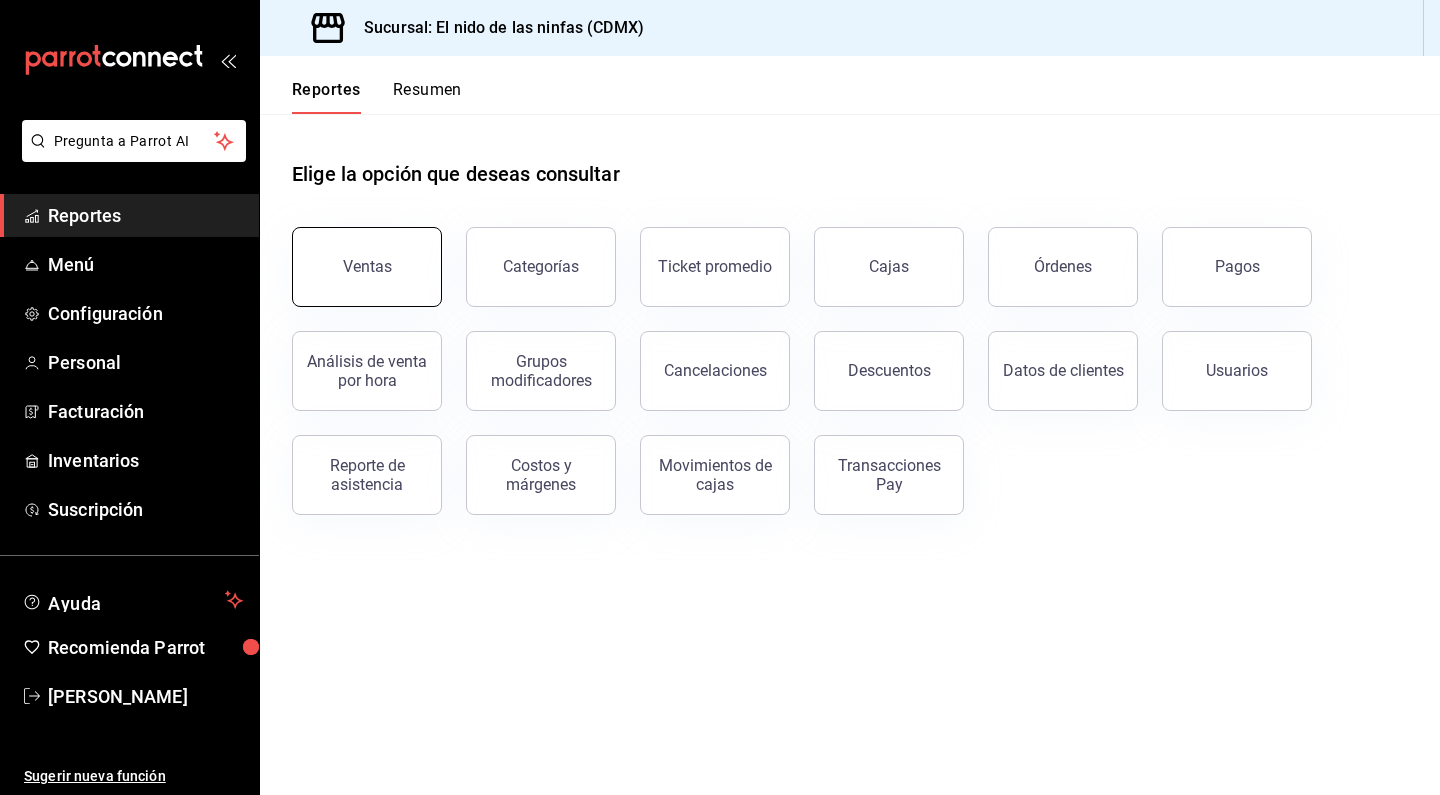 click on "Ventas" at bounding box center [367, 267] 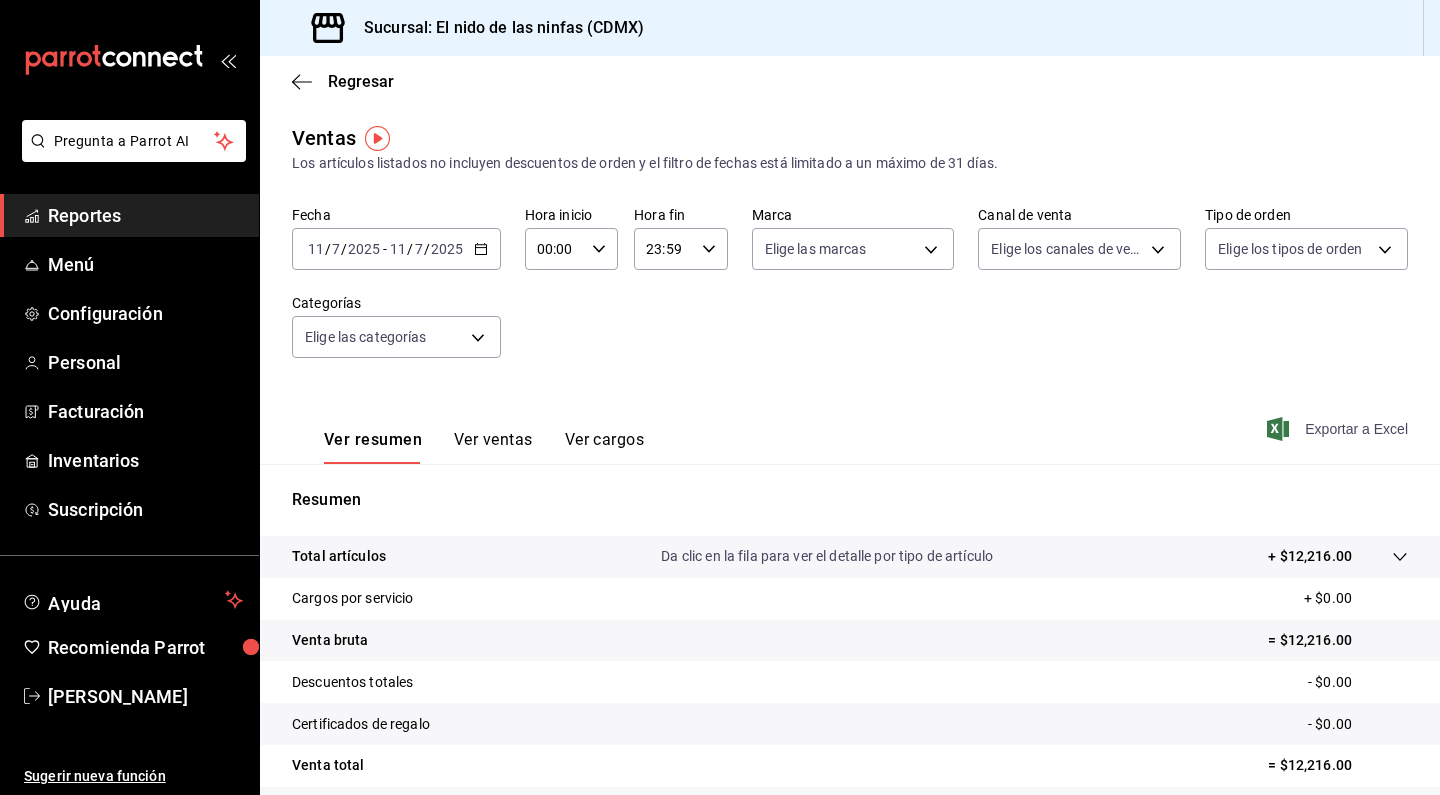 click on "Exportar a Excel" at bounding box center (1339, 429) 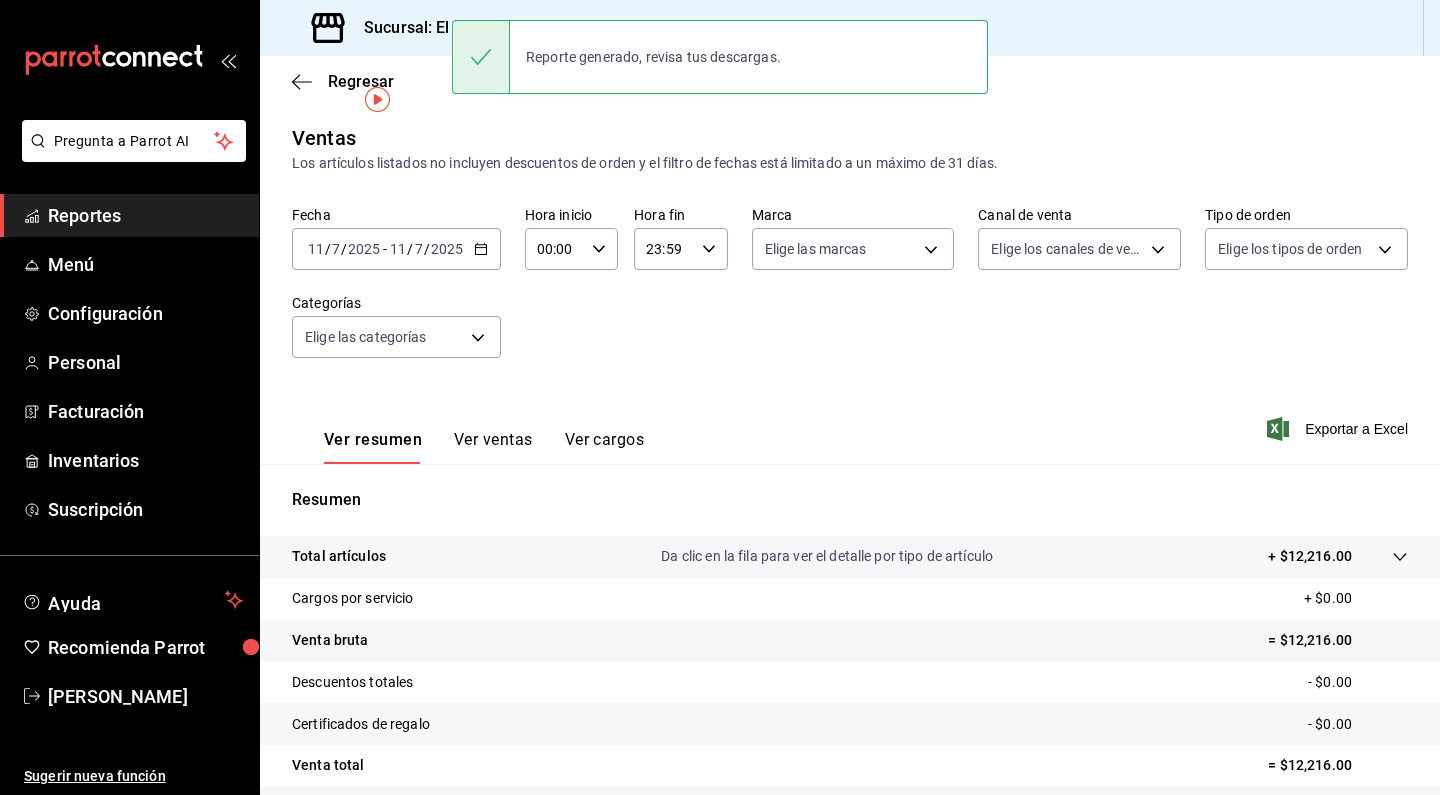 scroll, scrollTop: 42, scrollLeft: 0, axis: vertical 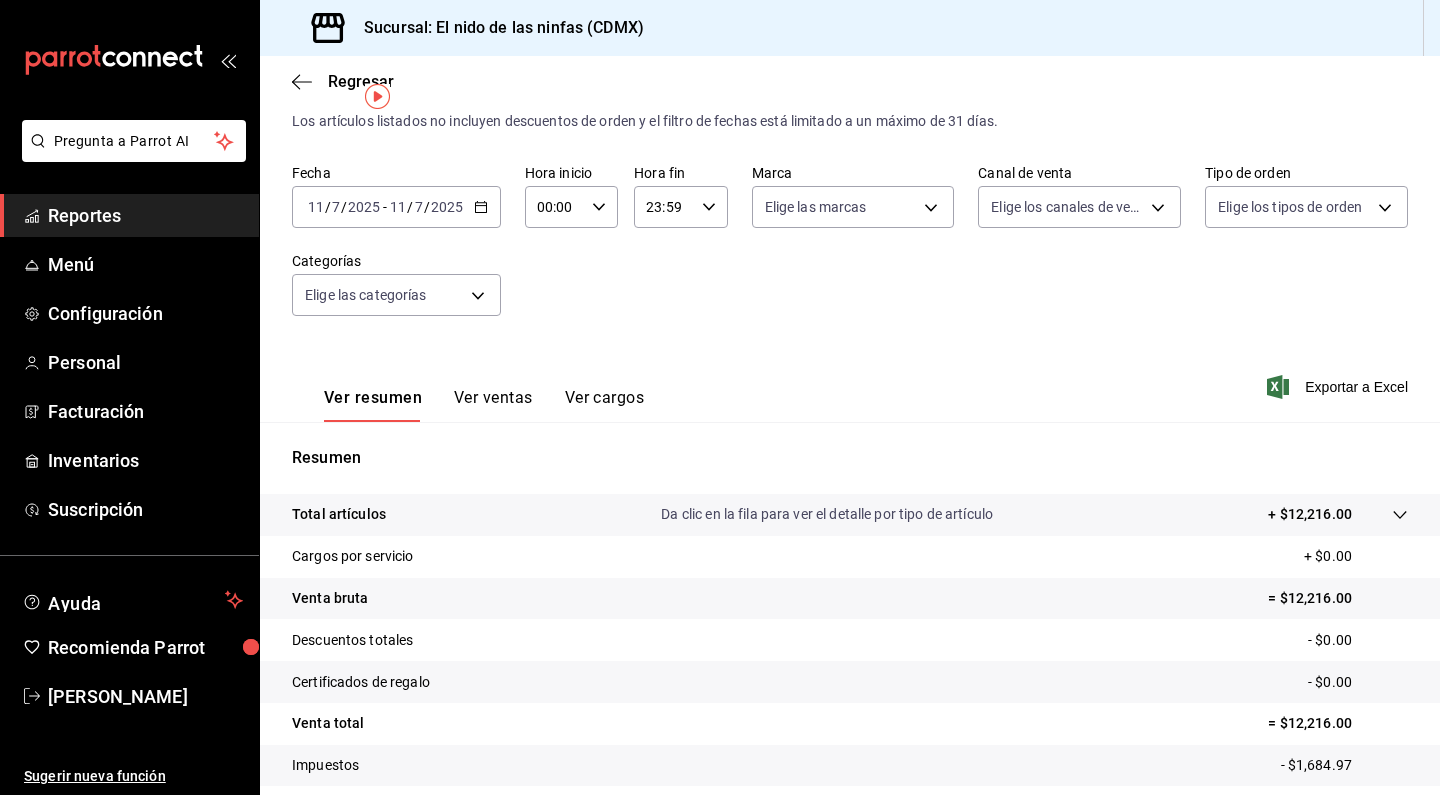 click on "Ver cargos" at bounding box center (605, 405) 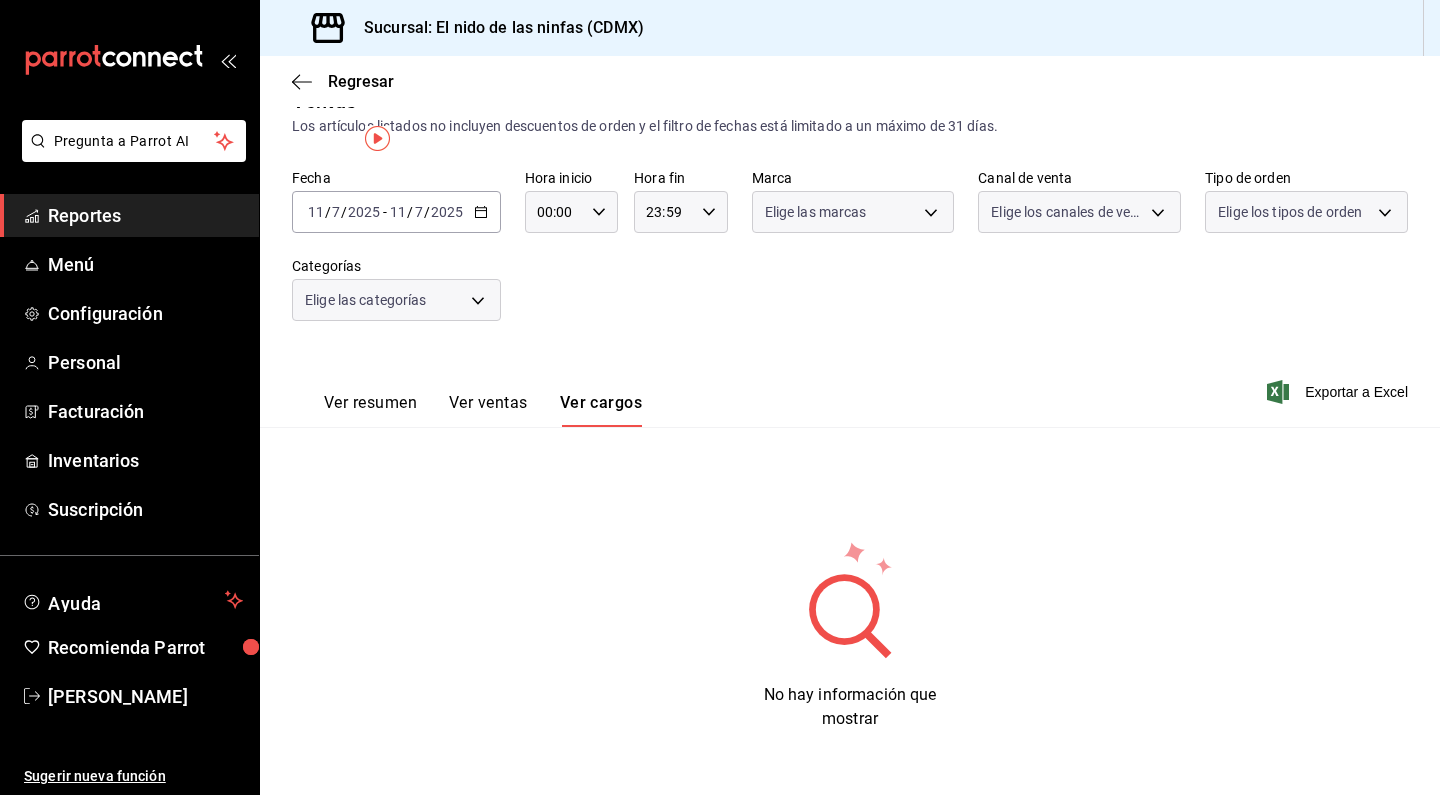 scroll, scrollTop: 0, scrollLeft: 0, axis: both 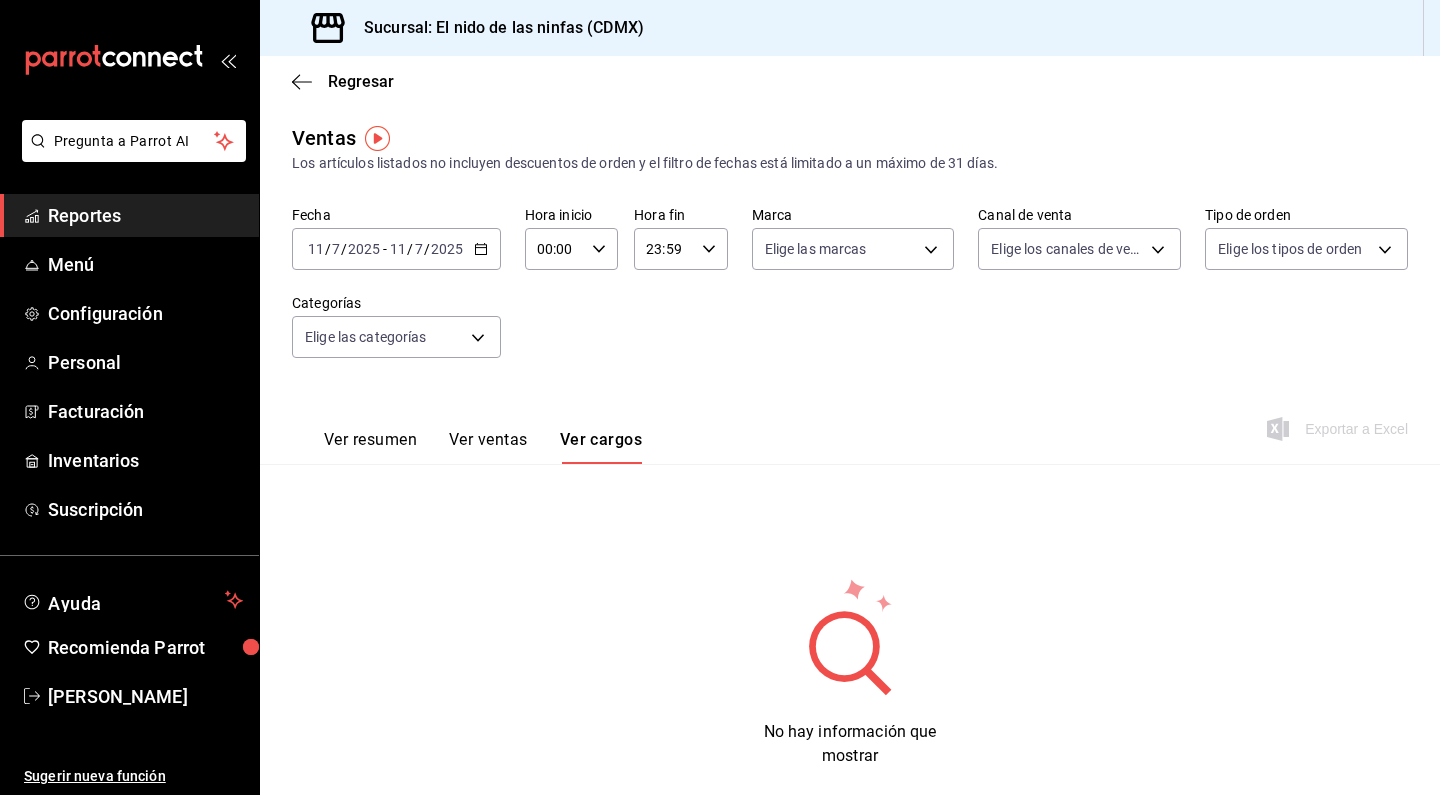 click on "Regresar" at bounding box center (850, 81) 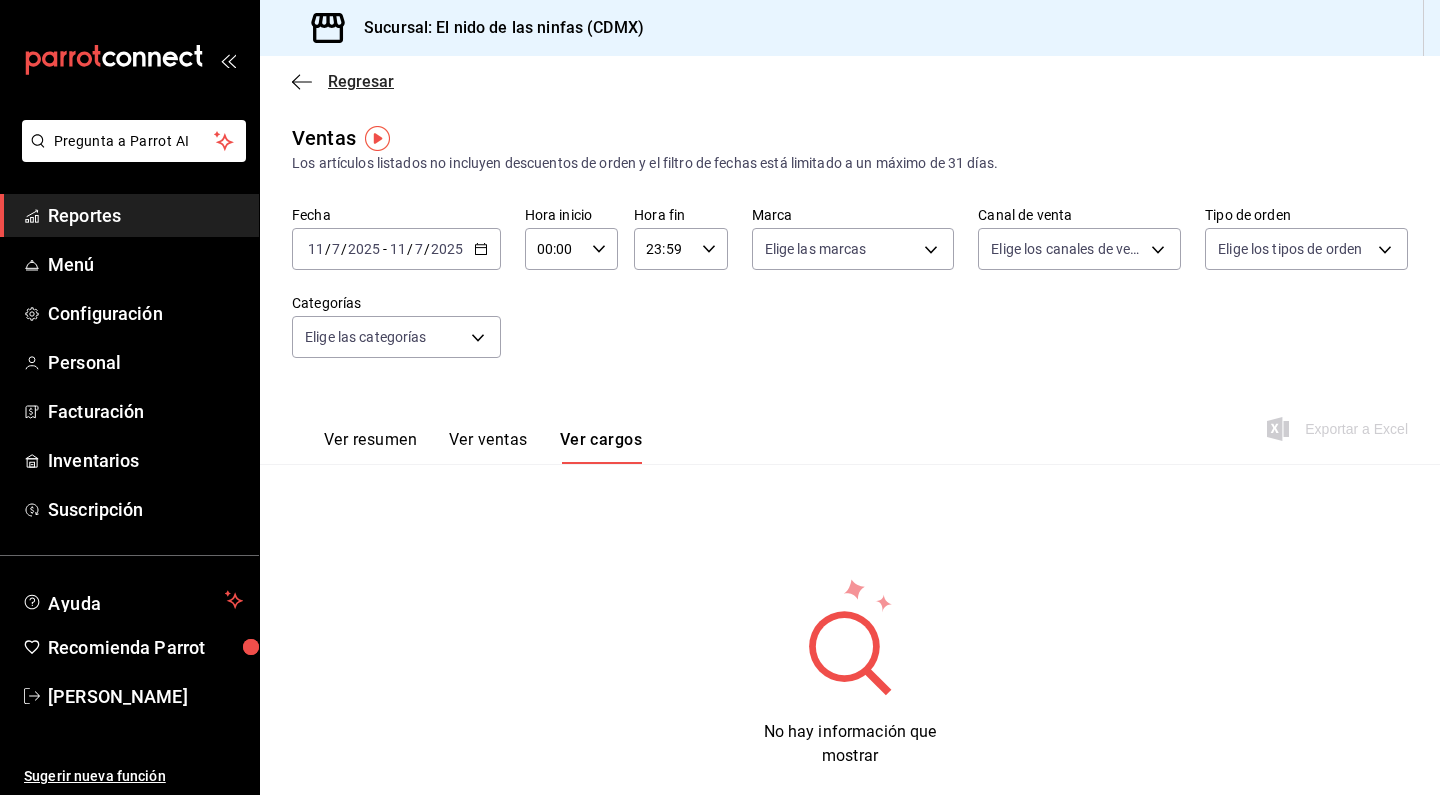 click 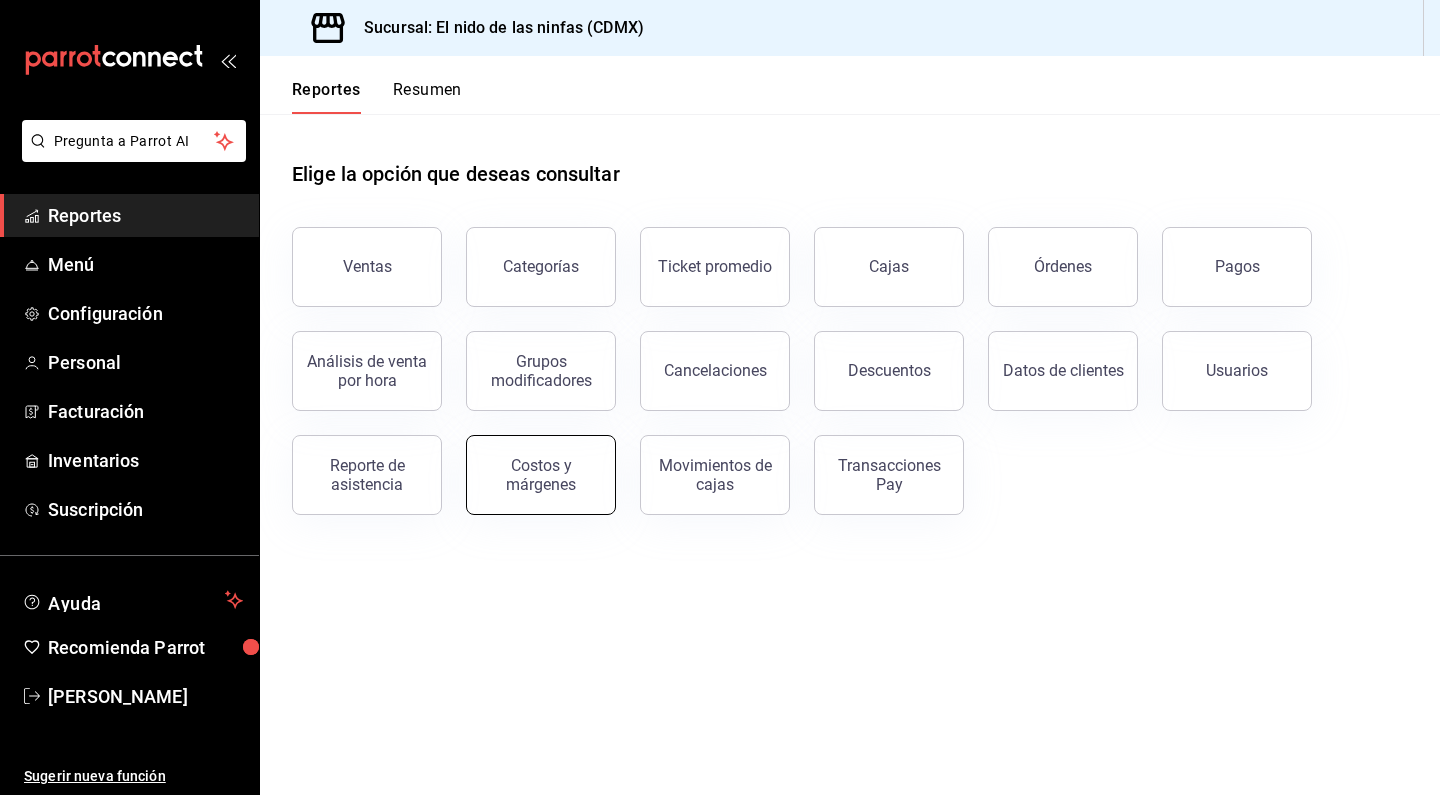 click on "Costos y márgenes" at bounding box center (541, 475) 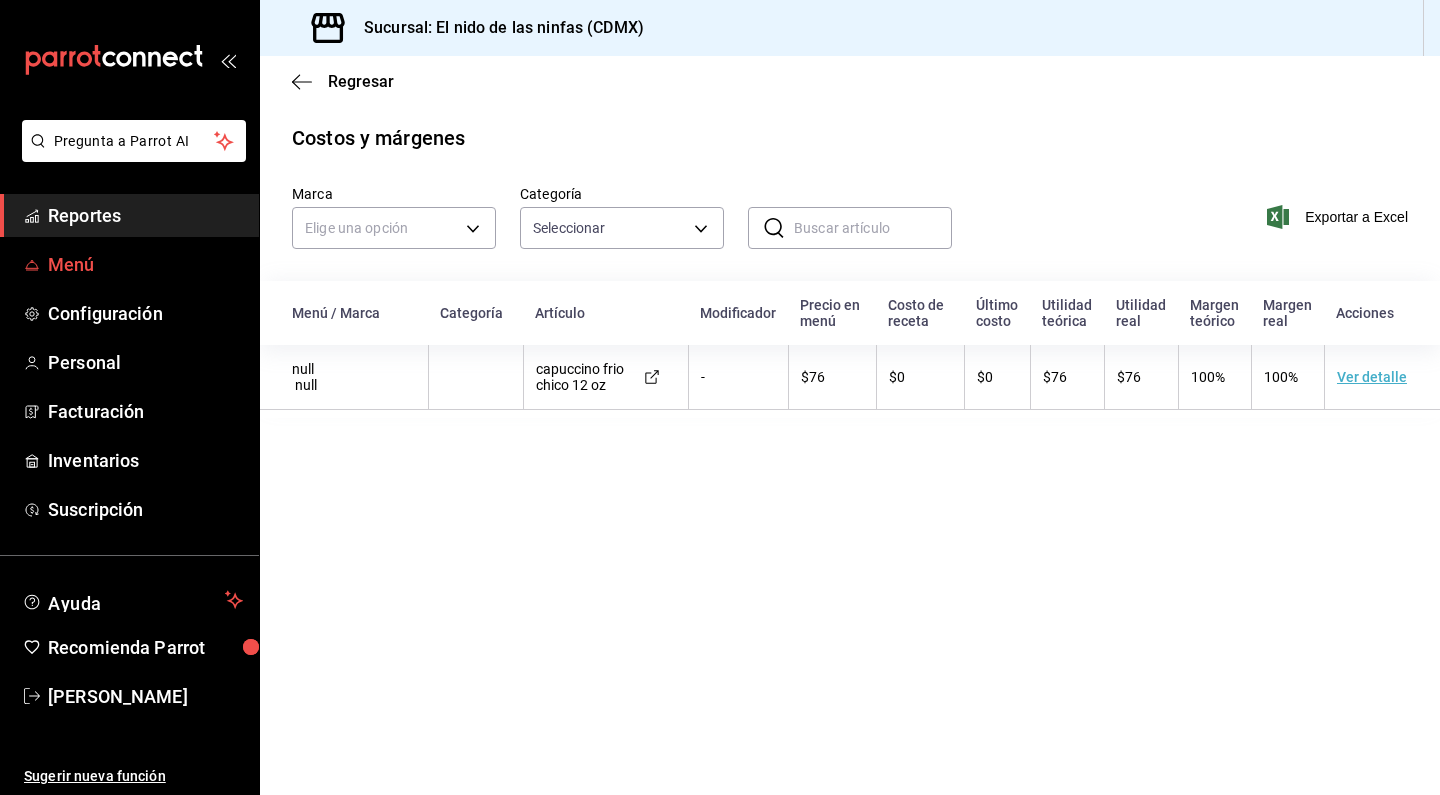click on "Menú" at bounding box center [129, 264] 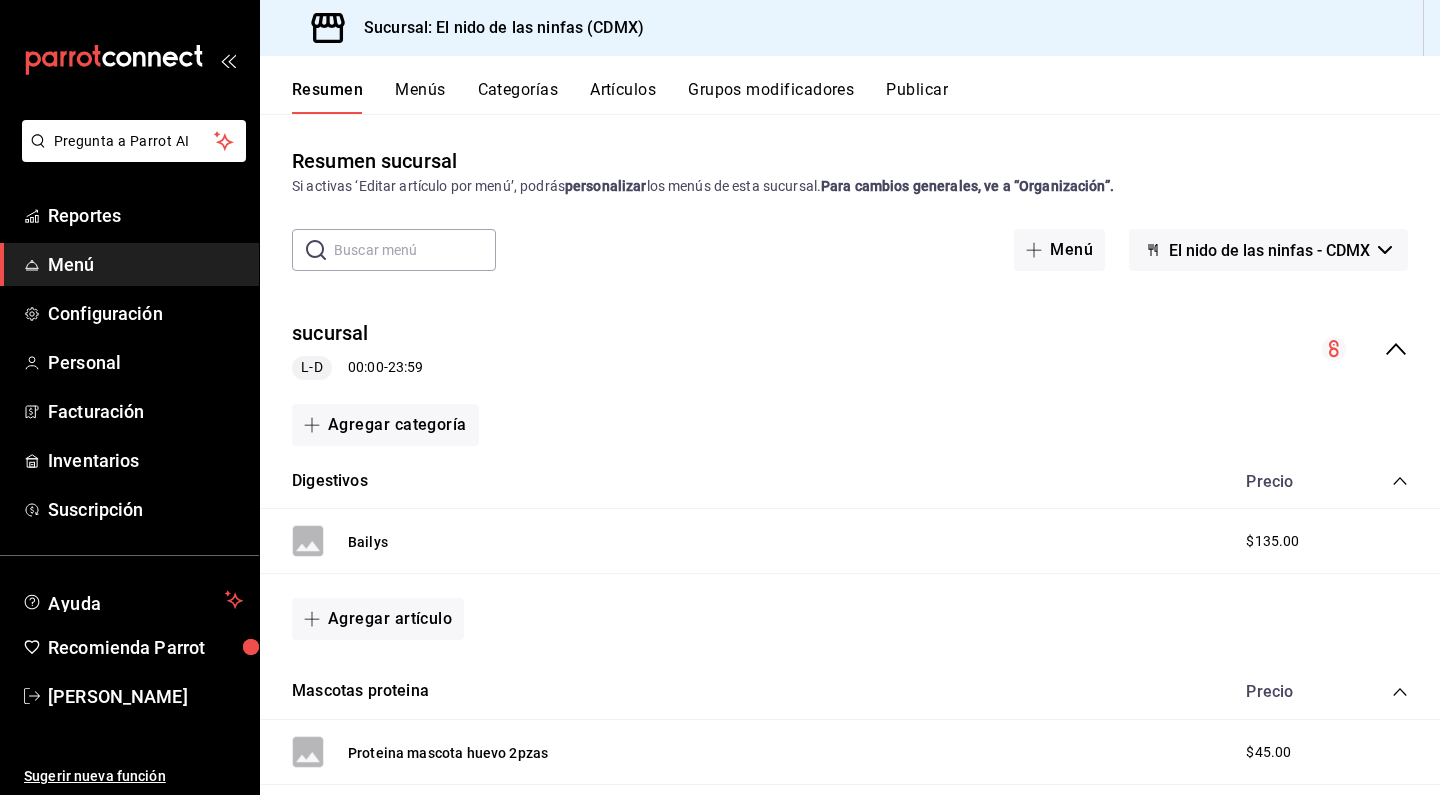click on "Para cambios generales, ve a “Organización”." at bounding box center [967, 186] 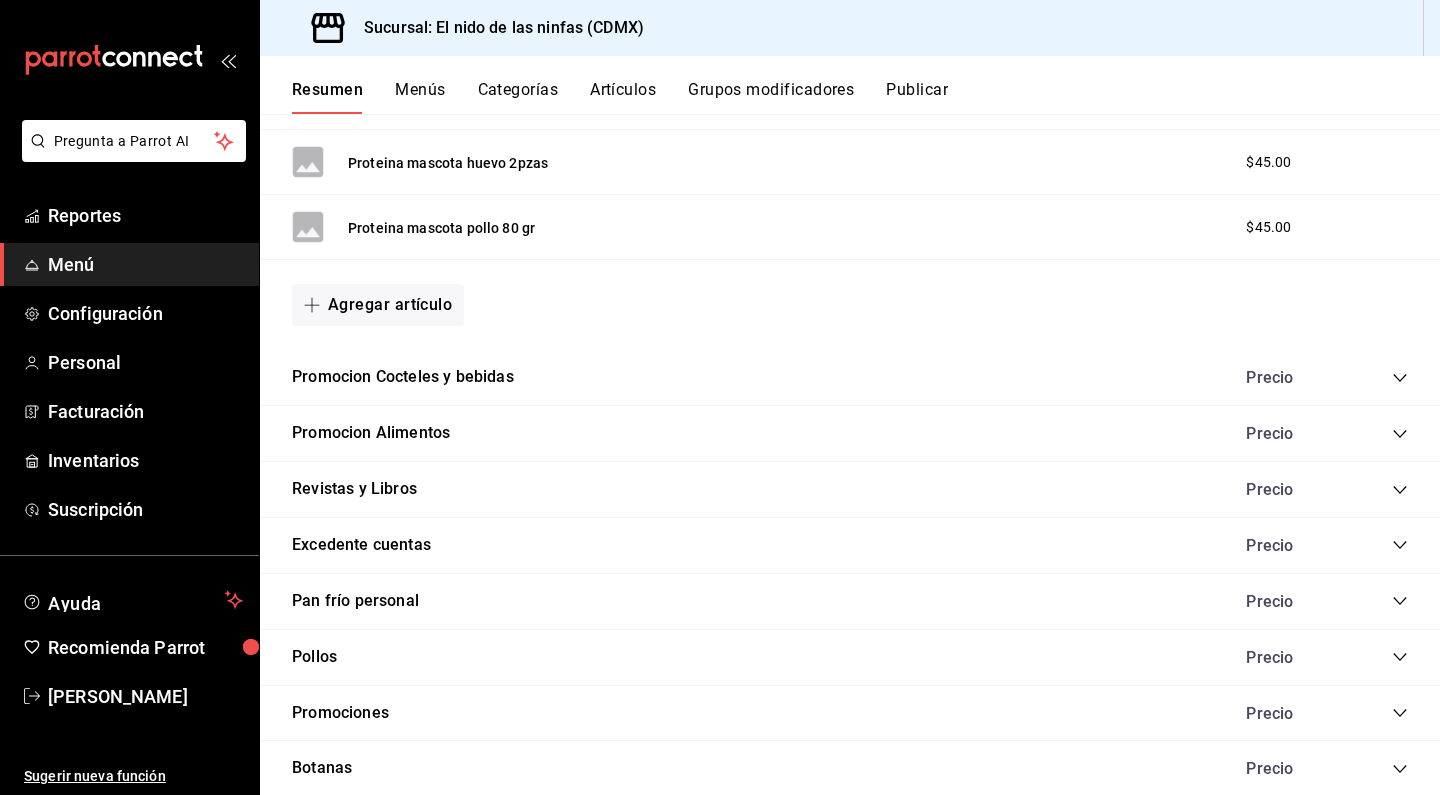 scroll, scrollTop: 601, scrollLeft: 0, axis: vertical 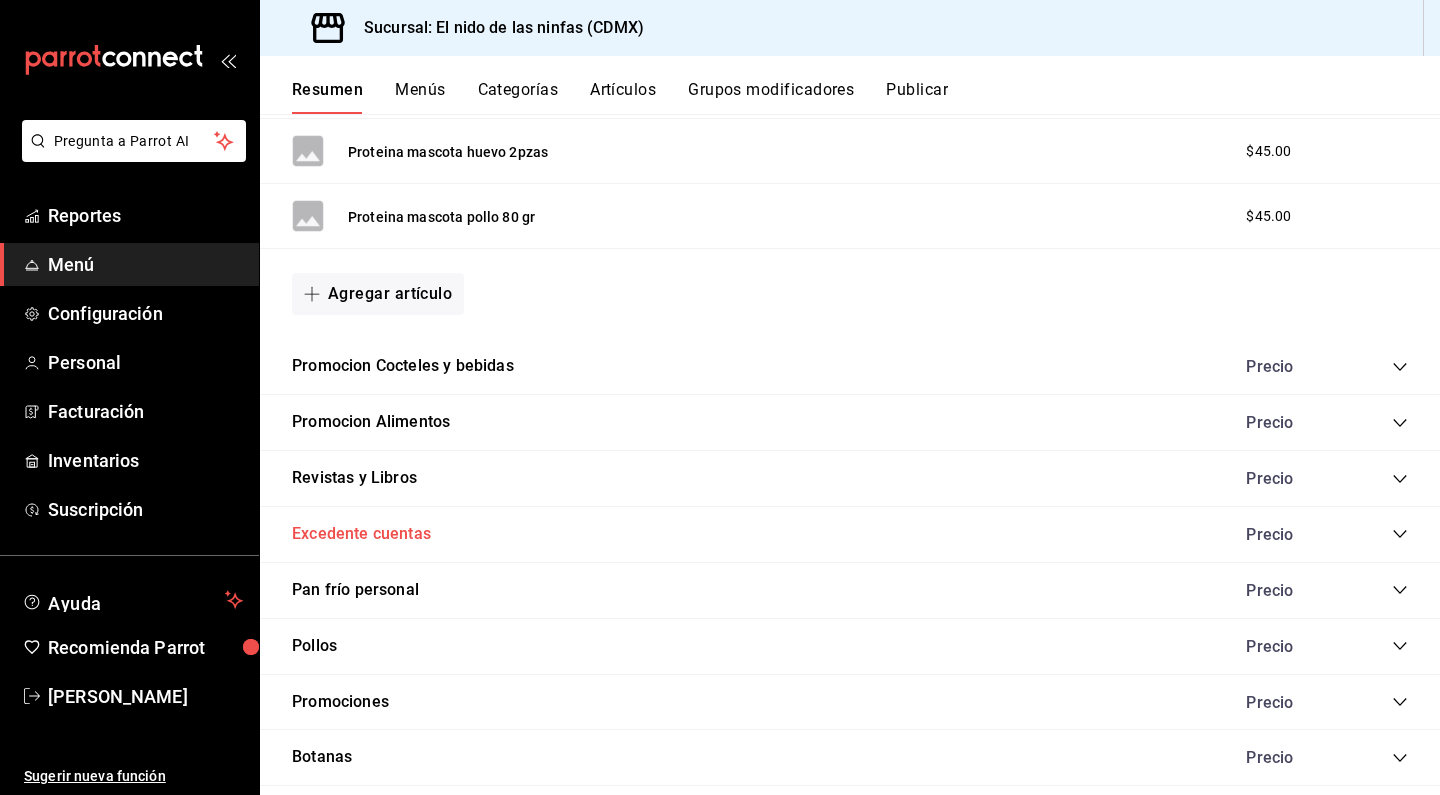 click on "Excedente cuentas" at bounding box center [361, 534] 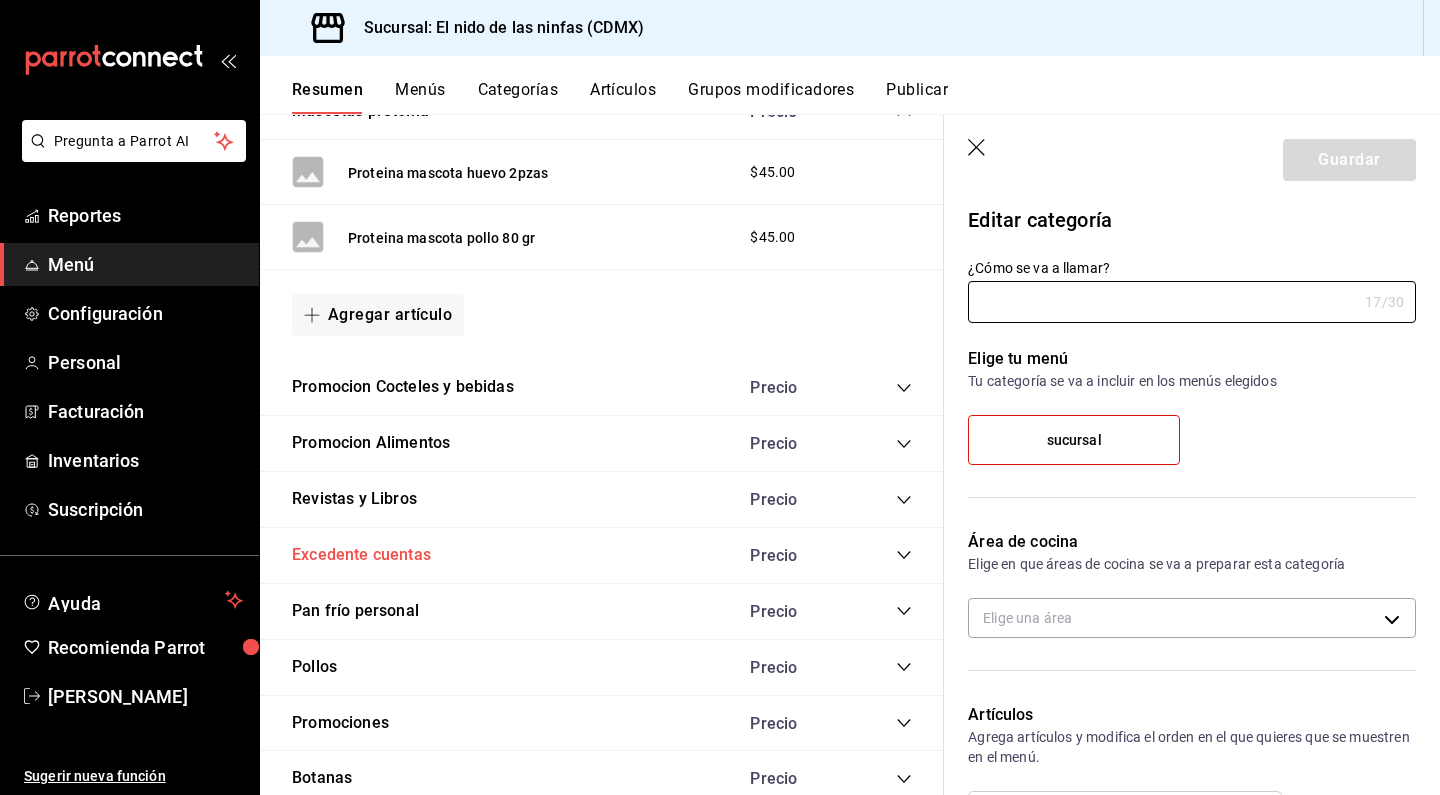 type on "Excedente cuentas" 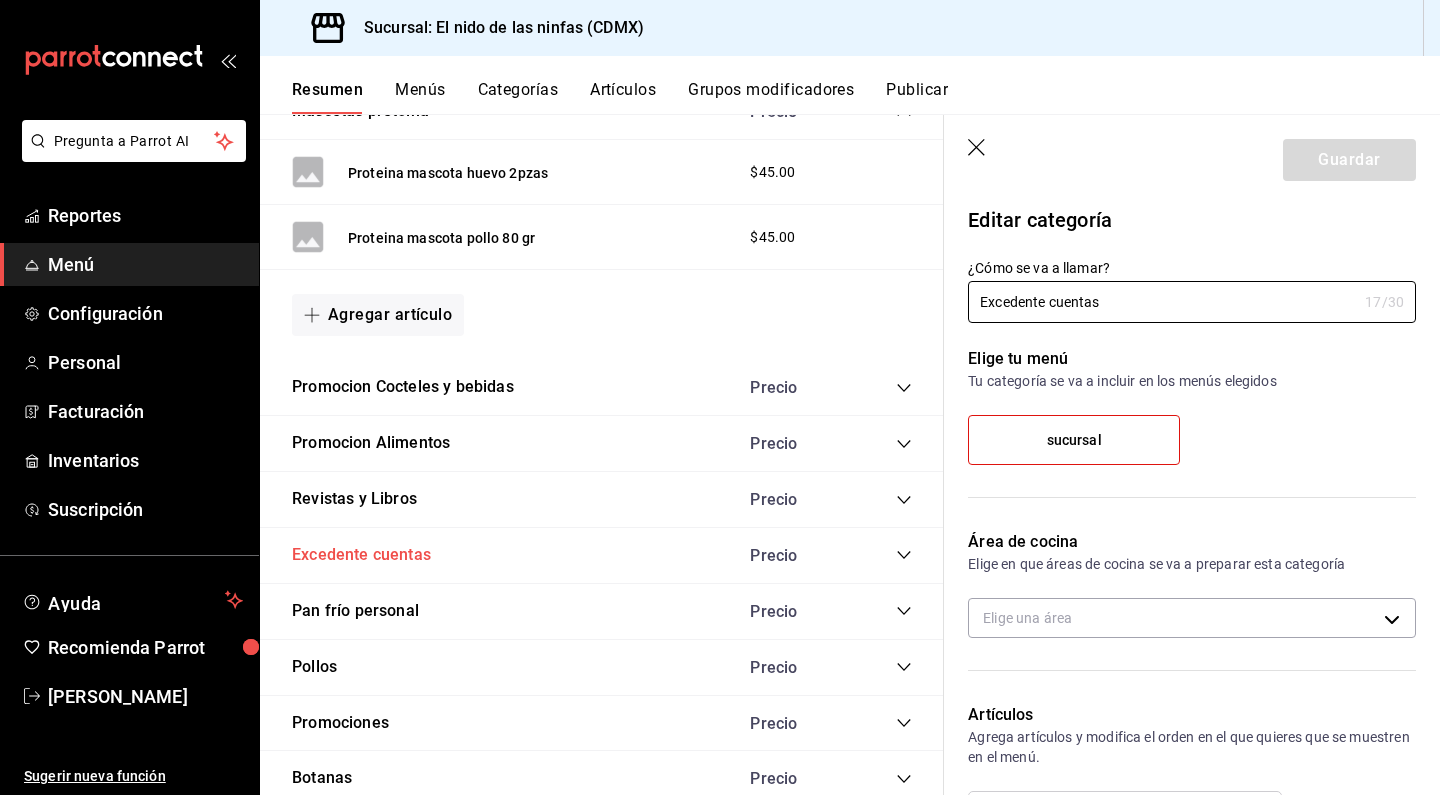 type on "bbf61cf4-e1b5-4e8e-acfd-c37e0031c4b6" 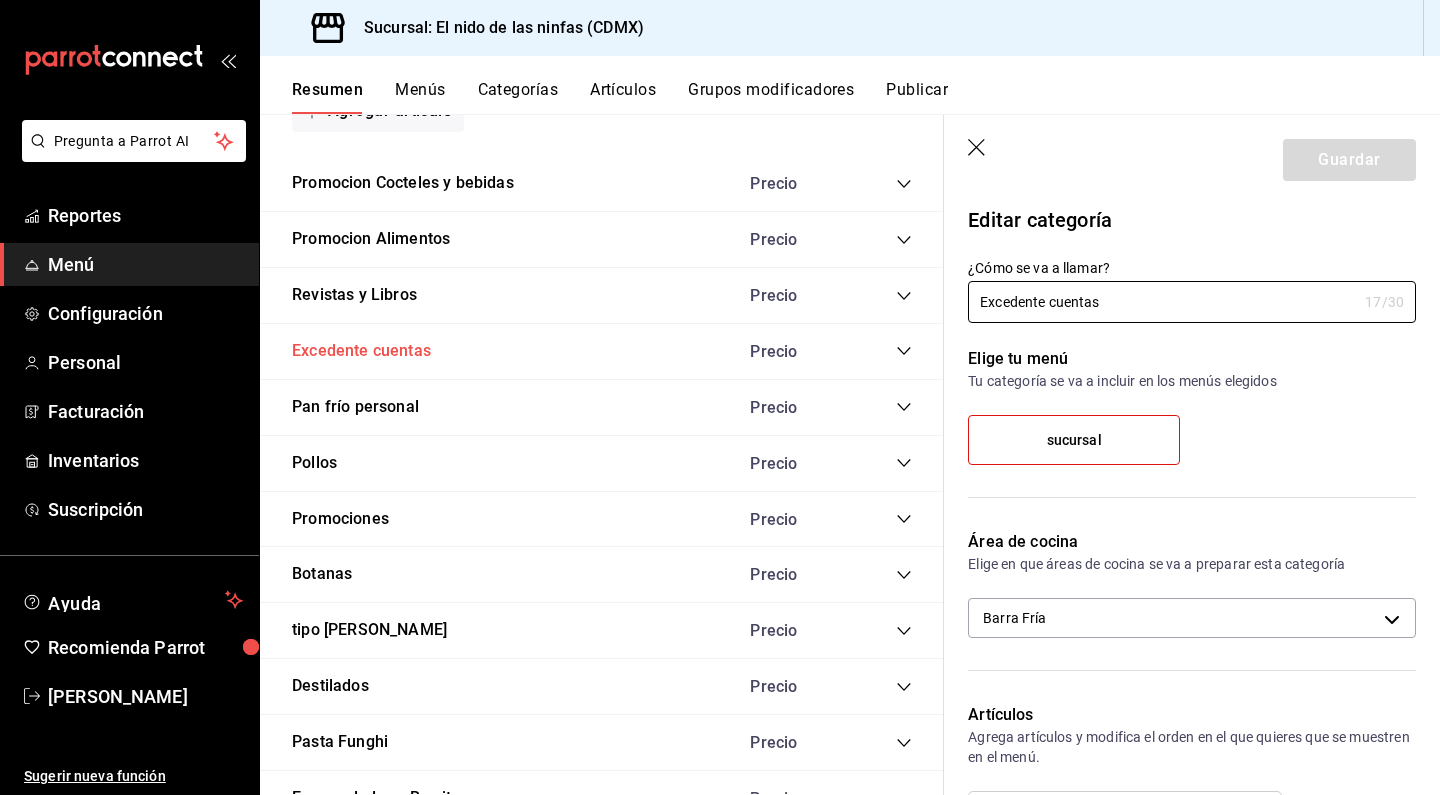 scroll, scrollTop: 807, scrollLeft: 0, axis: vertical 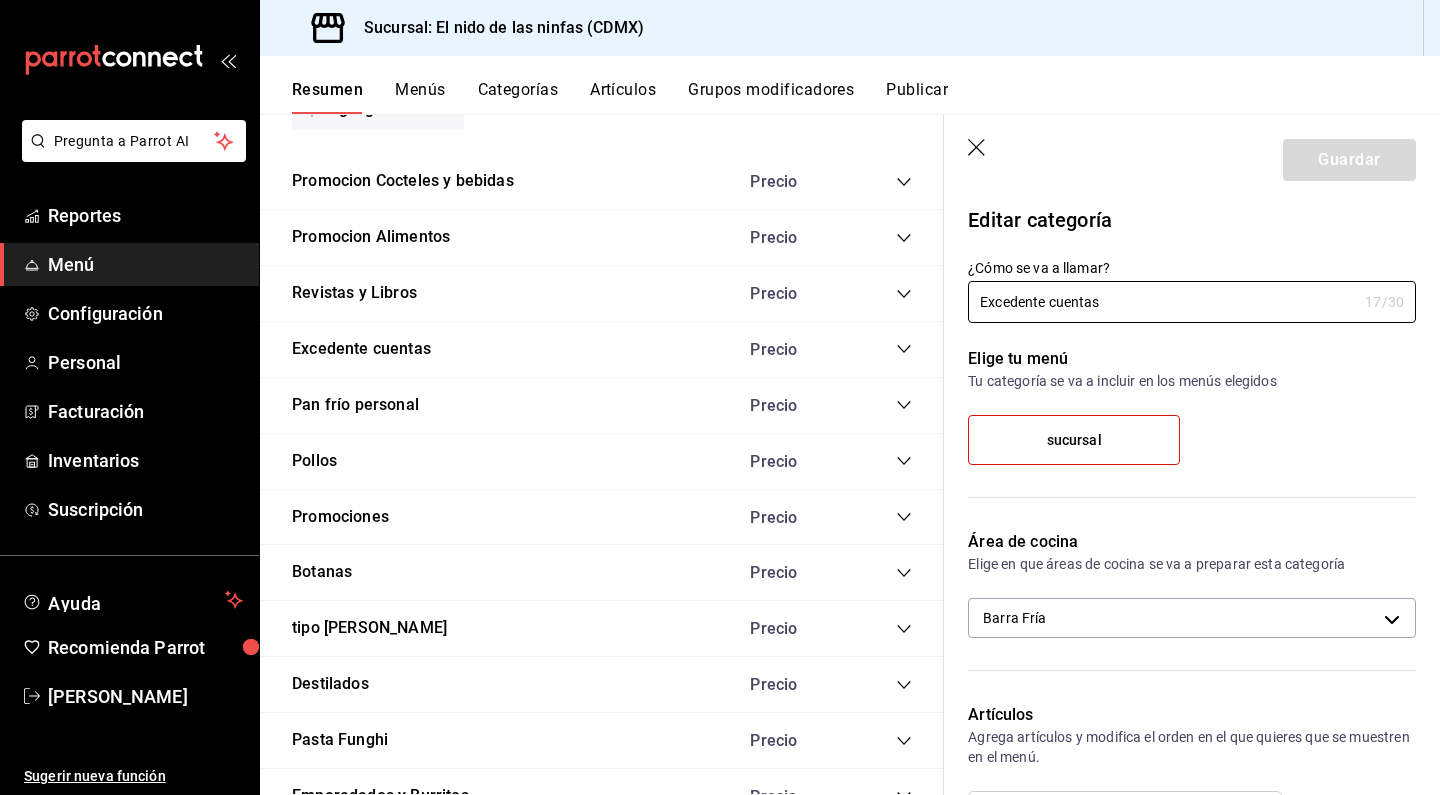click on "Menús" at bounding box center (420, 97) 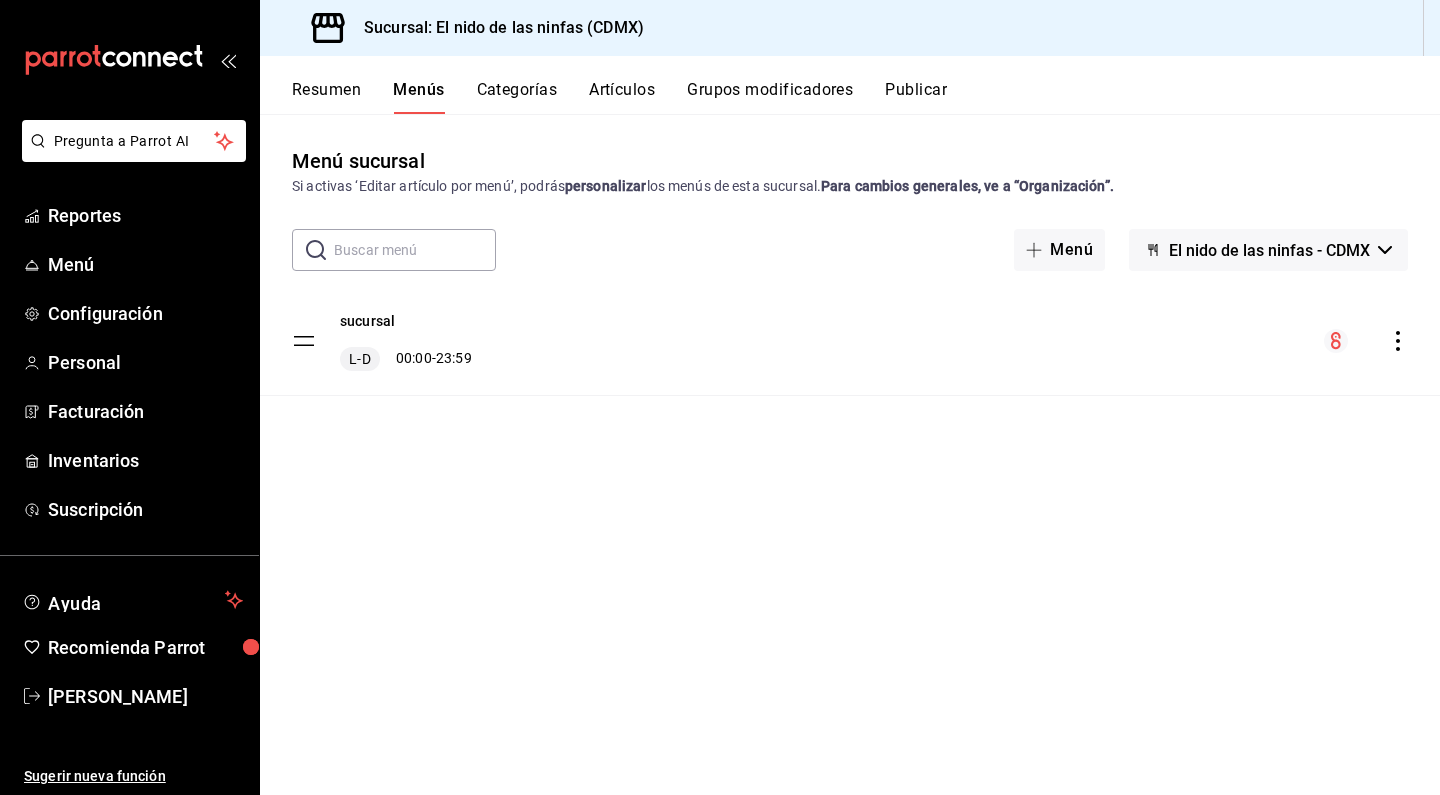 click on "Artículos" at bounding box center [622, 97] 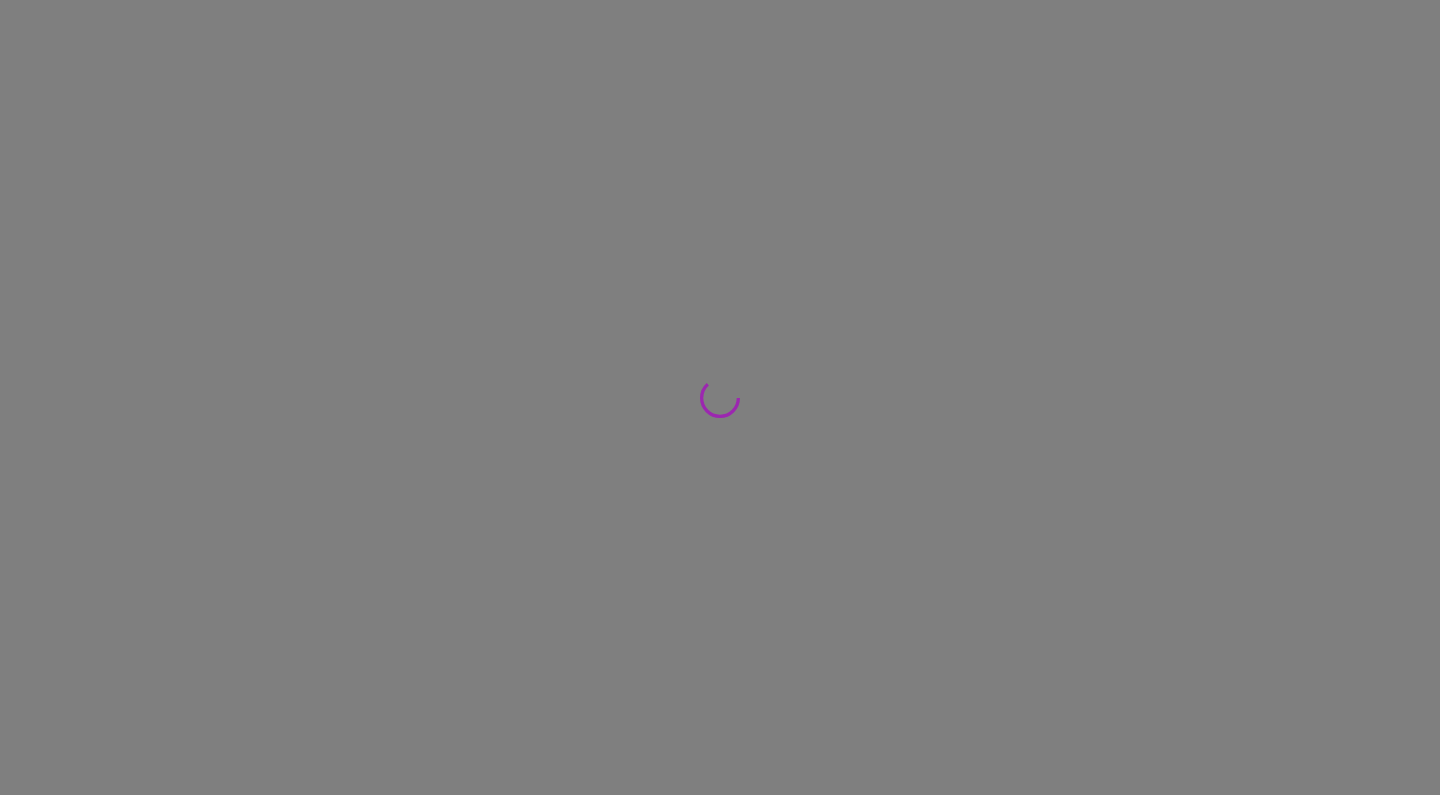click at bounding box center [720, 397] 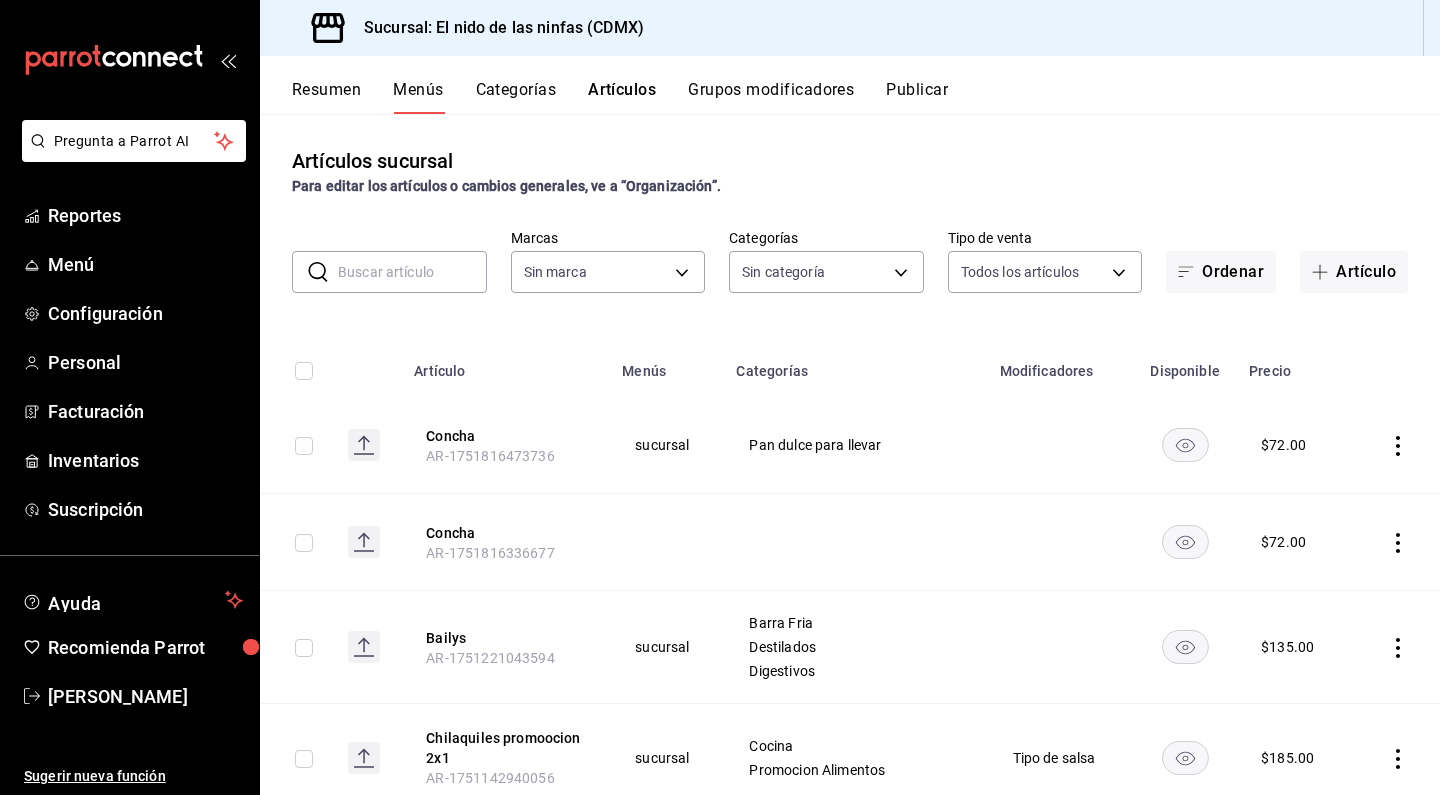 type on "4b68dad8-5fea-4f89-9963-c0d84c3836ef,d07fce69-d97c-4e38-930c-a69498d2c0bd,5a11618f-9eb1-4c3e-9ac9-c4b66862f0cc,30df52f4-ef39-4bfd-9292-9a668cf3face,503de1d8-ccc5-43e9-ae66-fc42c9096db3,069874f6-d022-4358-8621-50f0bdbff5cf,6f1e8b3b-be47-48dc-a91a-760e242b3188,1d5071ef-7d4b-45ca-a600-b7e772339105,ffab54de-a5de-412d-8e25-77f19029c61a,03a3acea-0fd4-4fc7-8973-00b6a1c11e76,44c84b69-2631-442b-ac93-d88f8b362ed9,aae73fb3-8d6e-45d1-a8a0-228f126bb13f,32a21475-0056-40de-a364-e8b61d3b0ba5,9be94b97-29b6-4999-befc-a53088b654b4,5e5e4fb8-5ead-49c5-936c-12f1da24902b,a0b962f2-495a-46d2-80ae-5d49f04dee65,746d8422-e13e-403e-a526-f61ce60ffa70,dc3de242-d8ac-4a57-bf0f-4dffc63c2053,475a3a83-86ca-478f-b203-52e186d20cee,82ff0740-7c2d-429f-800d-034446317b15,45b79bb0-002a-428a-956a-1873544dfacb,eee01ca3-d817-4806-a676-fc44061c8229,1b8424de-a3db-4357-887e-1a80c33fbab3,d592b025-3c15-450e-a590-480d4ae7fce5,004ae5d3-e737-413f-92be-c7e7ff31c6c3,4640c7f3-91c8-437f-ad7e-b8b75aa38e41,4bd5ebba-54a6-4137-a5dc-133c90627c76,5b1b5899-4761-47e7-885..." 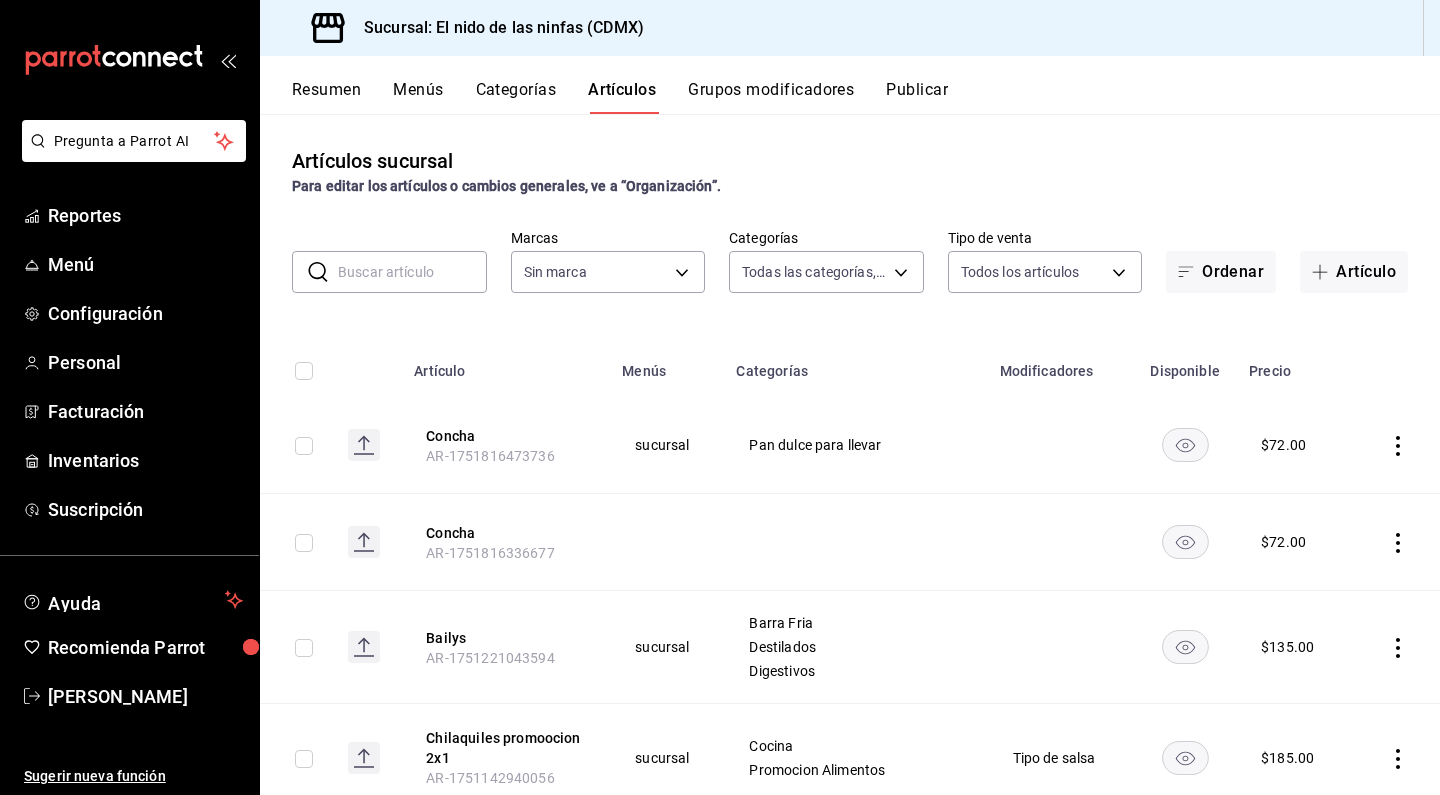 type on "d2e7f705-a92e-4b5a-9c7a-3f8867cbe88b" 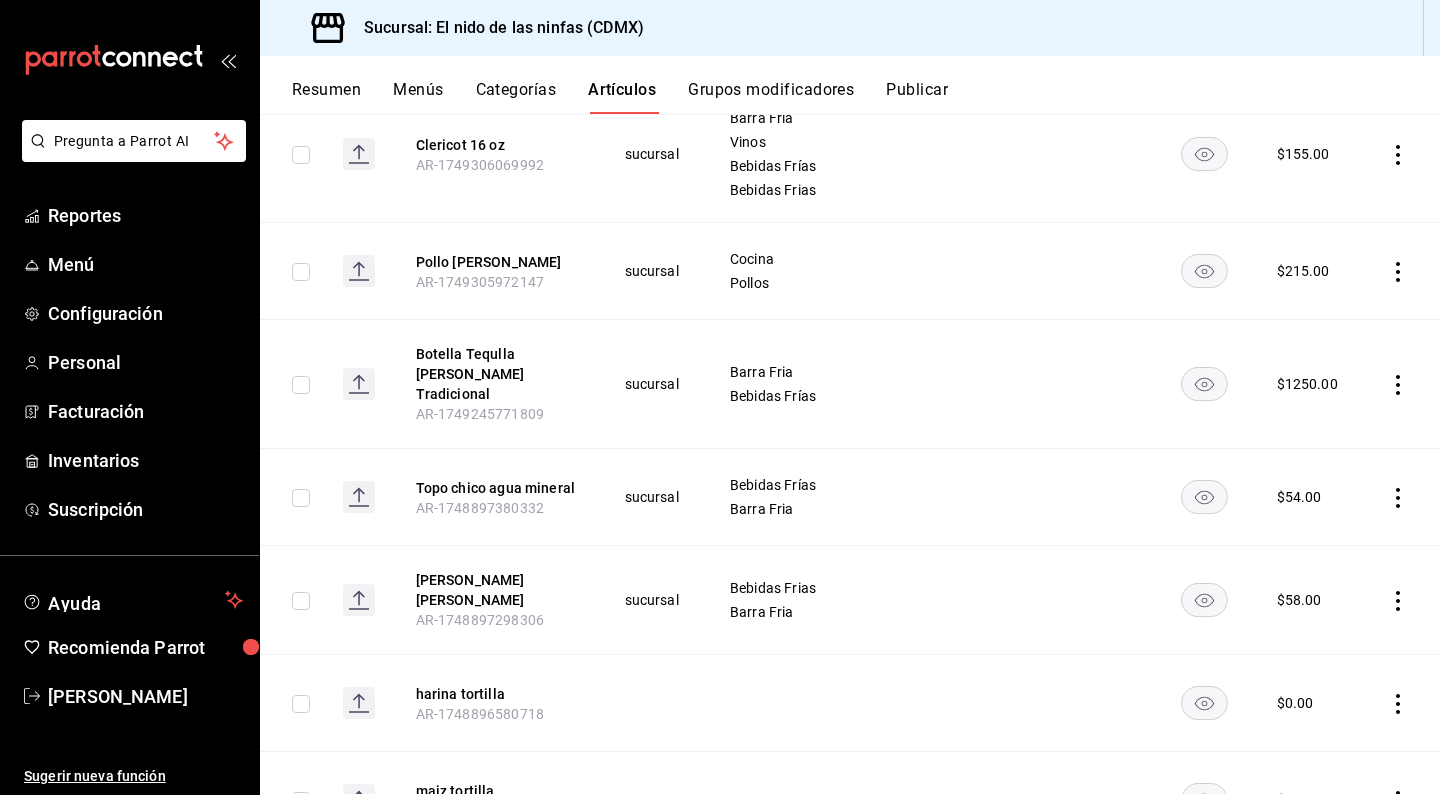 scroll, scrollTop: 2153, scrollLeft: 0, axis: vertical 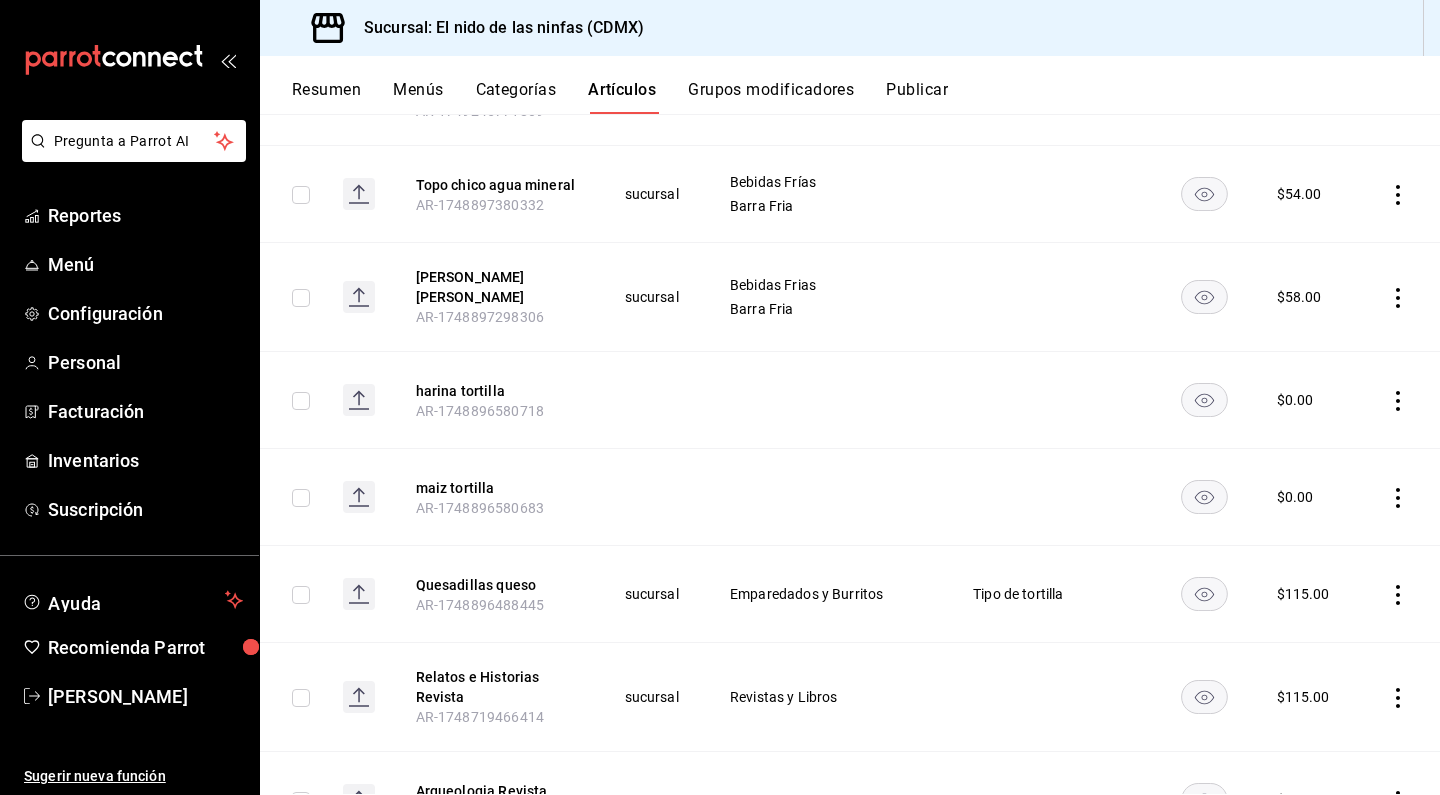 click 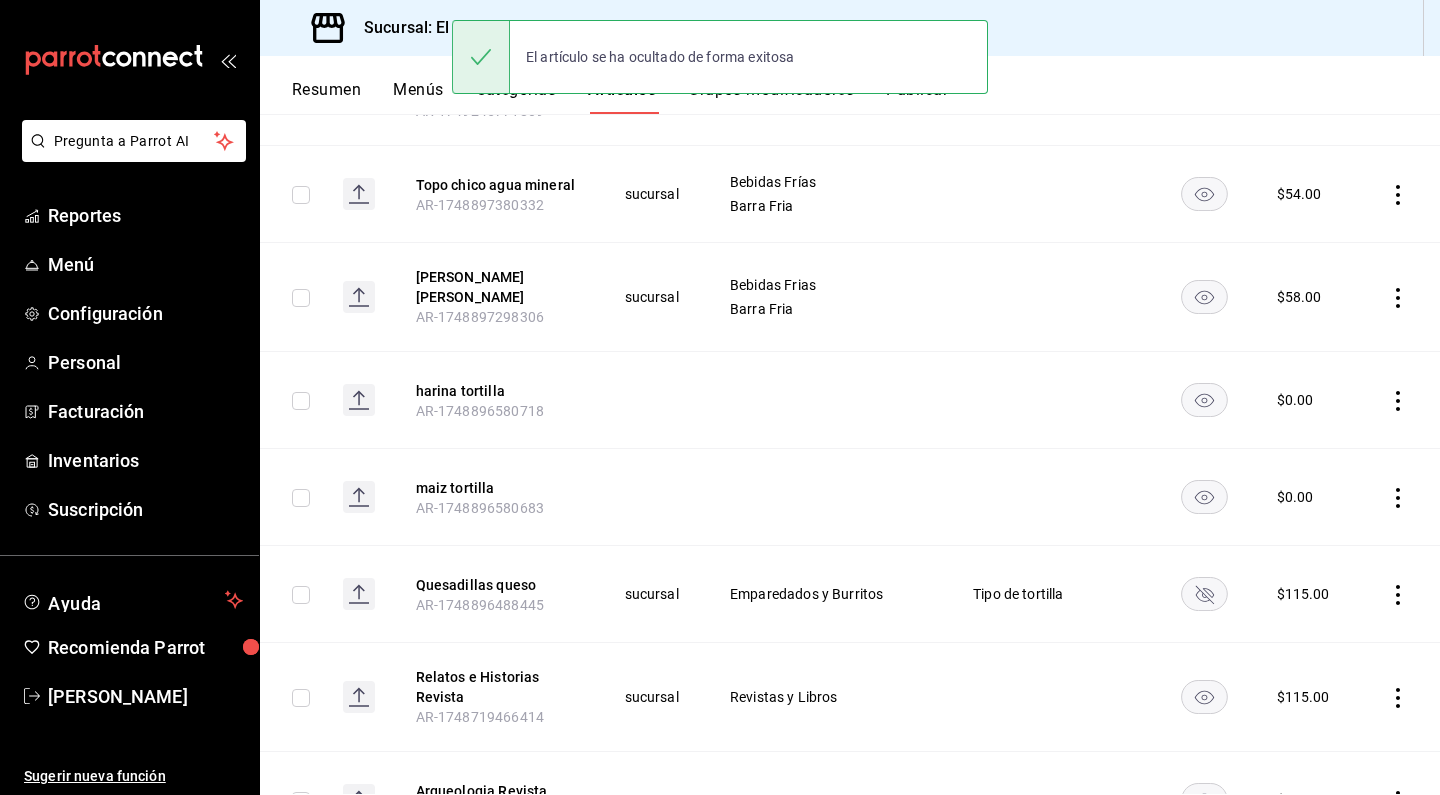 click 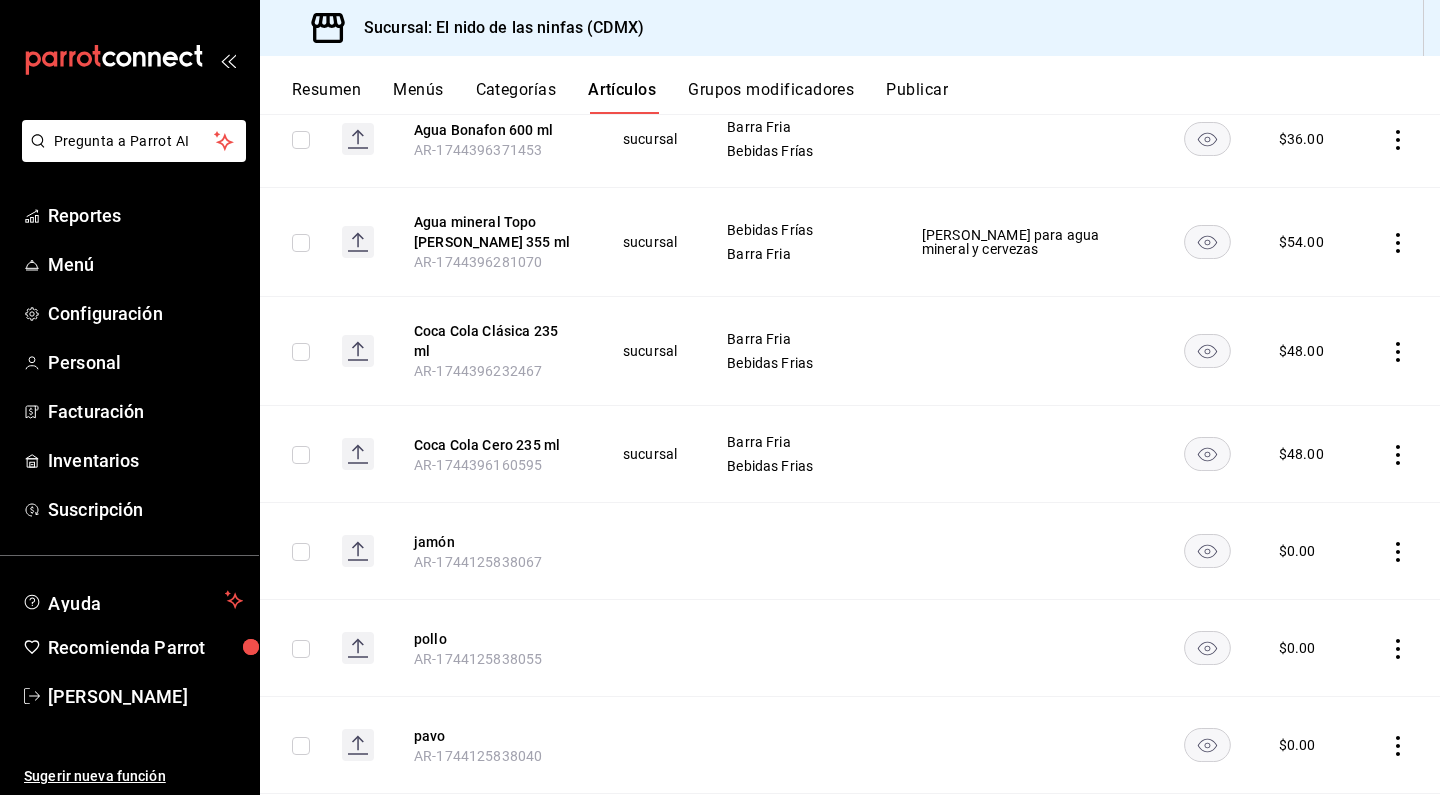 scroll, scrollTop: 11604, scrollLeft: 0, axis: vertical 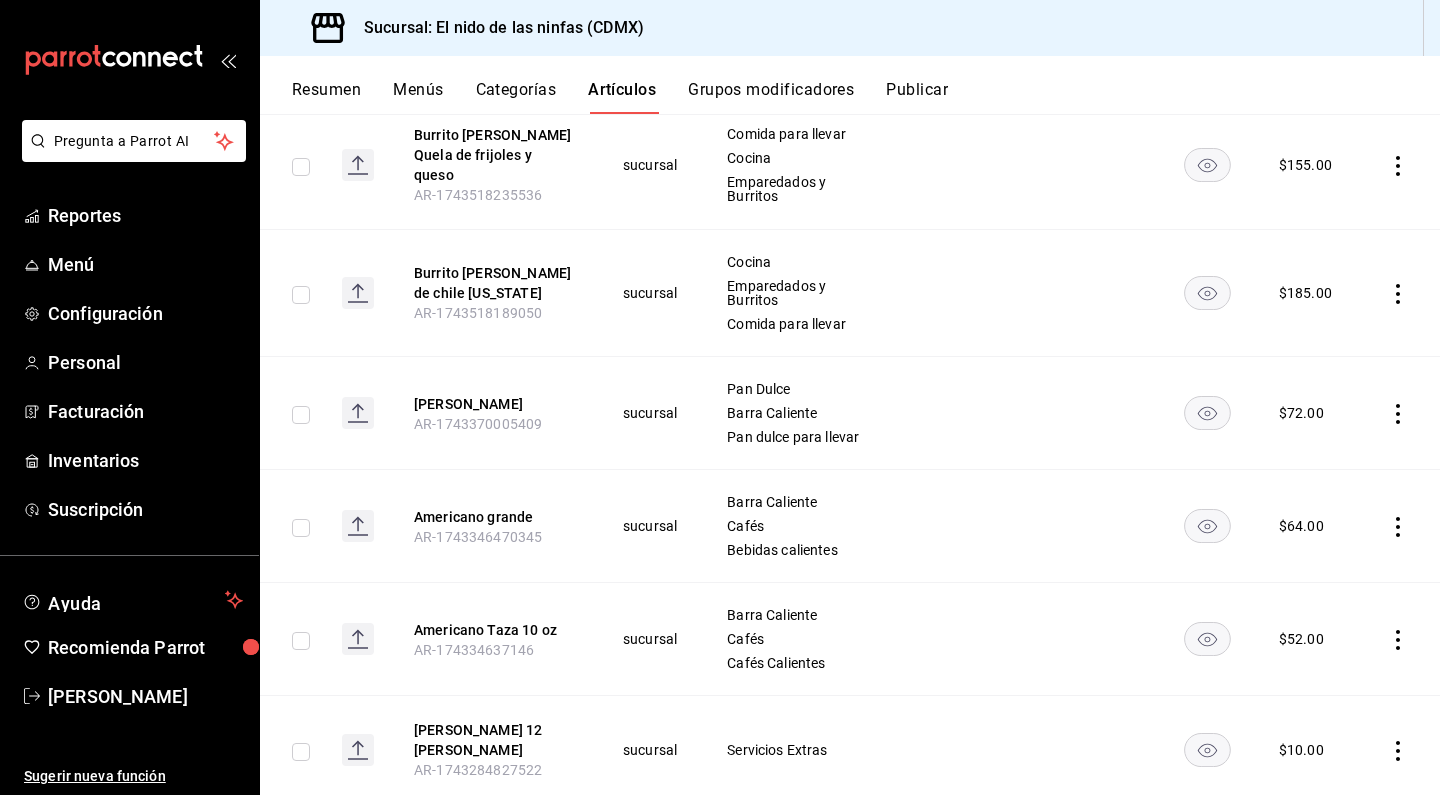 click on "Grupos modificadores" at bounding box center (771, 97) 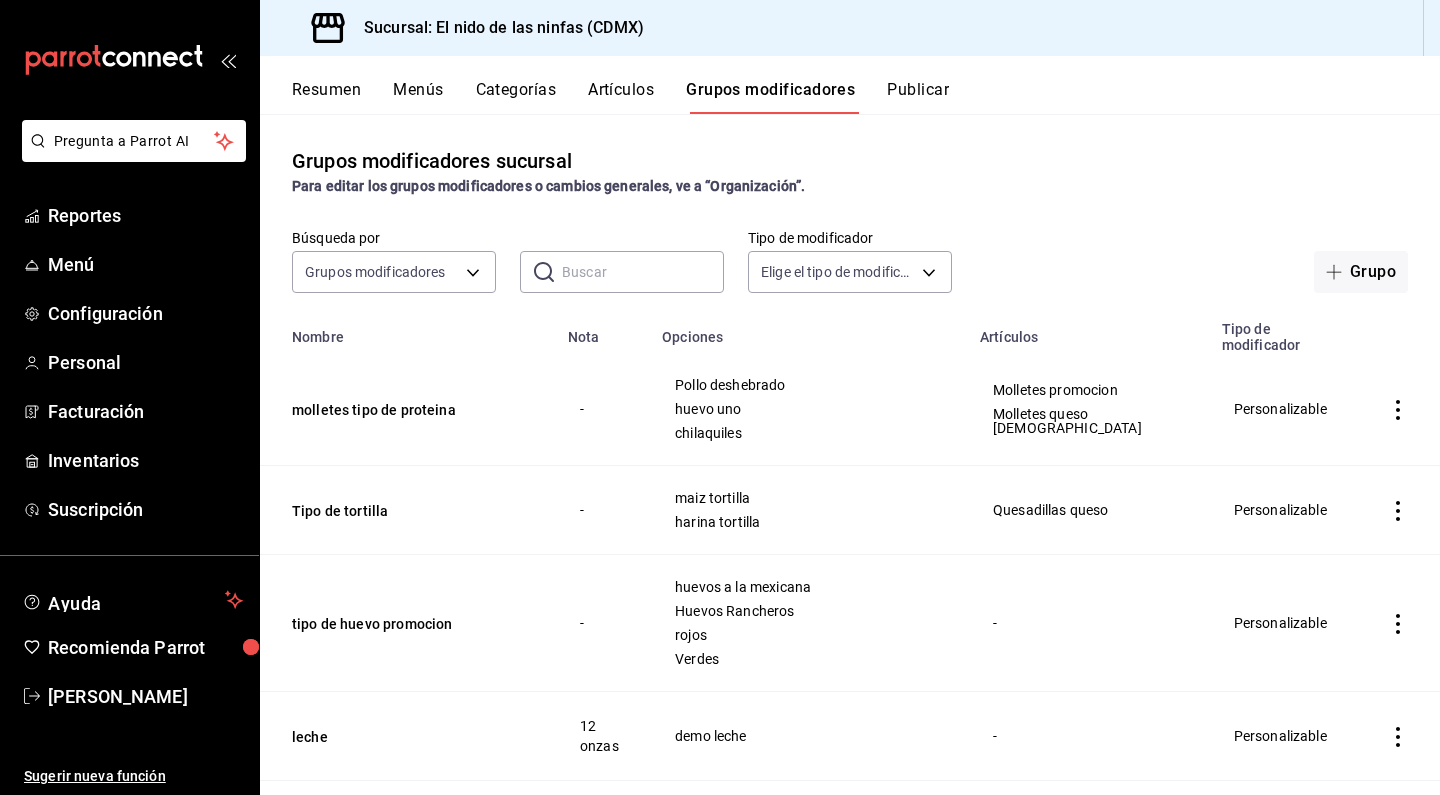 scroll, scrollTop: 0, scrollLeft: 0, axis: both 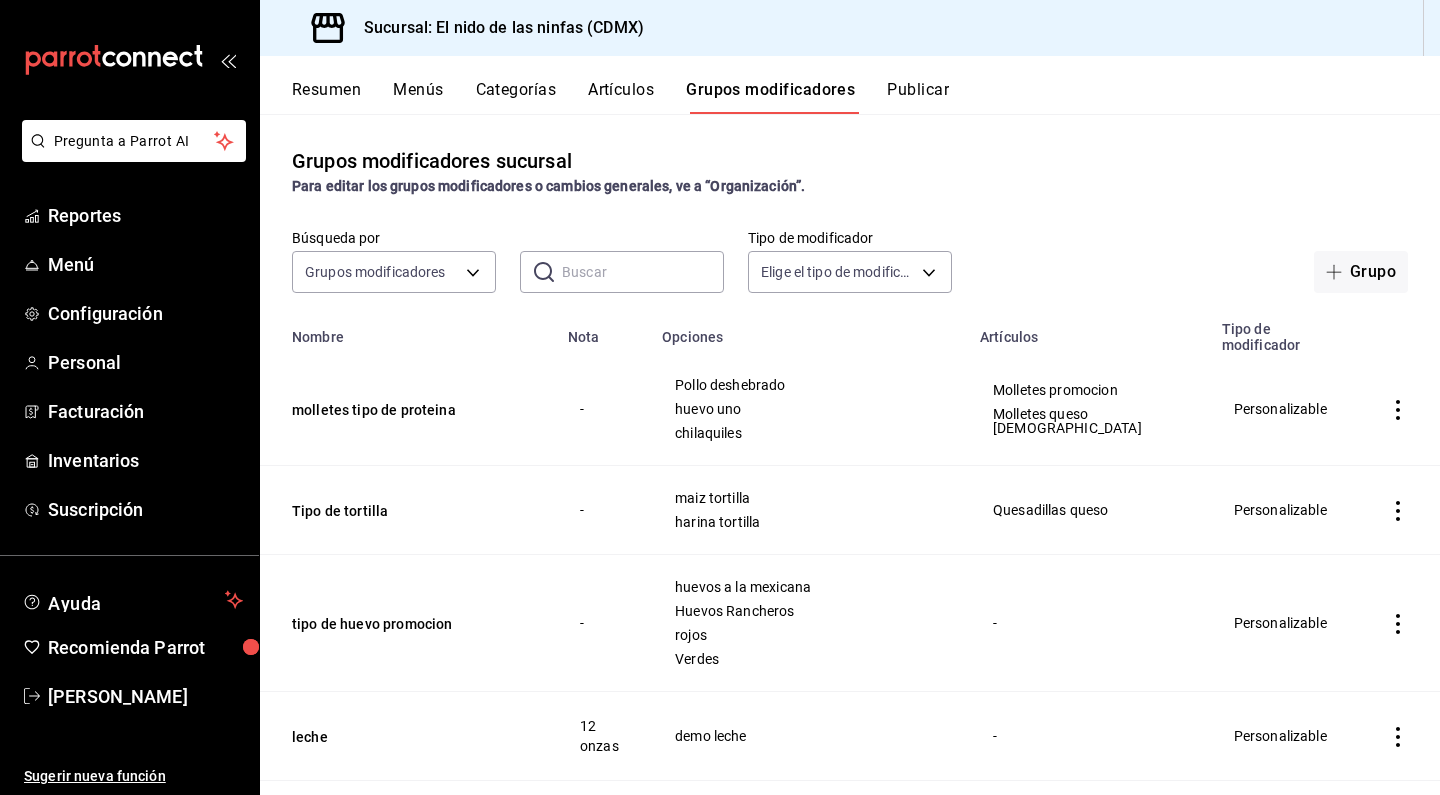 click on "Publicar" at bounding box center [918, 97] 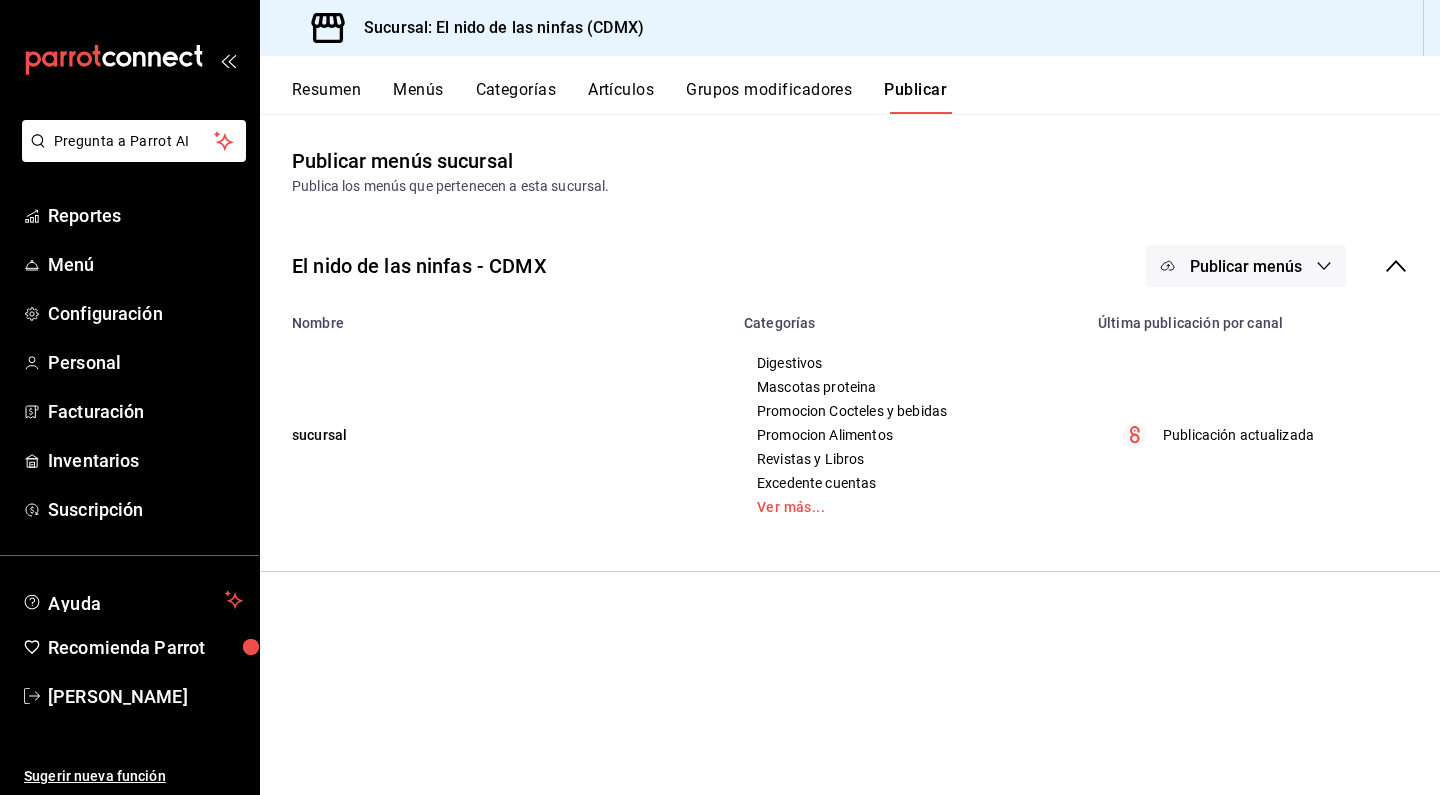 click on "Resumen Menús Categorías Artículos Grupos modificadores Publicar" at bounding box center (850, 85) 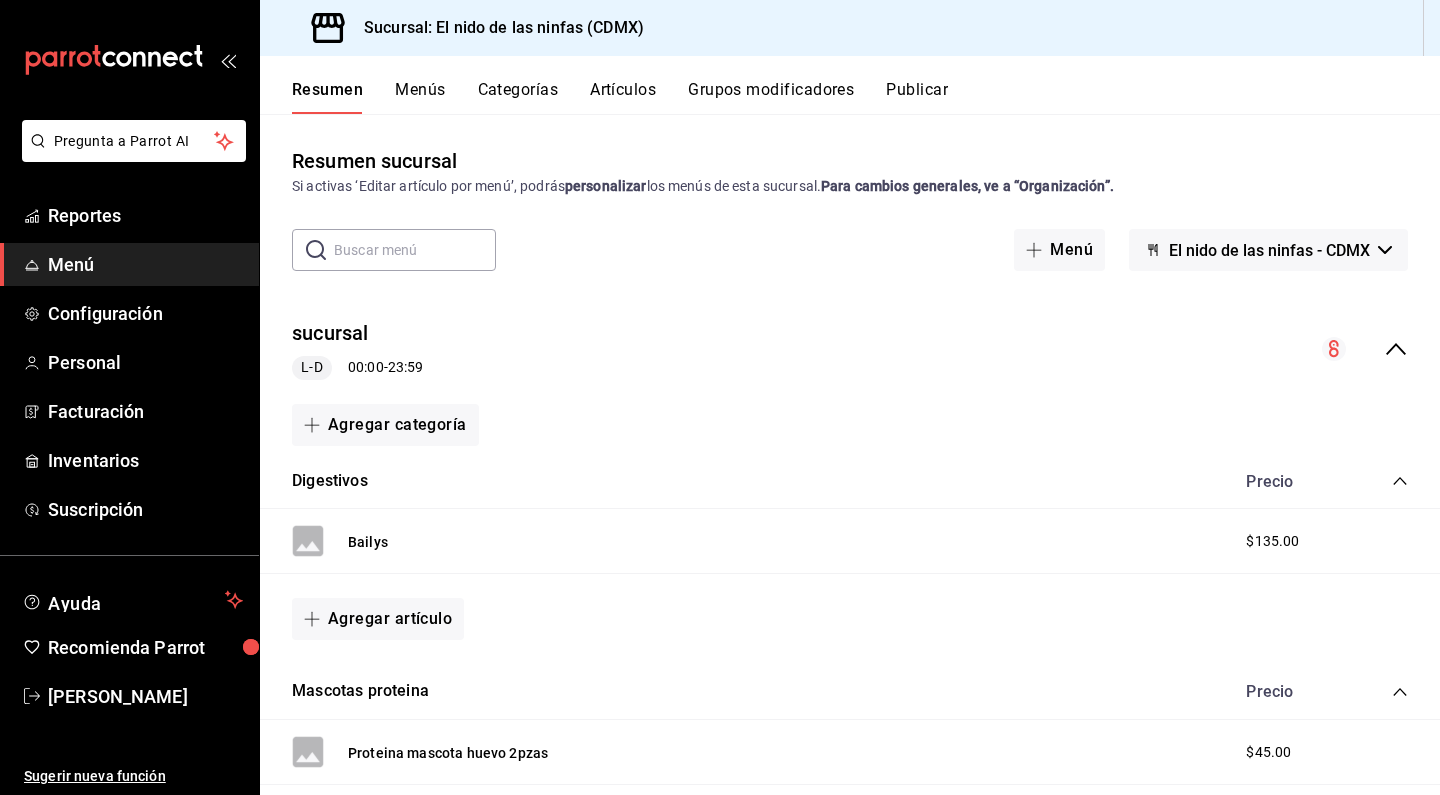 scroll, scrollTop: 0, scrollLeft: 0, axis: both 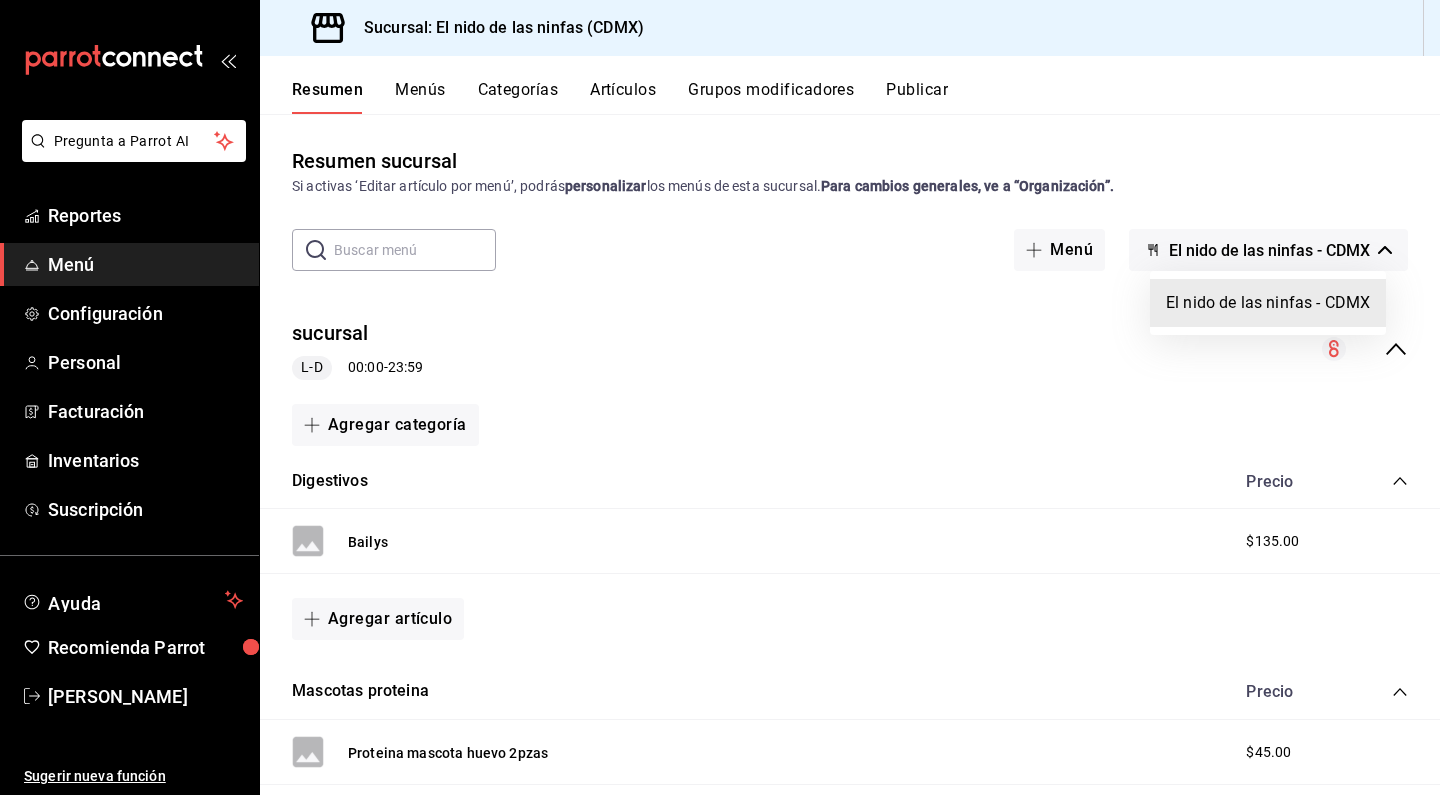click on "El nido de las ninfas - CDMX" at bounding box center (1268, 303) 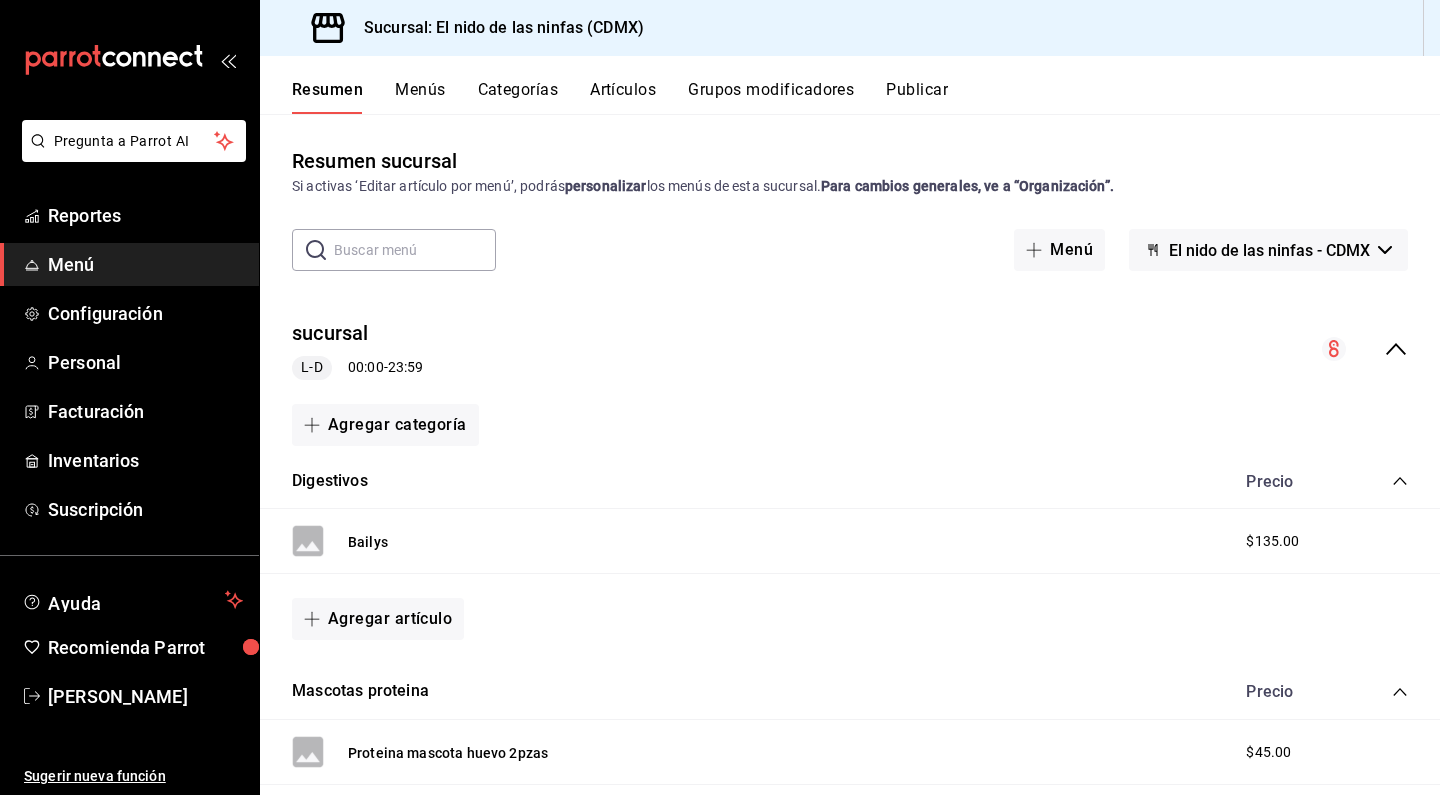 click on "Grupos modificadores" at bounding box center (771, 97) 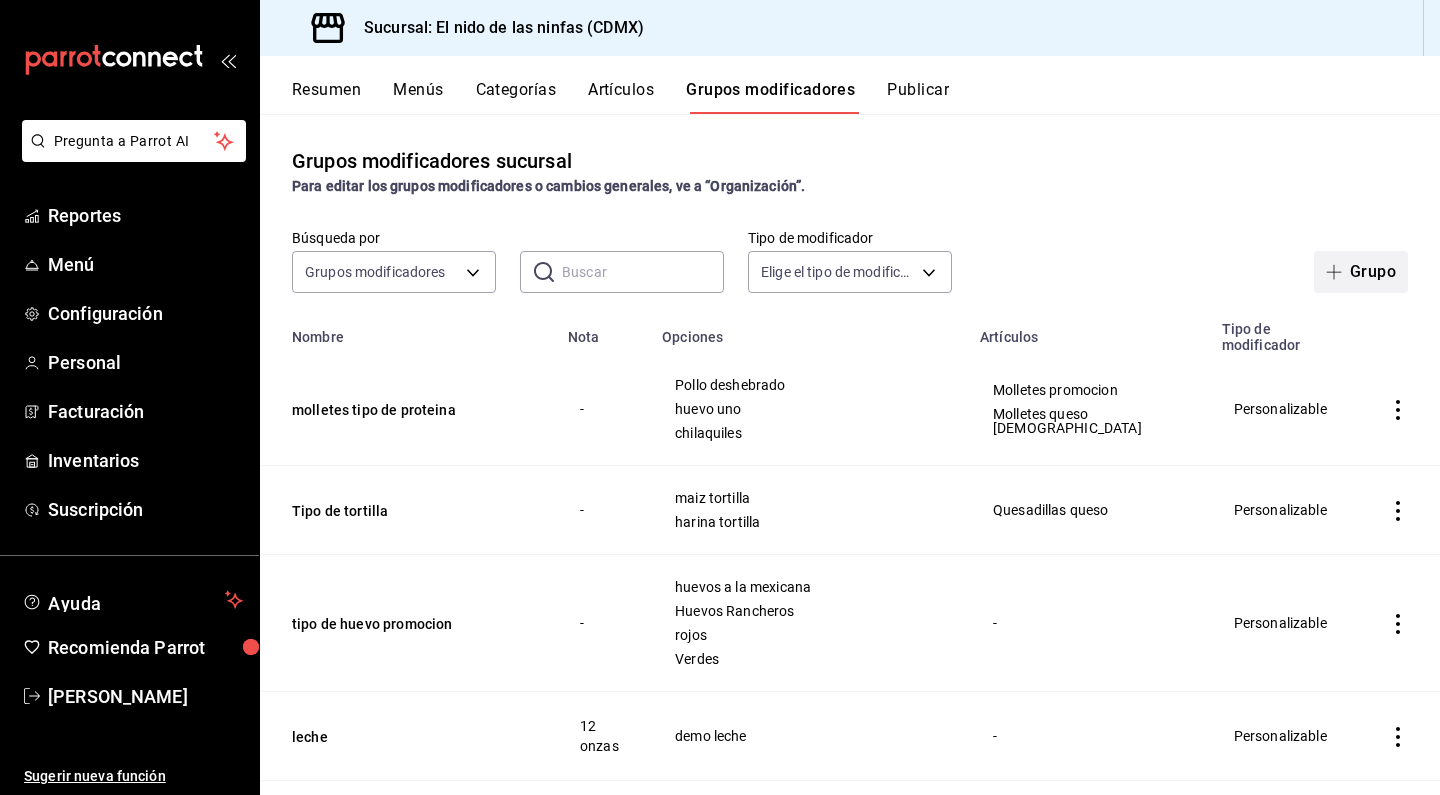 click on "Grupo" at bounding box center (1361, 272) 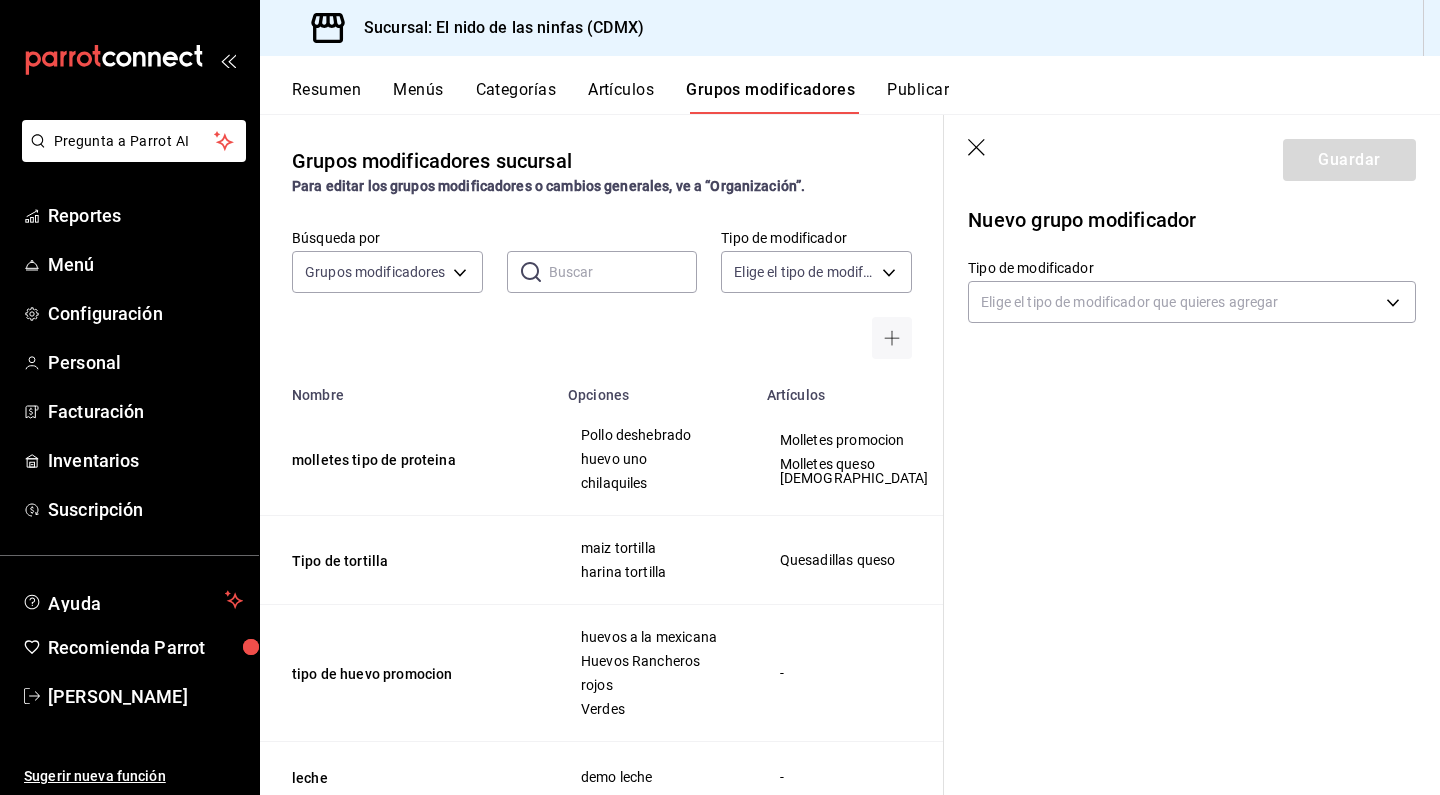 click on "Artículos" at bounding box center (621, 97) 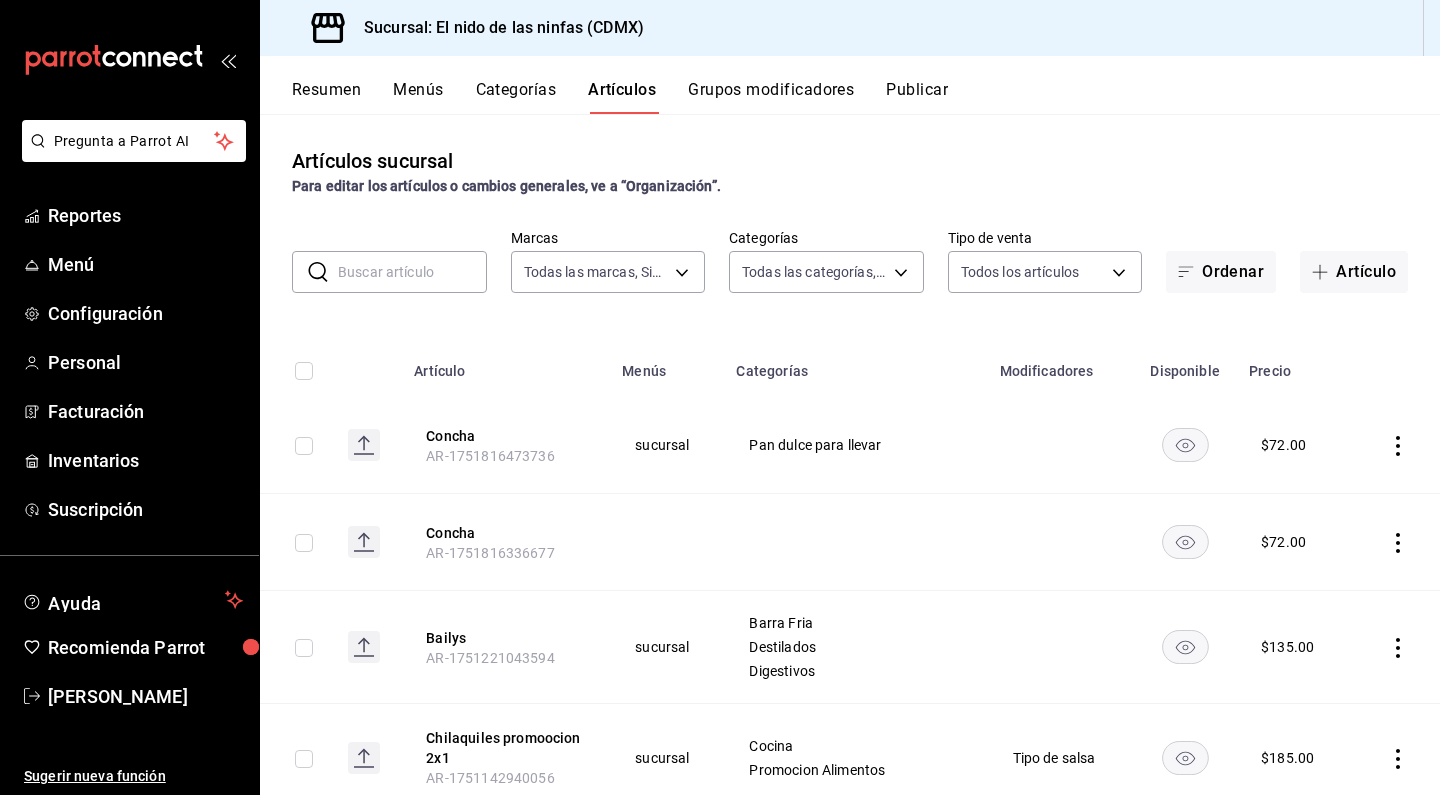 click on "Categorías" at bounding box center (516, 97) 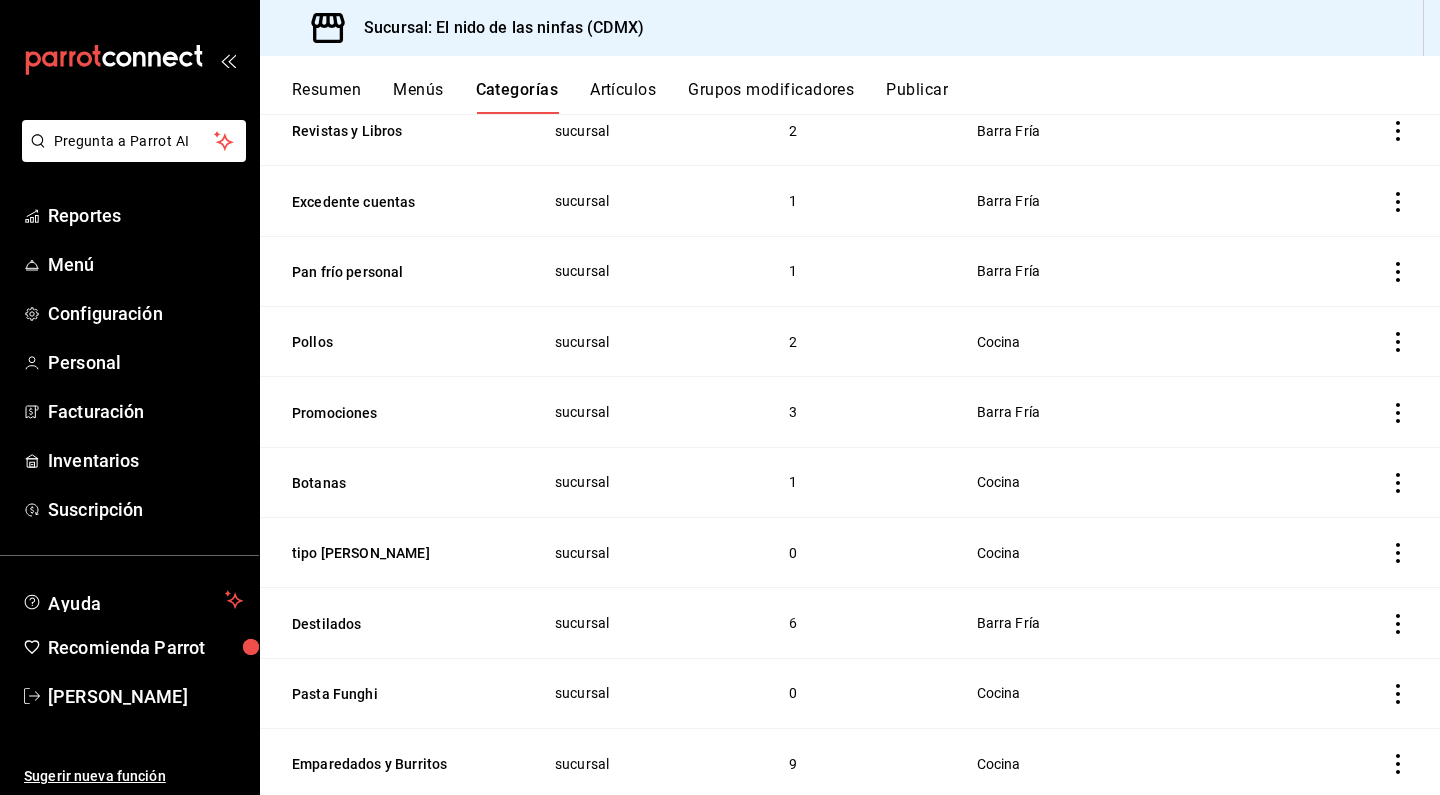 scroll, scrollTop: 357, scrollLeft: 0, axis: vertical 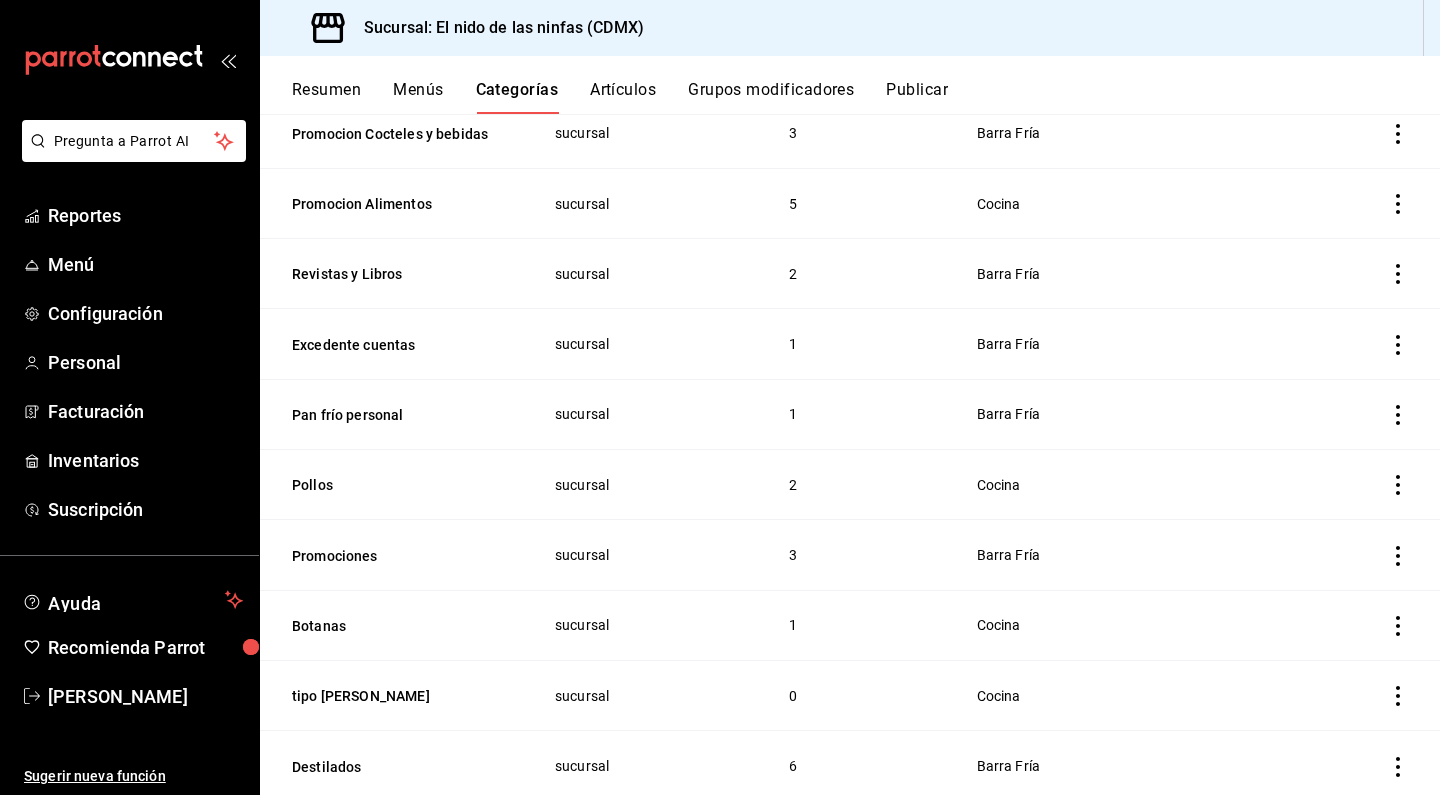 click on "Menús" at bounding box center (418, 97) 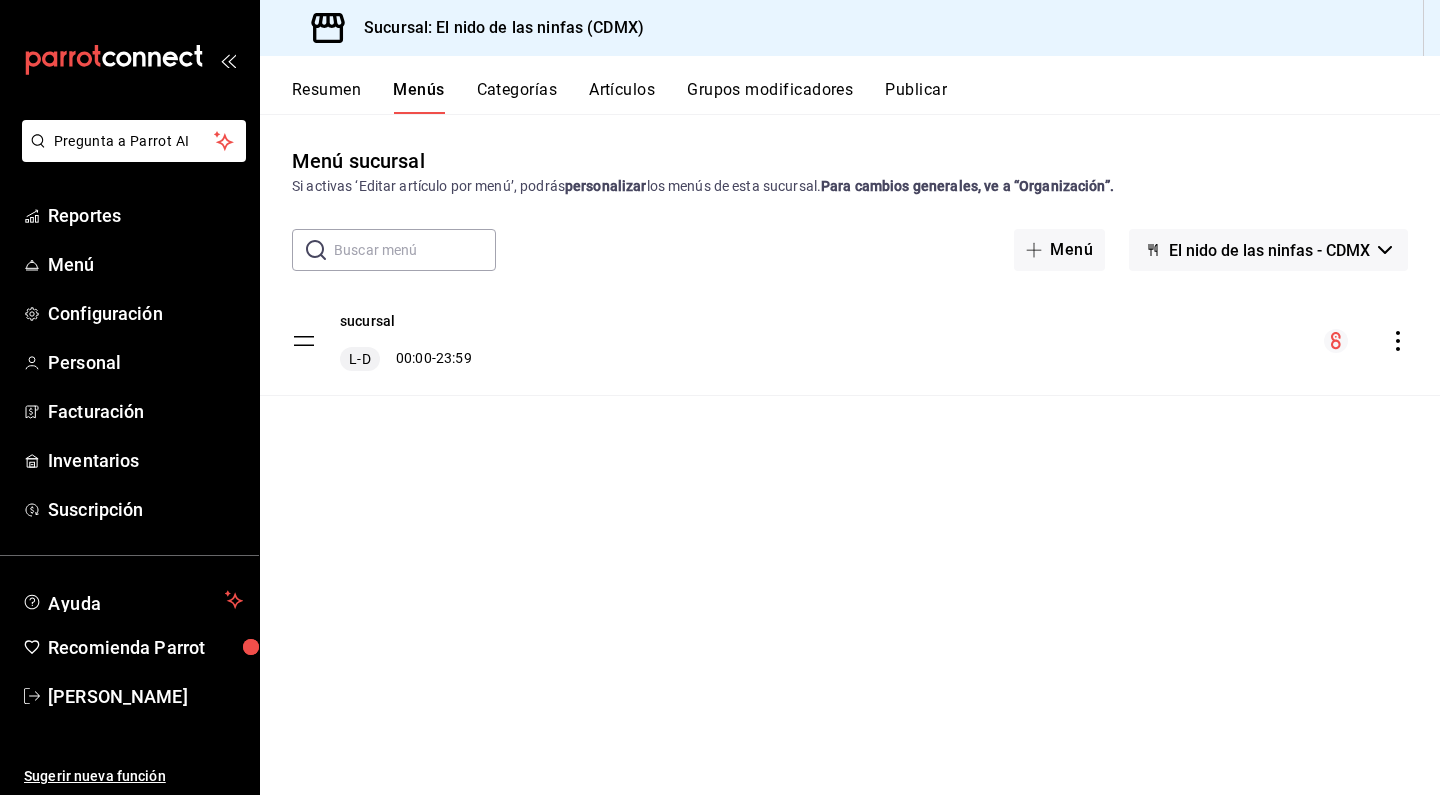 click 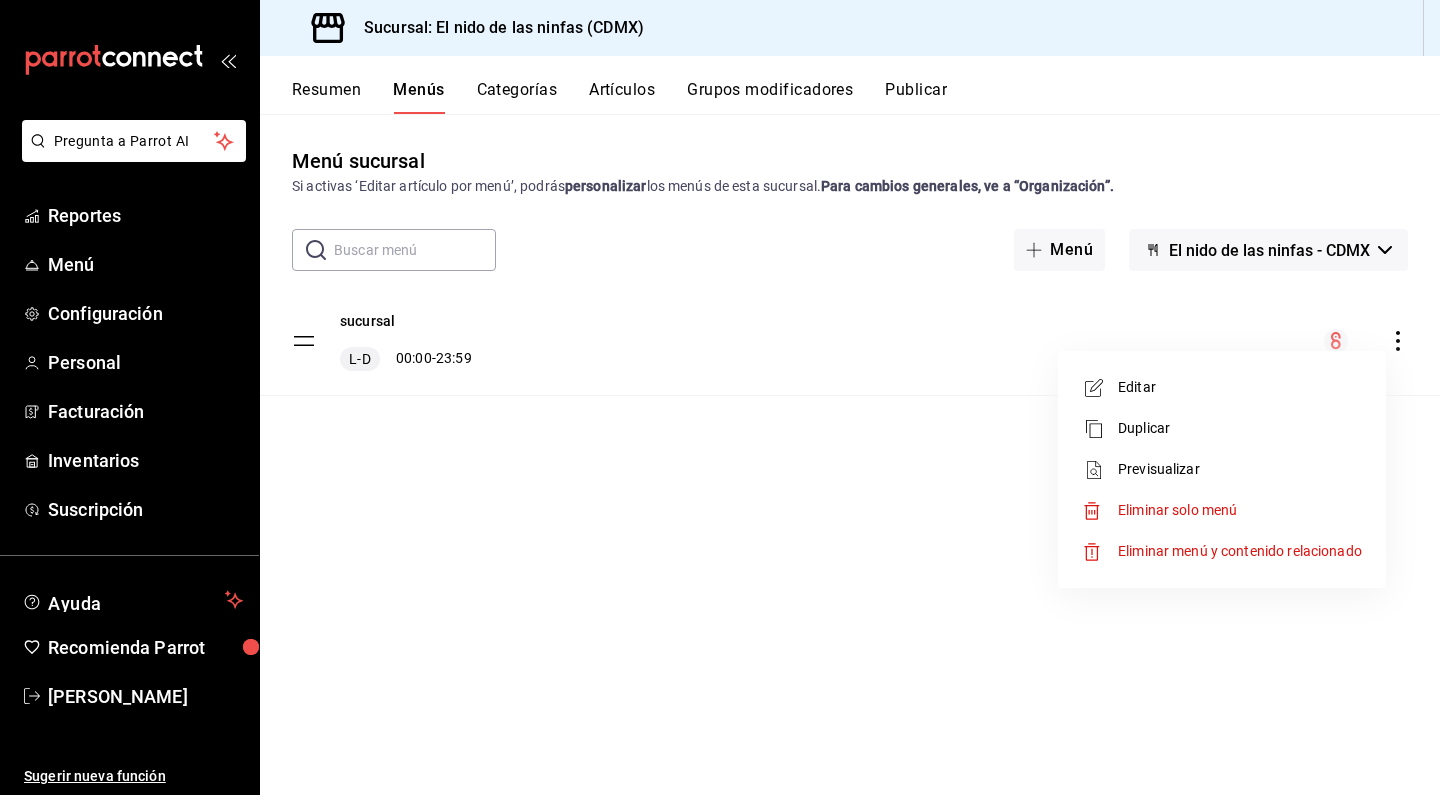 click at bounding box center [720, 397] 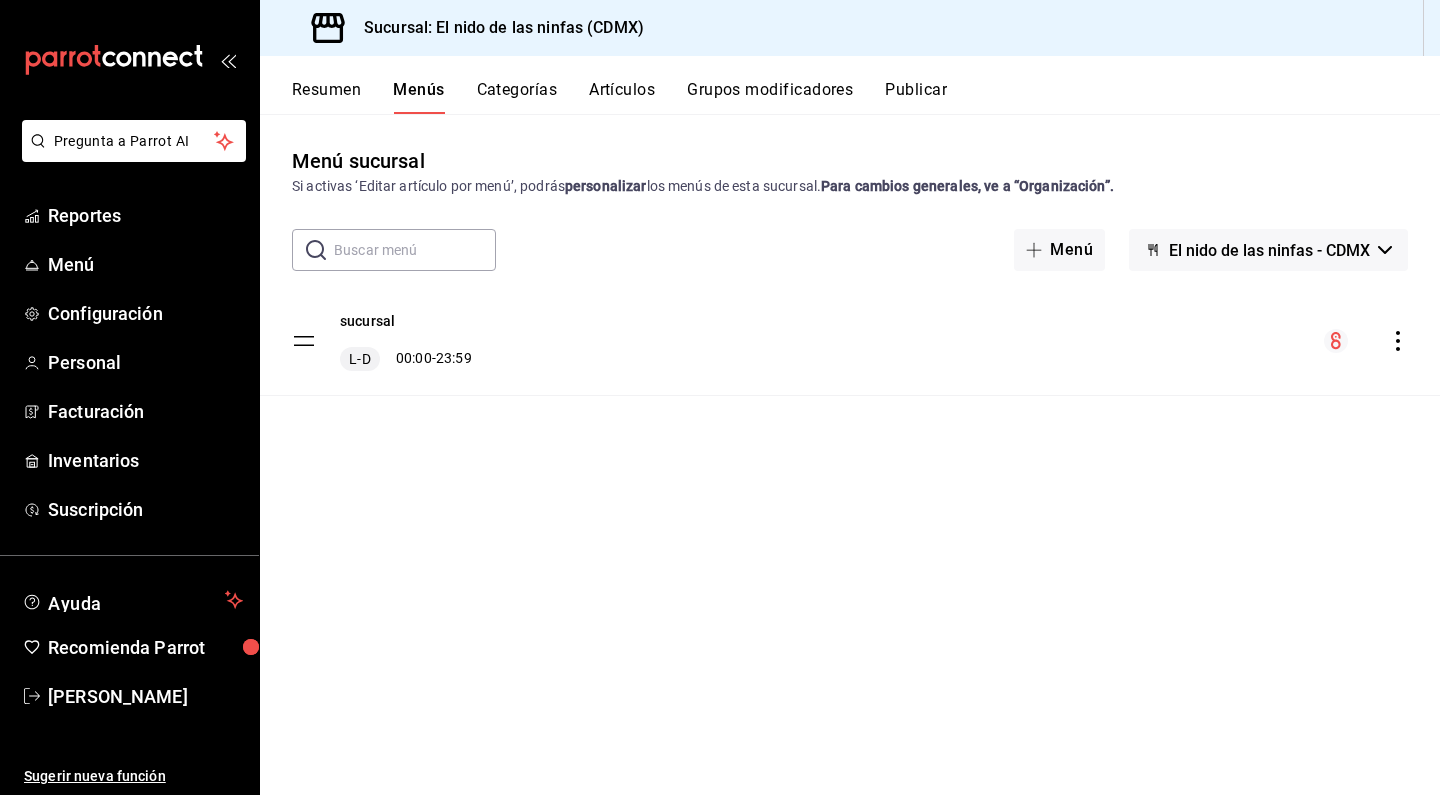click on "Resumen" at bounding box center [326, 97] 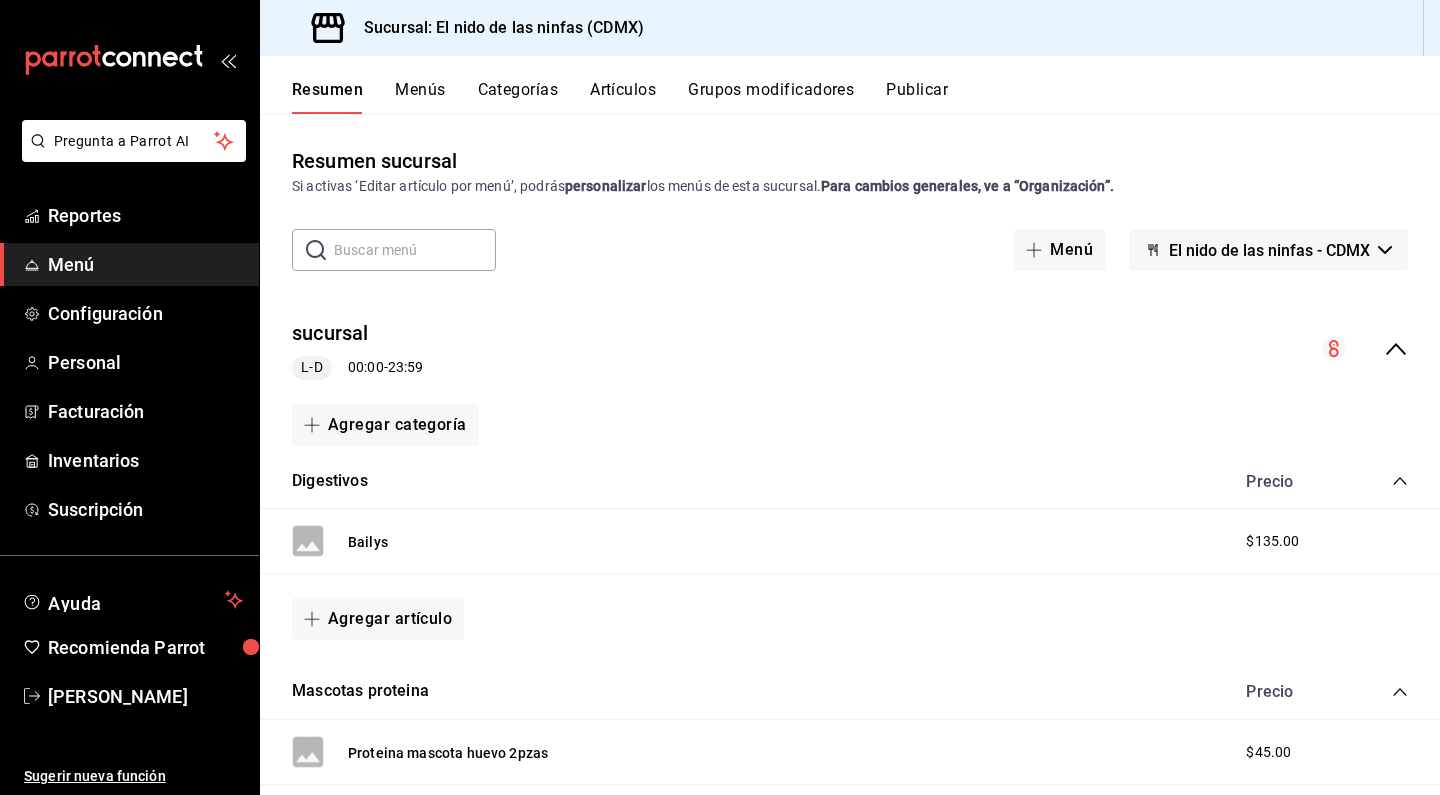 scroll, scrollTop: 0, scrollLeft: 0, axis: both 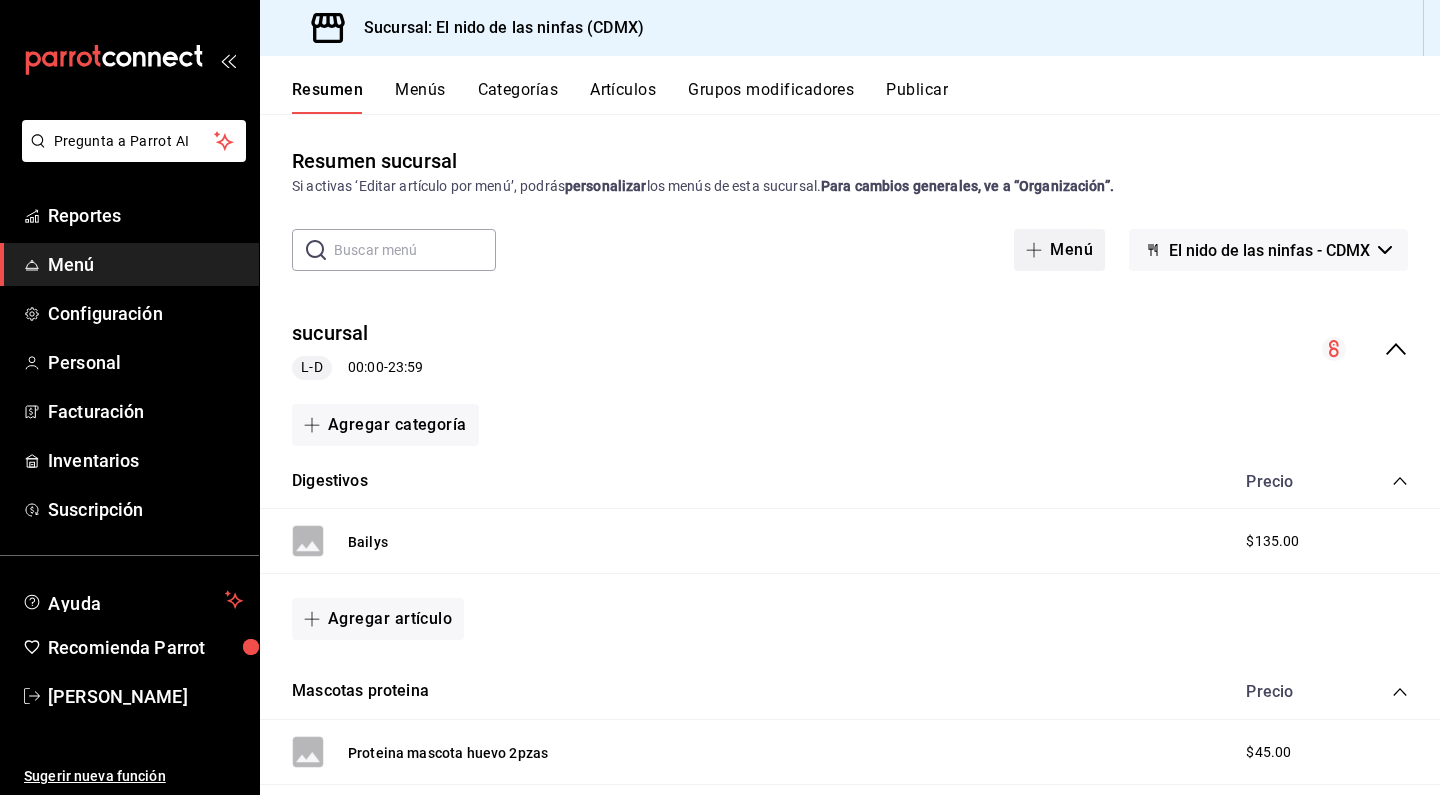 click on "Menú" at bounding box center (1059, 250) 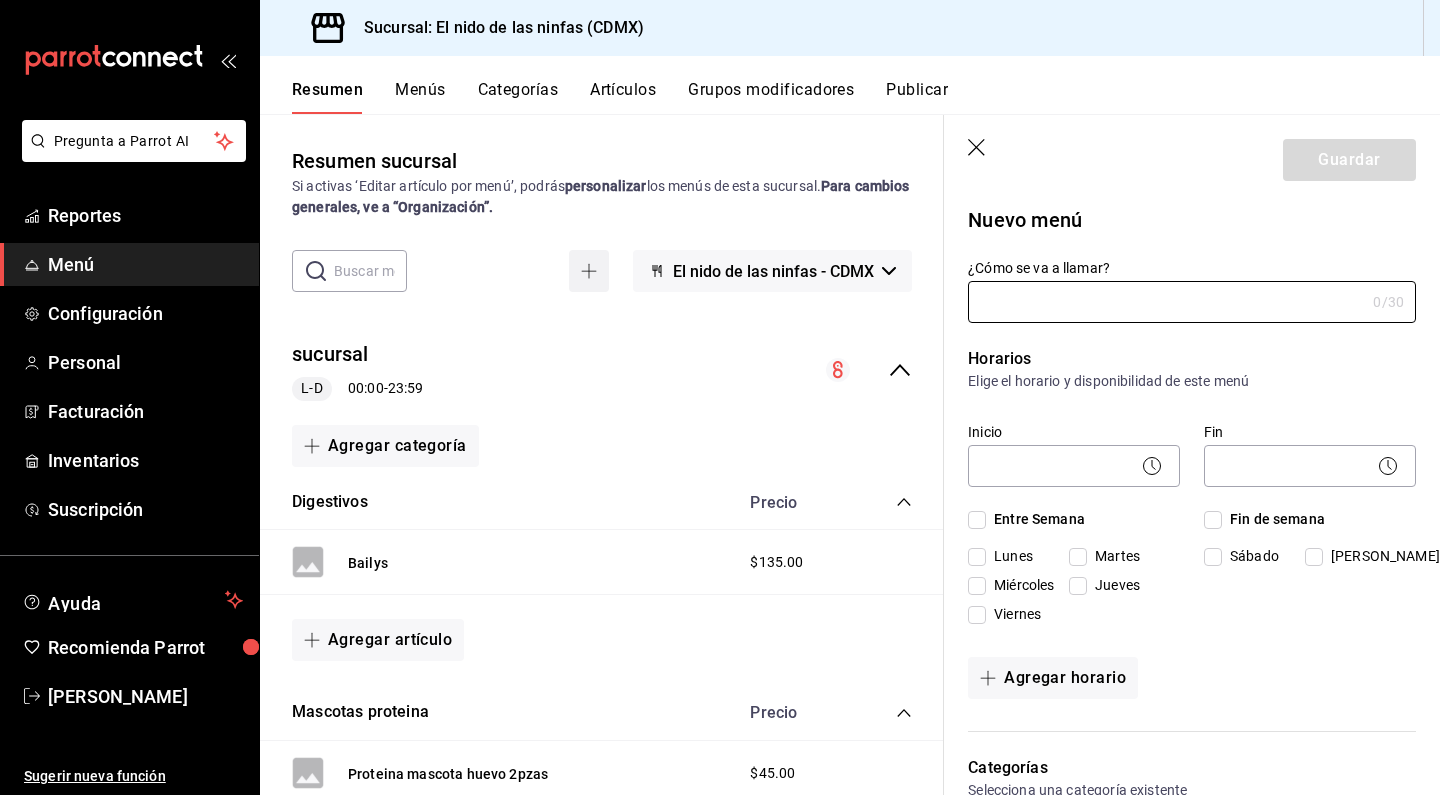 type on "1752281959244" 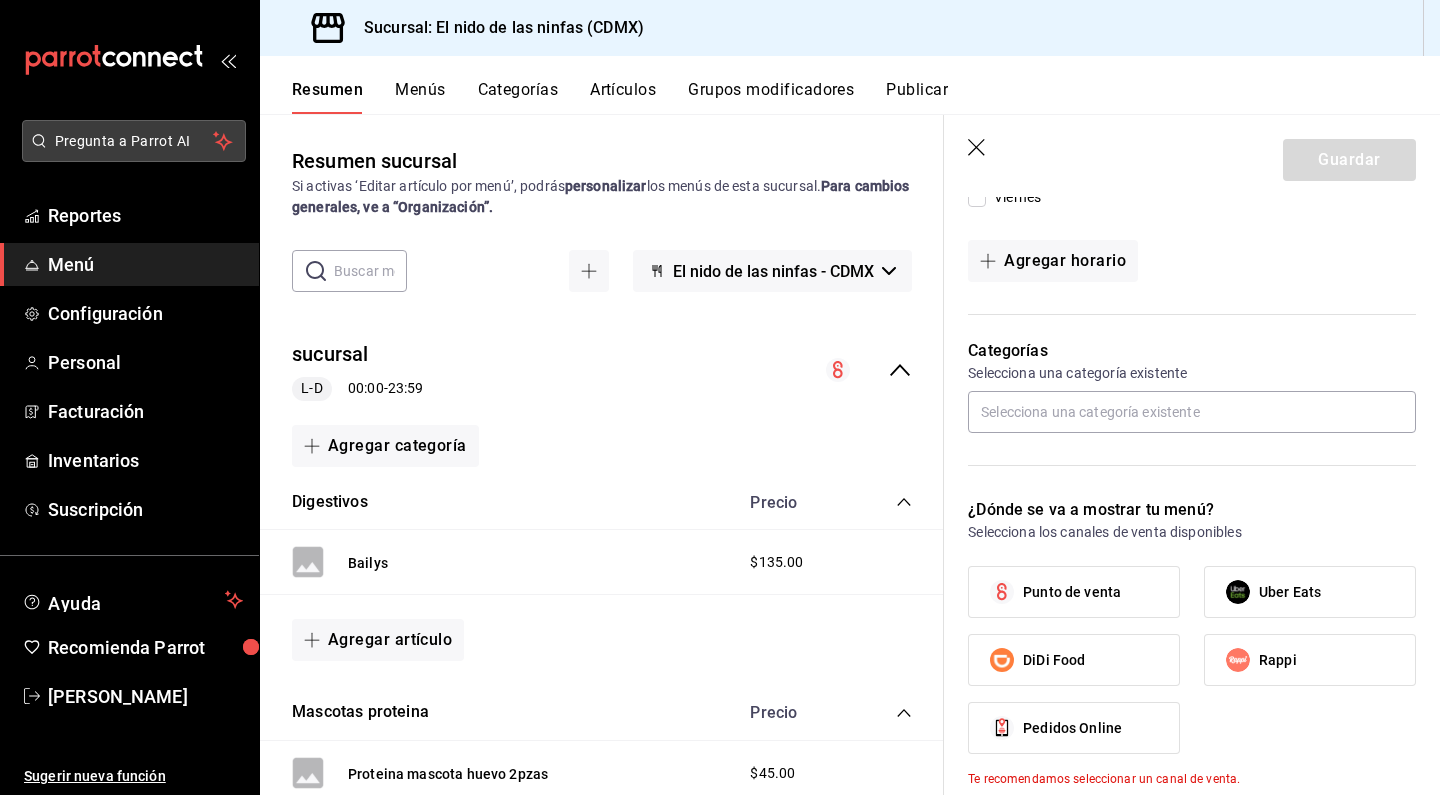 scroll, scrollTop: 0, scrollLeft: 0, axis: both 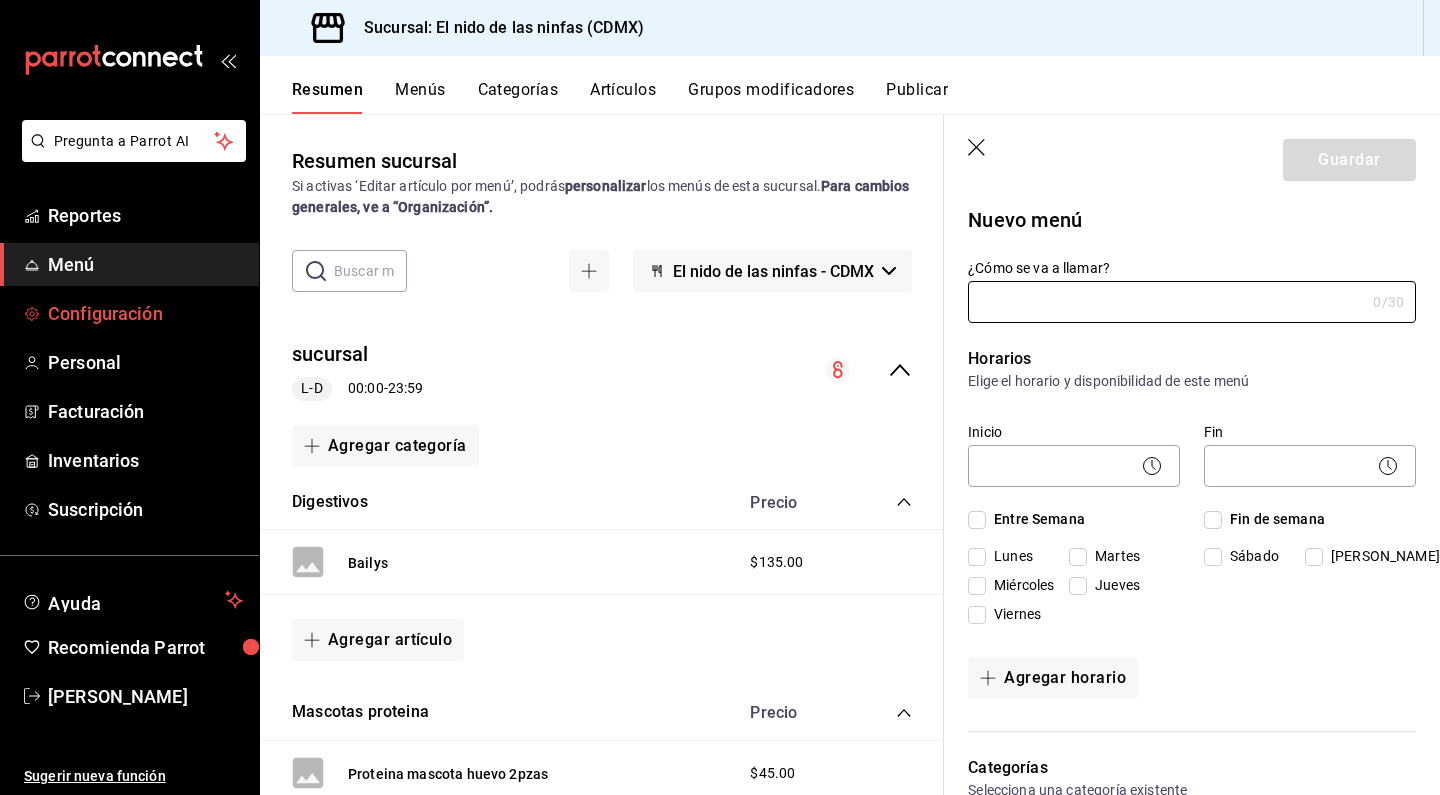 click on "Configuración" at bounding box center (145, 313) 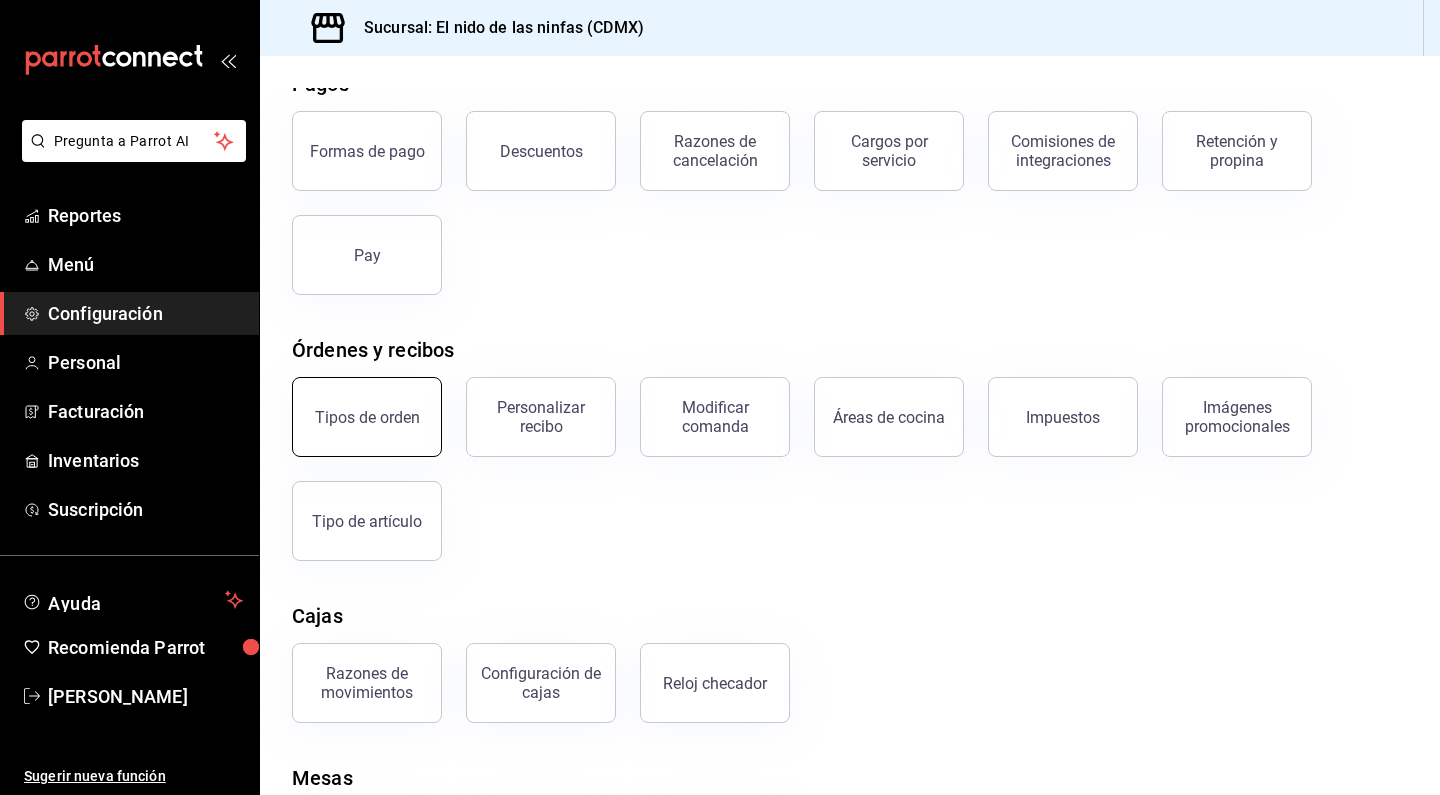 scroll, scrollTop: 99, scrollLeft: 0, axis: vertical 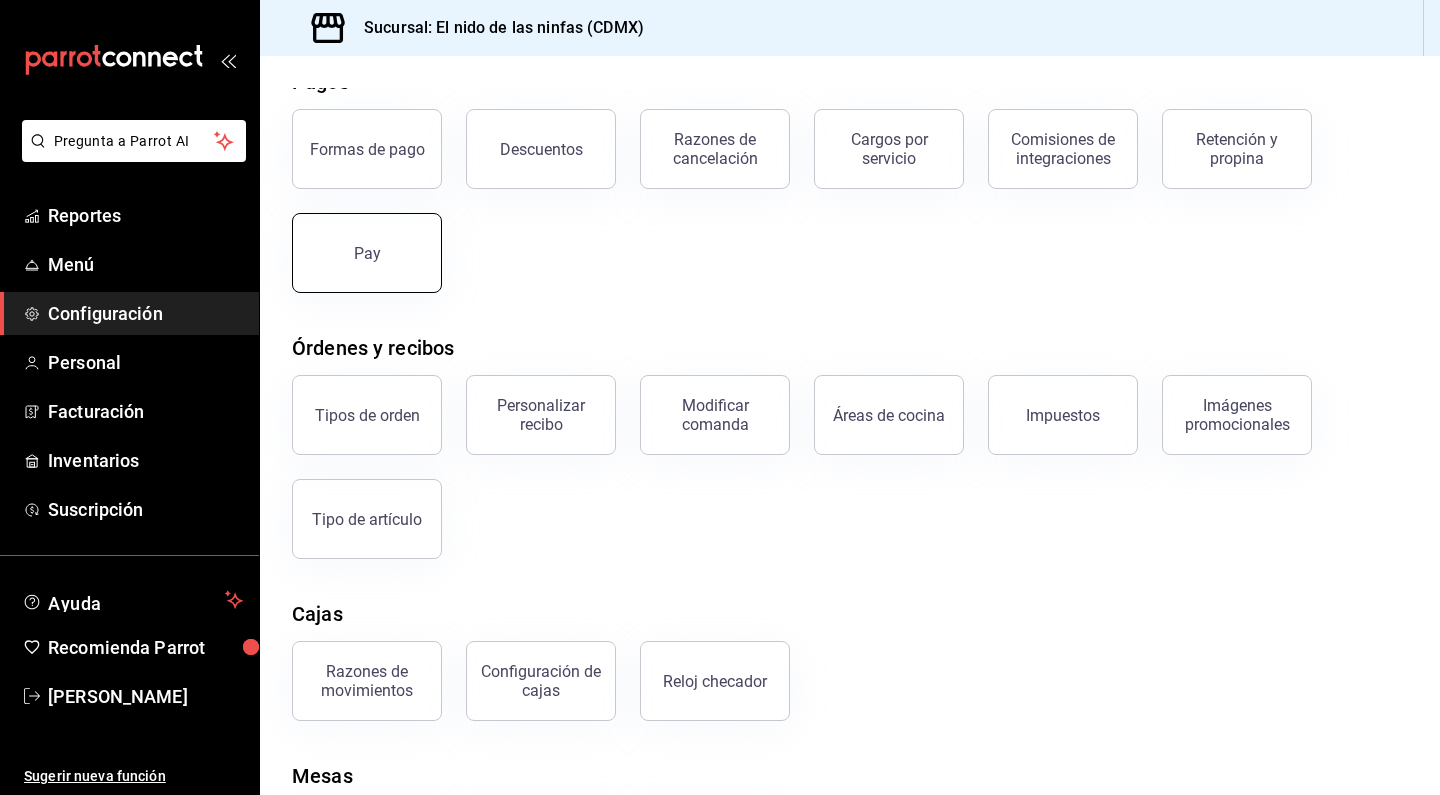 click on "Pay" at bounding box center (367, 253) 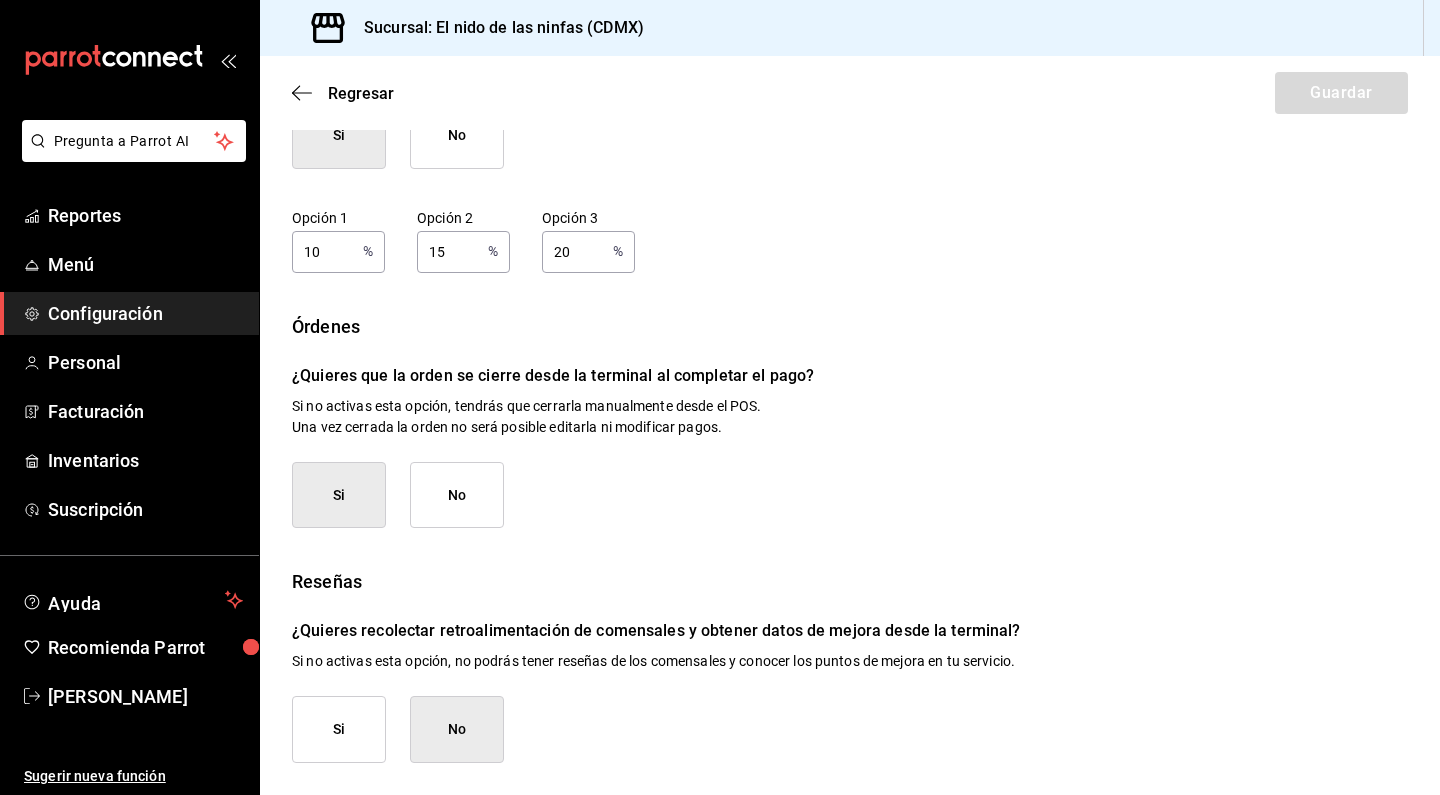 scroll, scrollTop: 224, scrollLeft: 0, axis: vertical 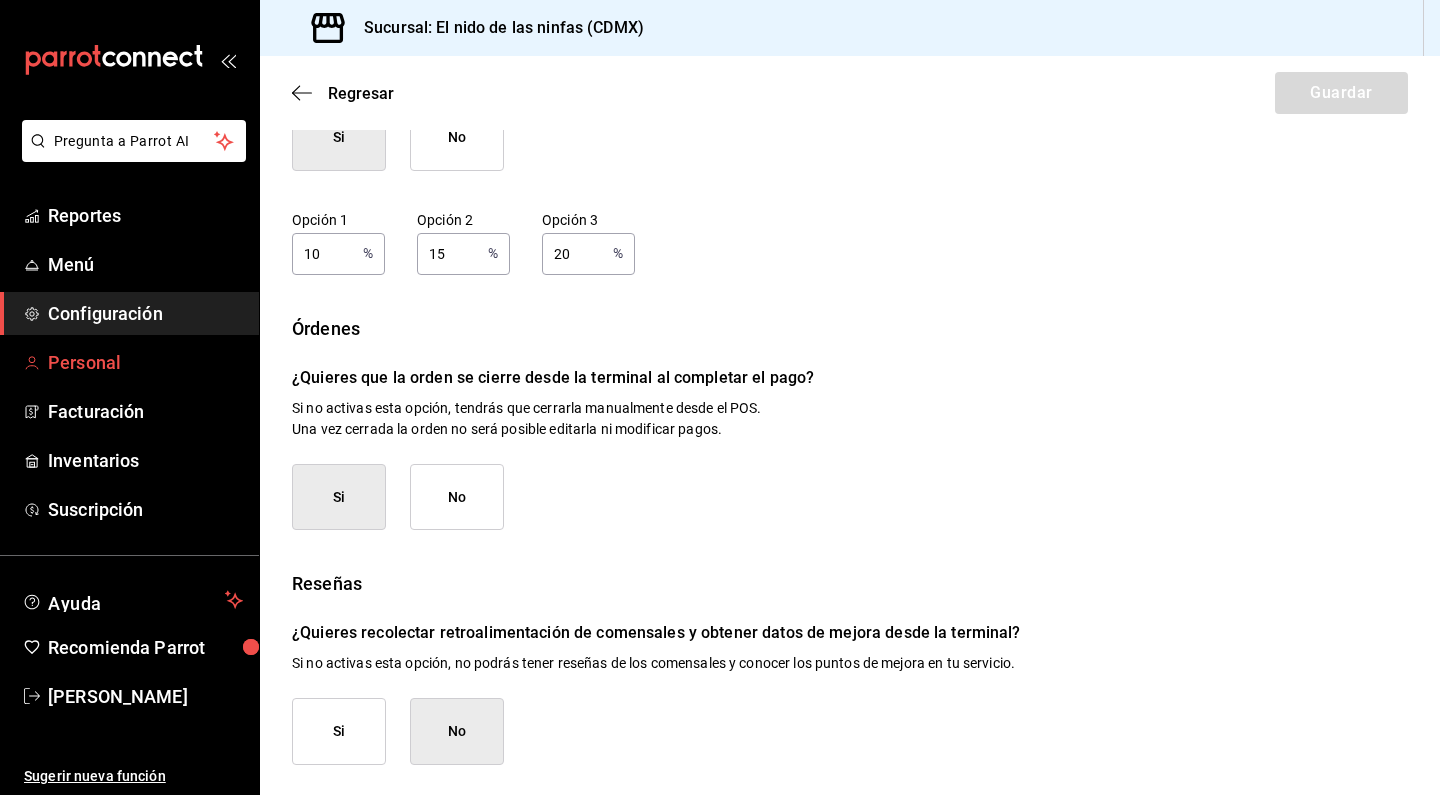 click on "Personal" at bounding box center [145, 362] 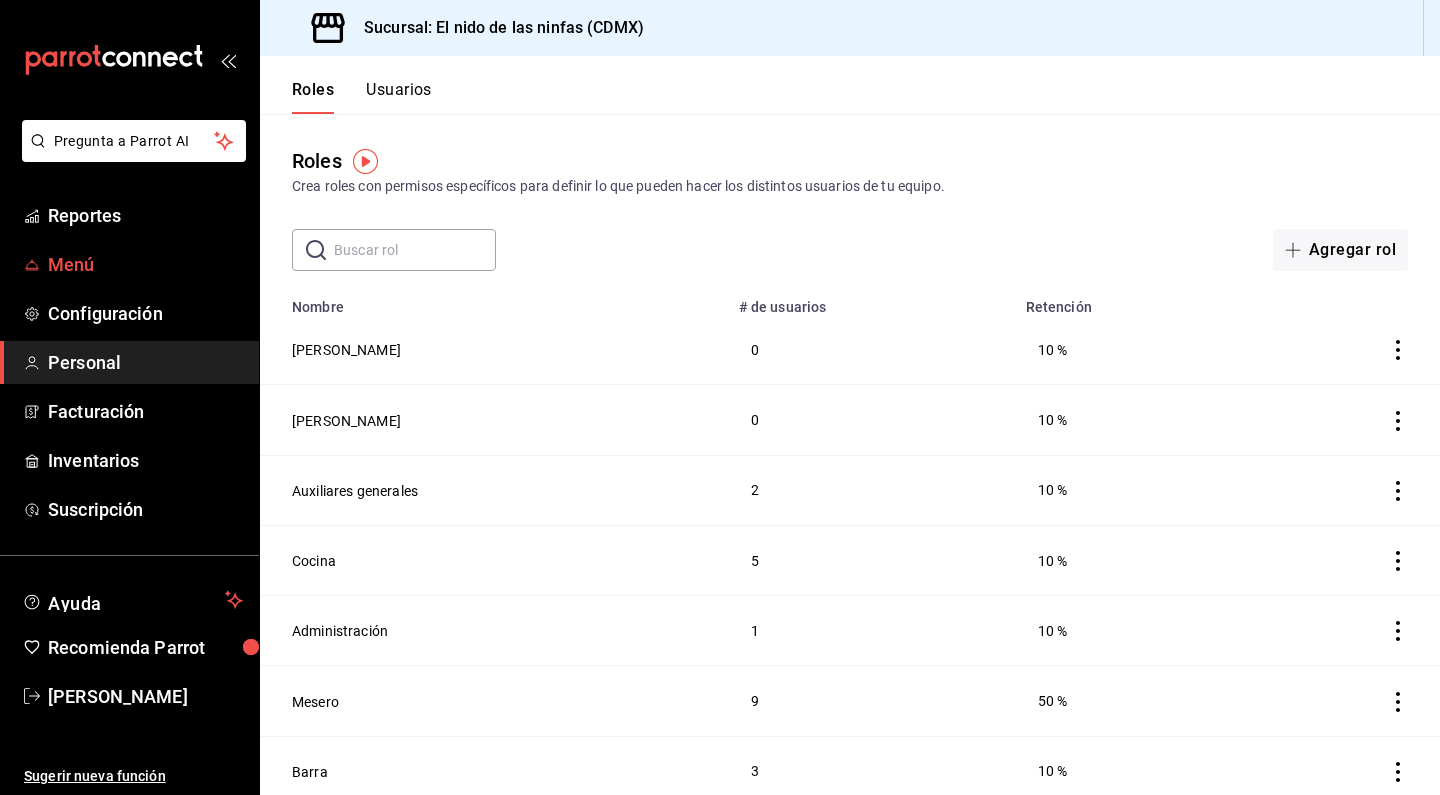 click on "Menú" at bounding box center [145, 264] 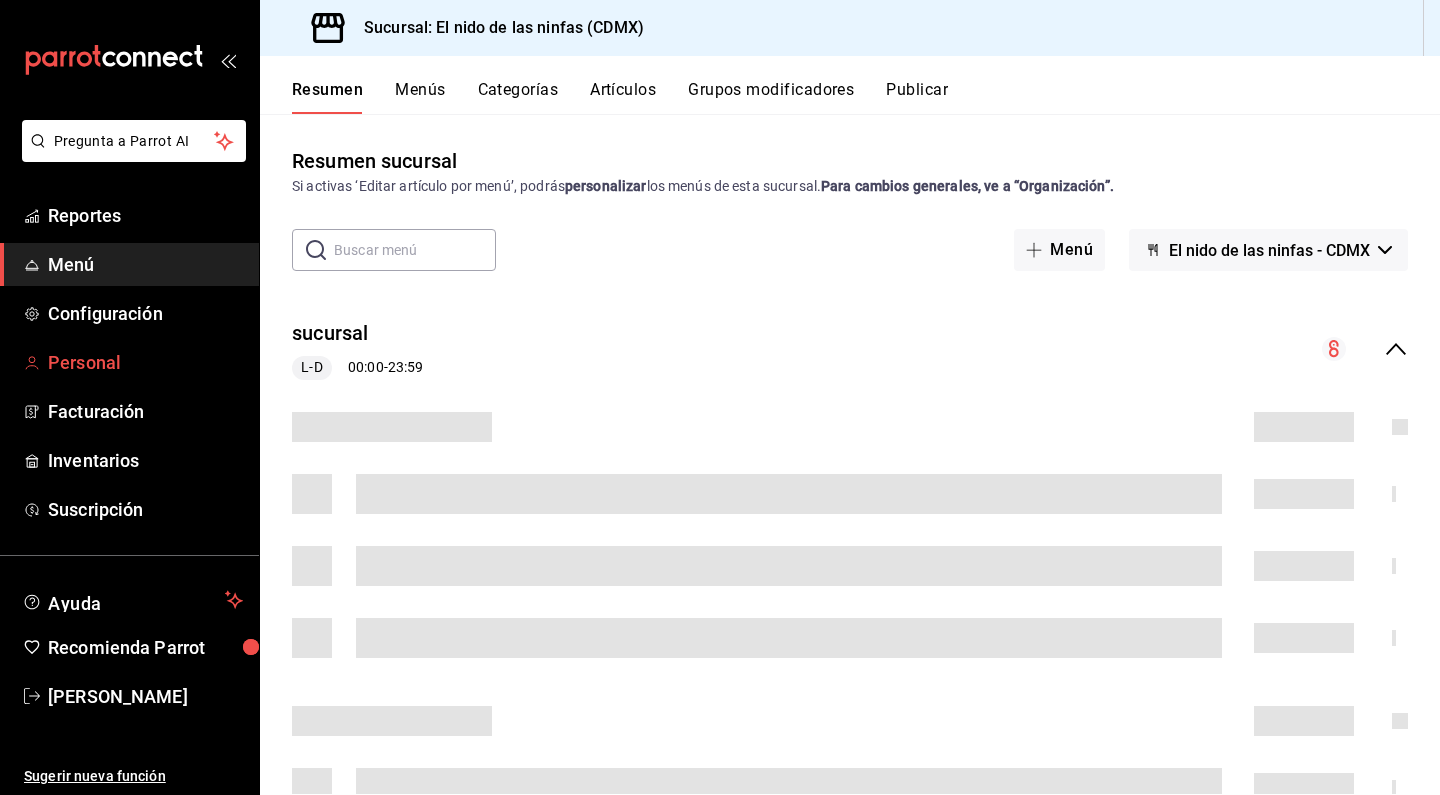 click on "Personal" at bounding box center [145, 362] 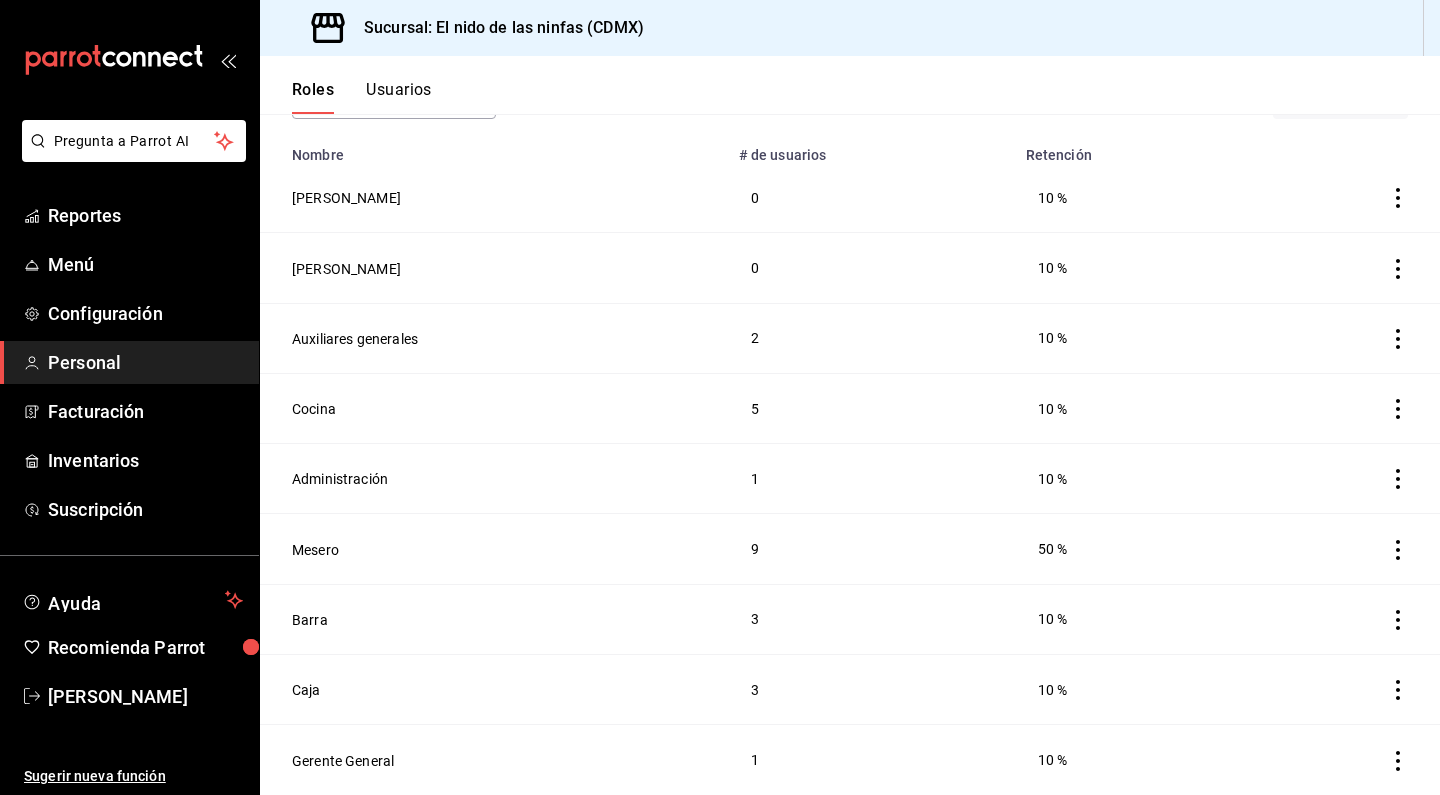 scroll, scrollTop: 152, scrollLeft: 0, axis: vertical 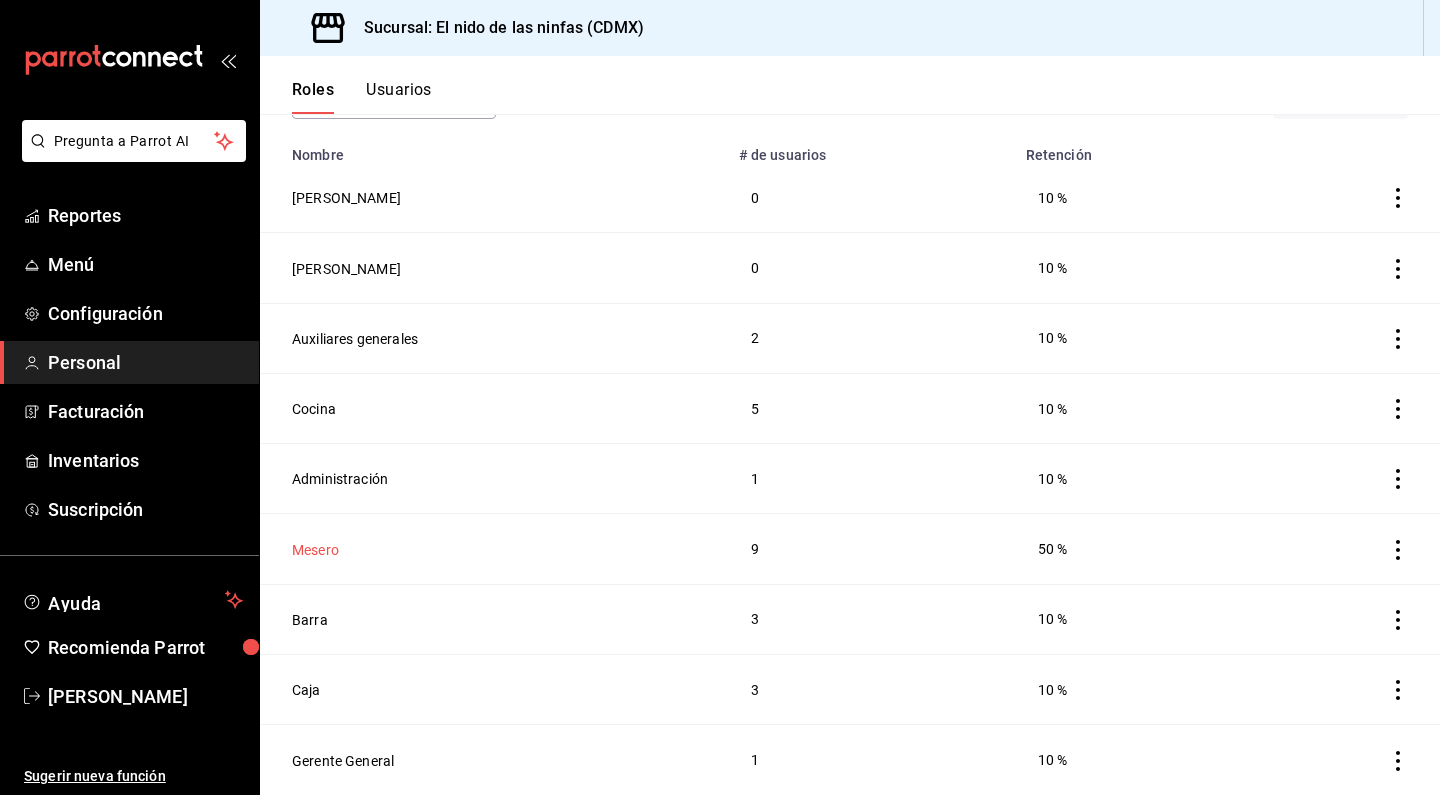 click on "Mesero" at bounding box center (315, 550) 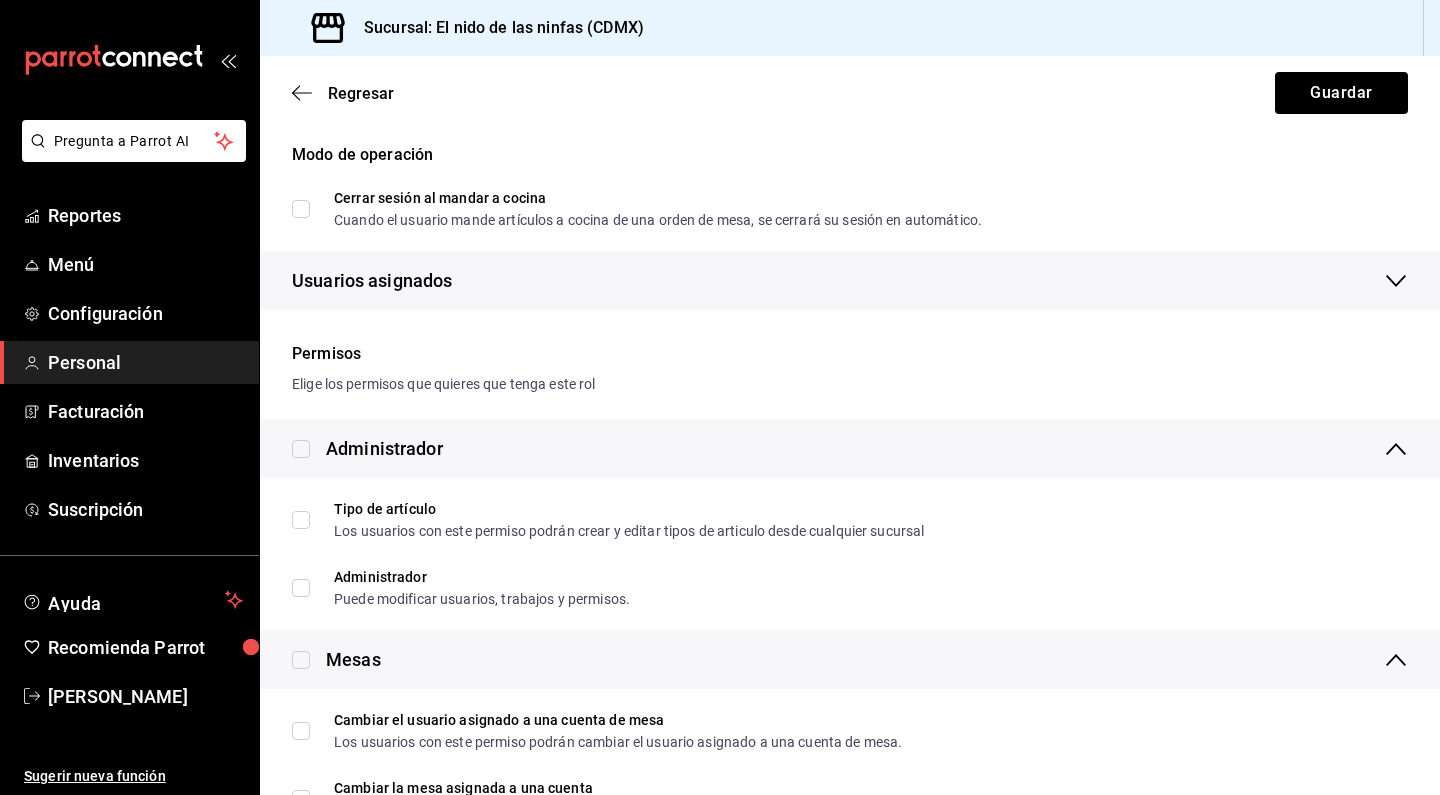 scroll, scrollTop: 112, scrollLeft: 0, axis: vertical 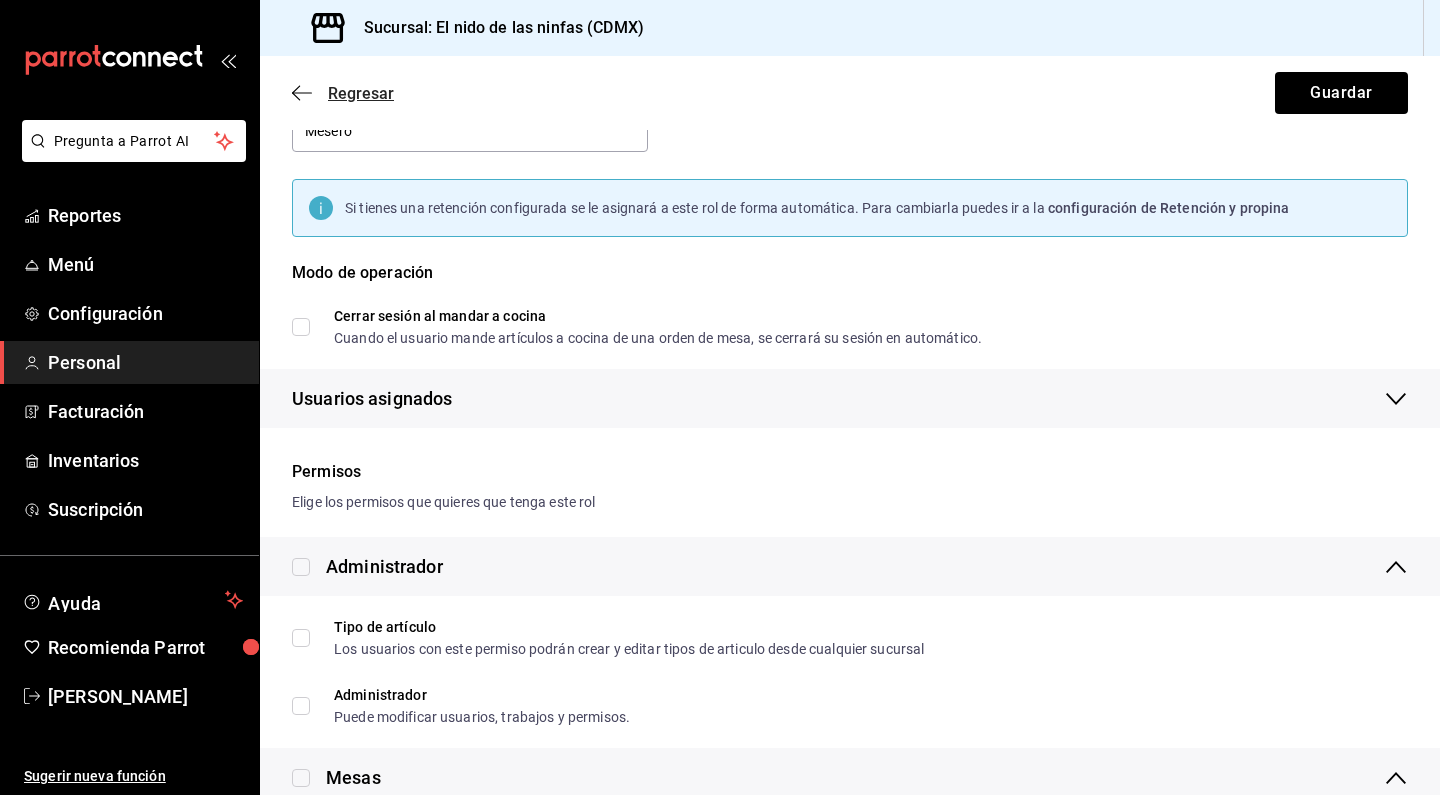 click 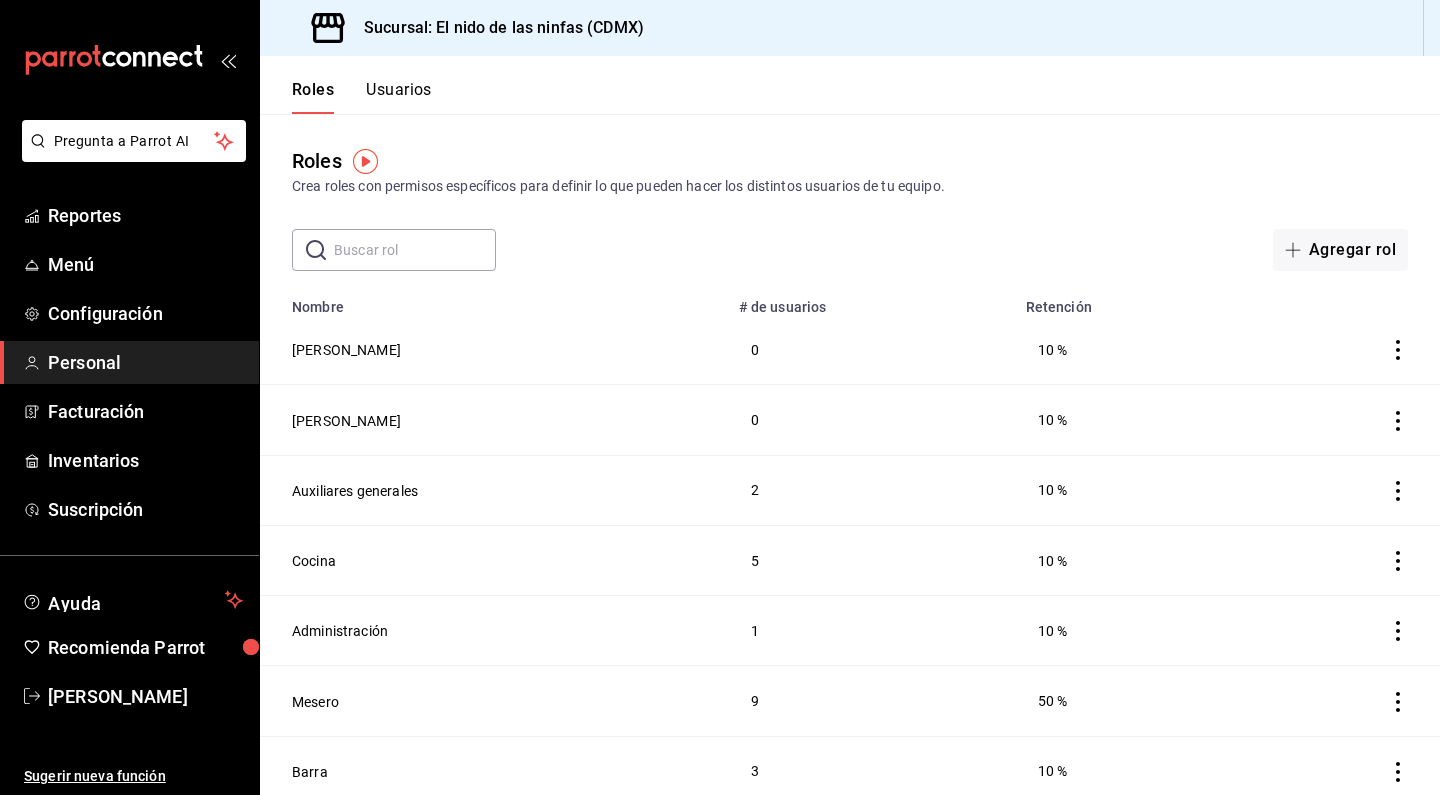 click on "Usuarios" at bounding box center [399, 97] 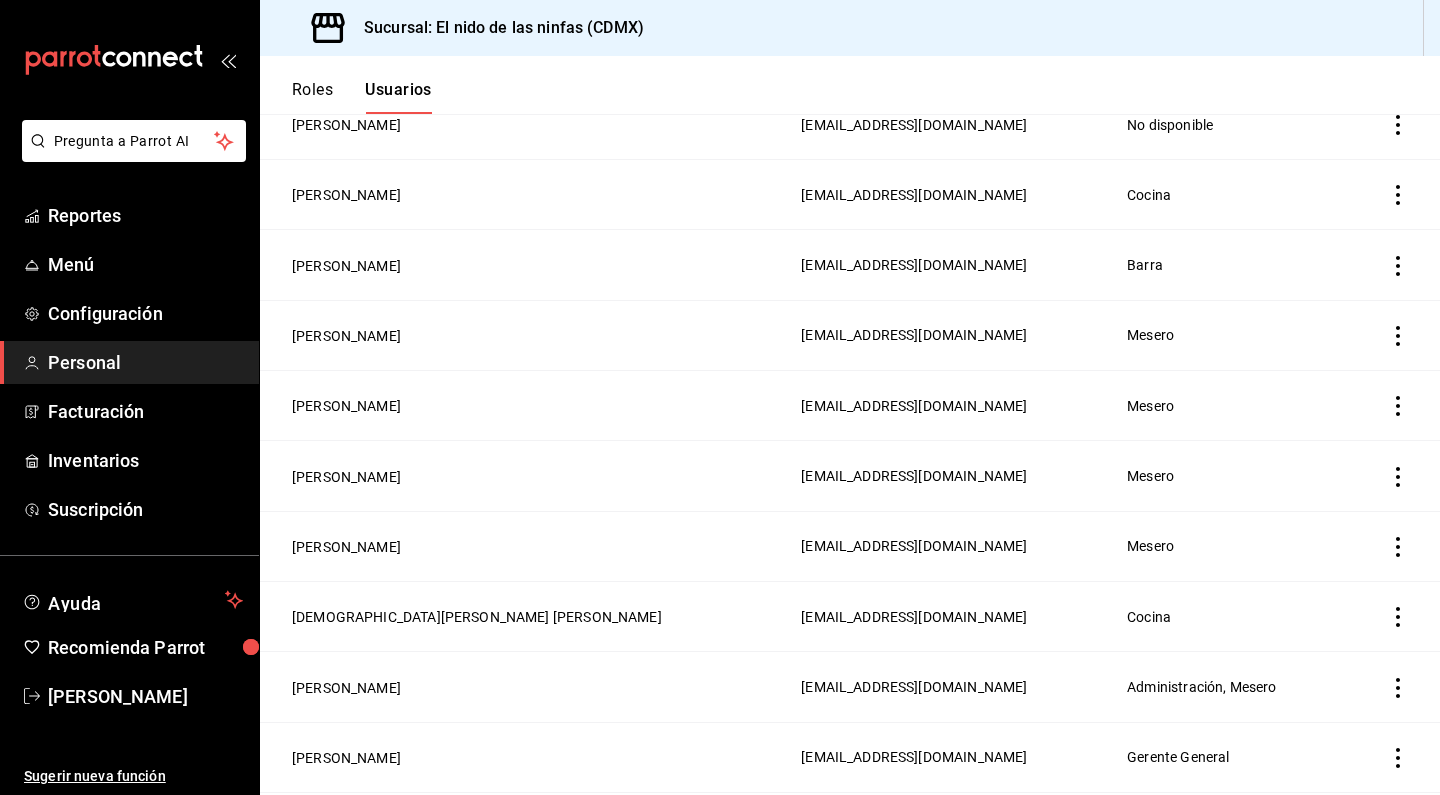 scroll, scrollTop: 1140, scrollLeft: 0, axis: vertical 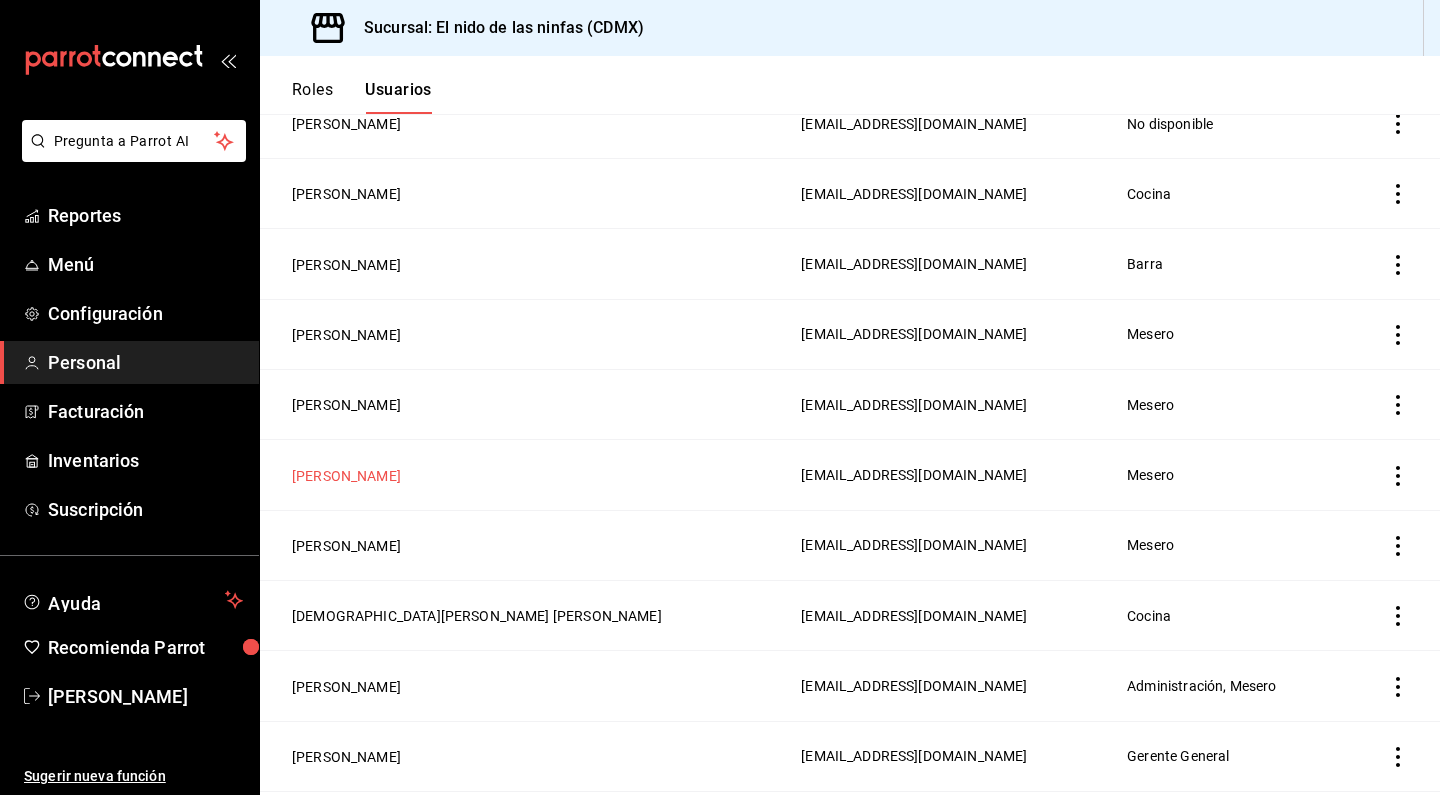 click on "[PERSON_NAME]" at bounding box center (346, 476) 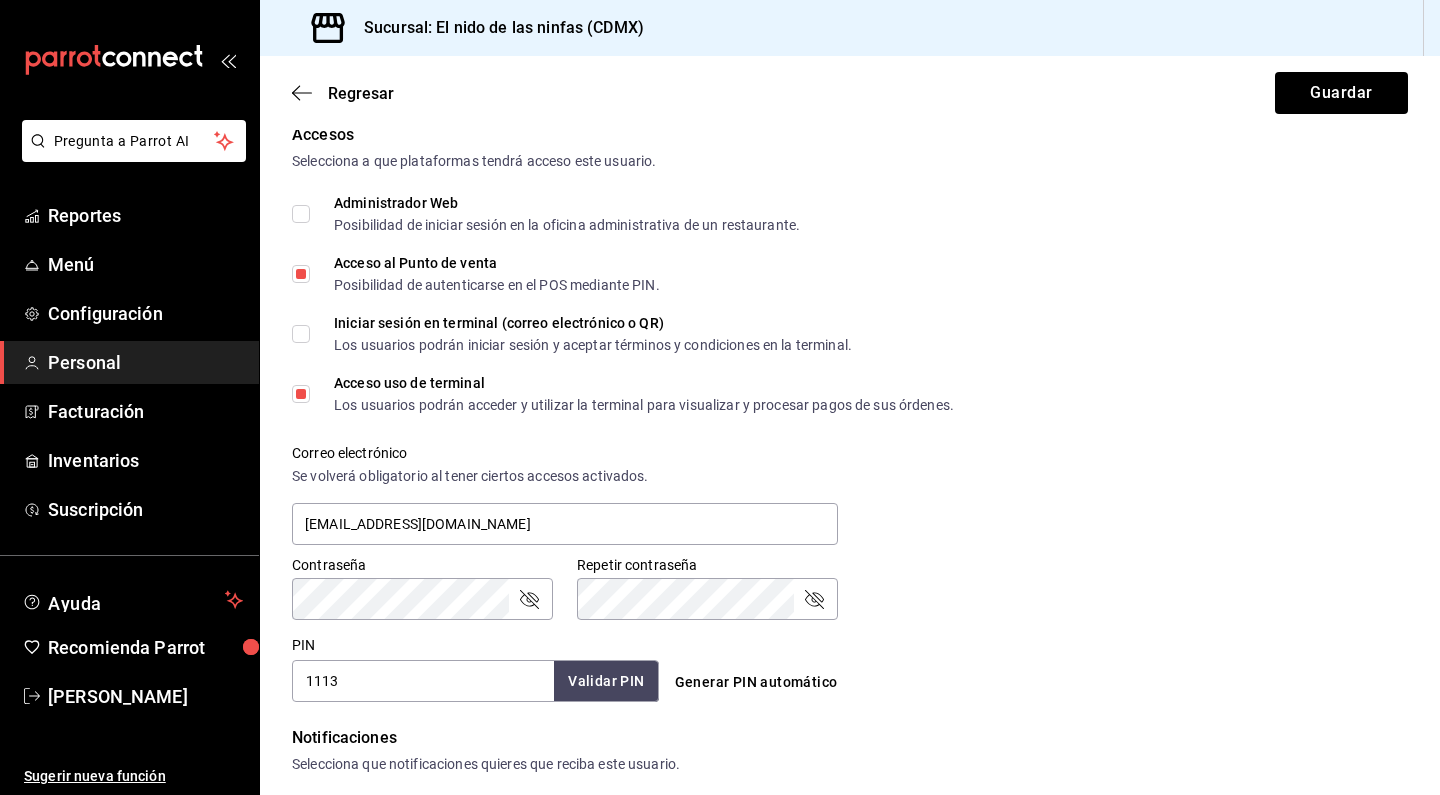scroll, scrollTop: 869, scrollLeft: 0, axis: vertical 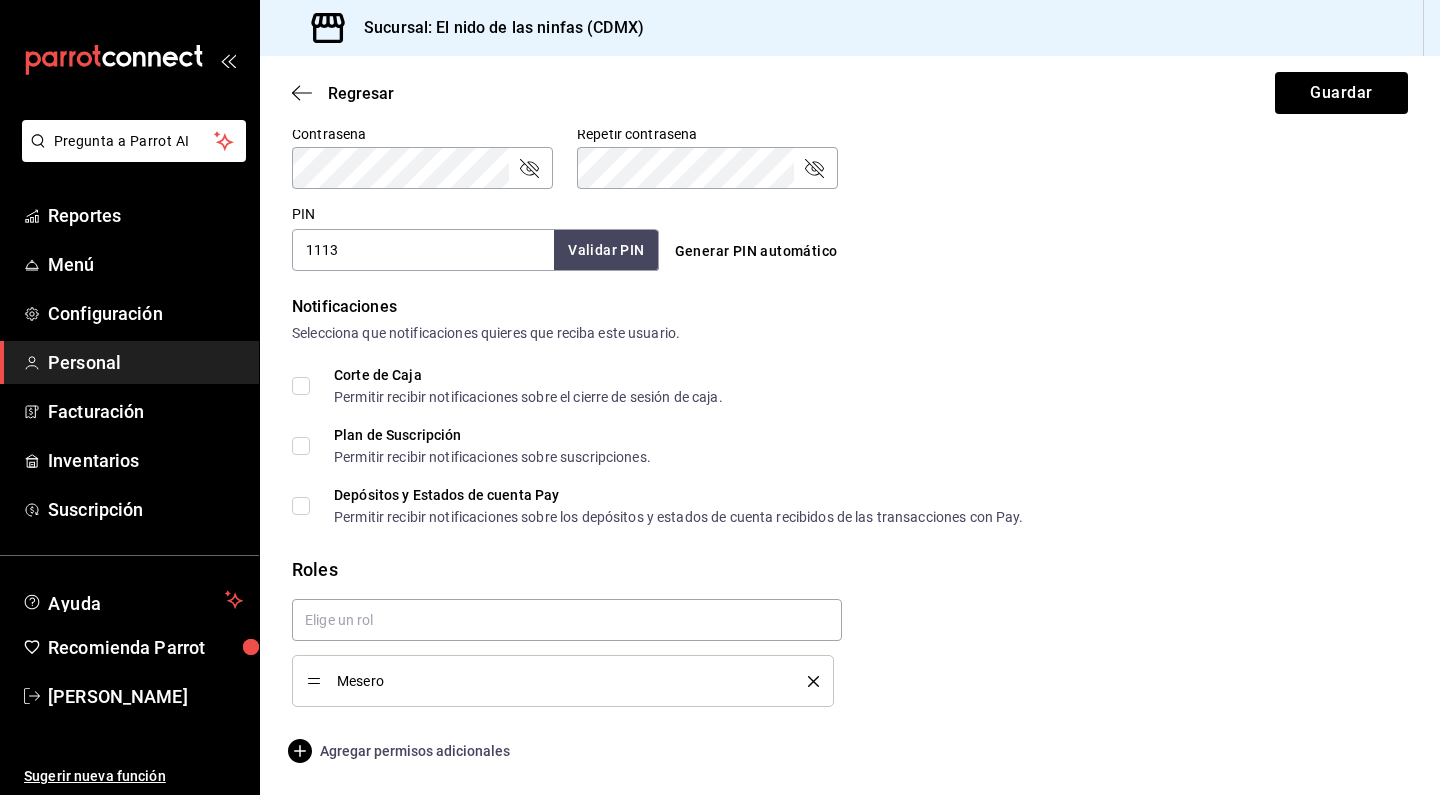 click 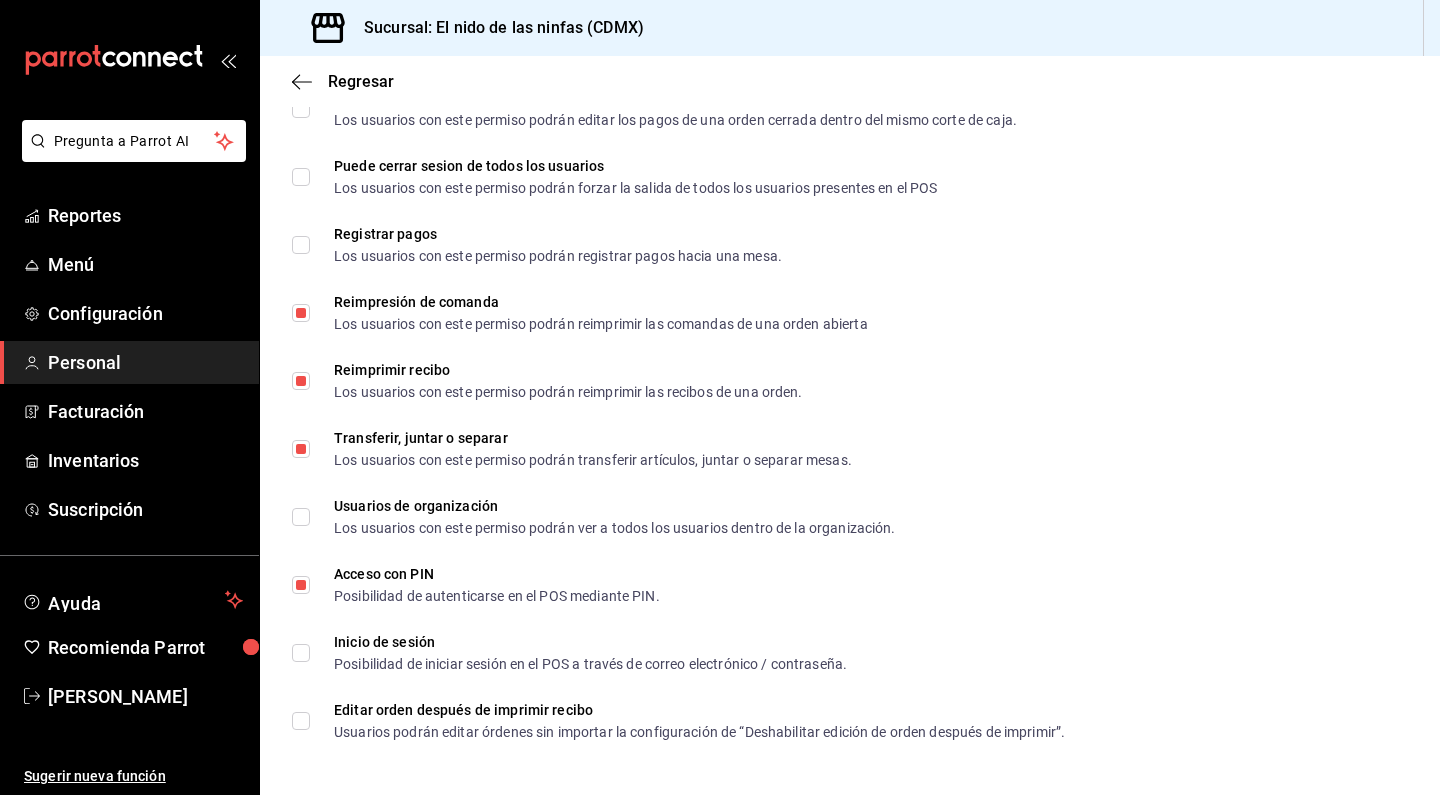 scroll, scrollTop: 2863, scrollLeft: 0, axis: vertical 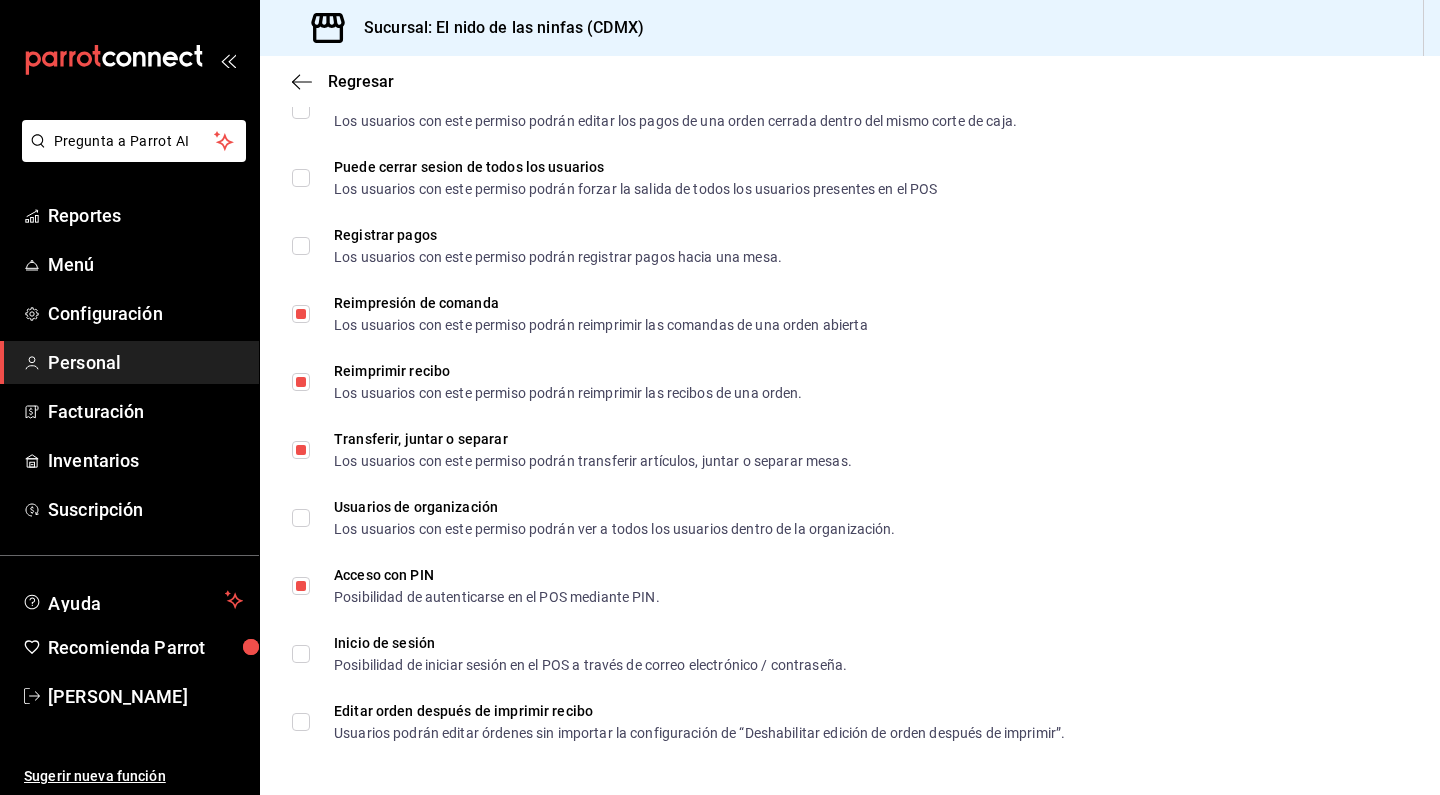 click on "Regresar" at bounding box center (850, 81) 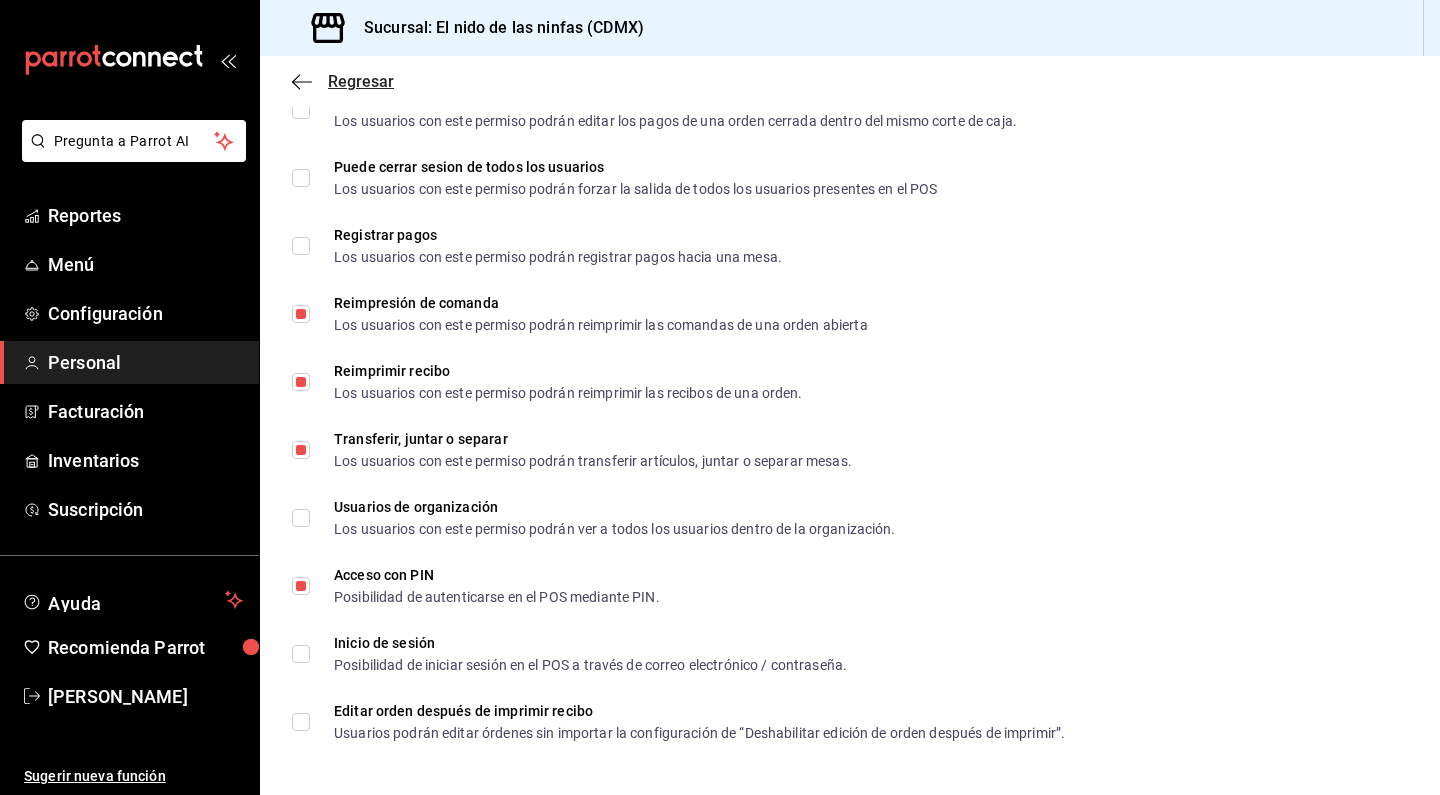 click 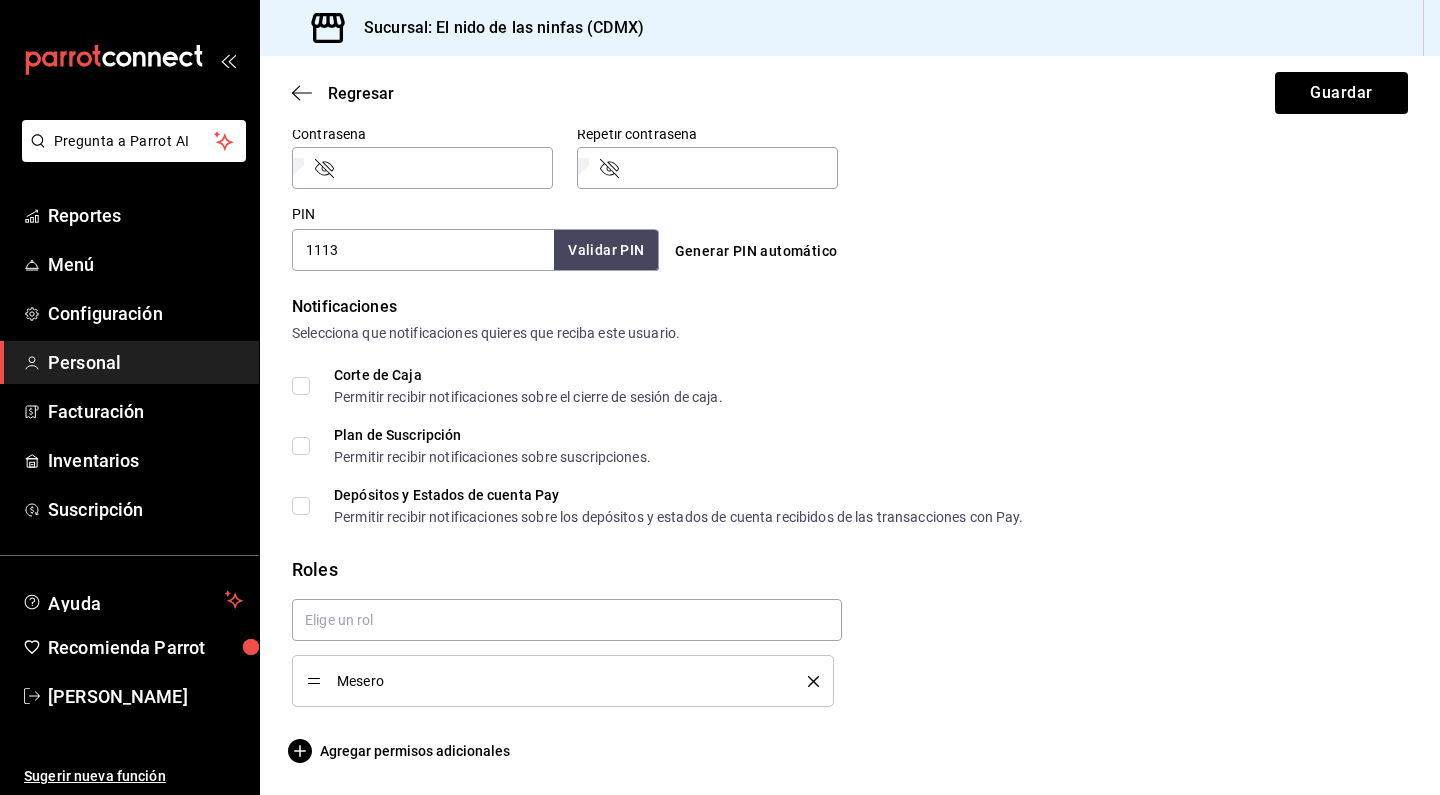 scroll, scrollTop: 869, scrollLeft: 0, axis: vertical 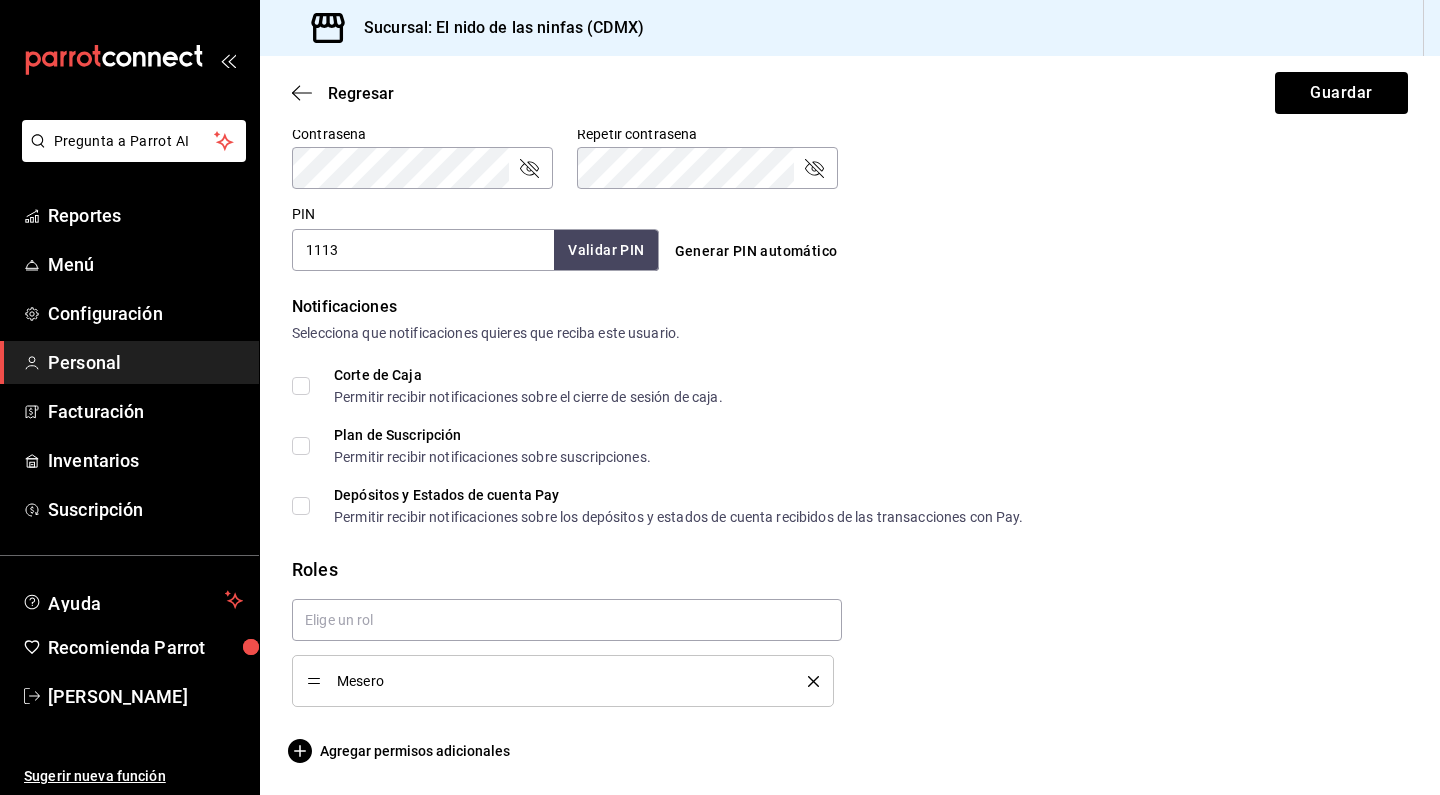 click on "Regresar Guardar" at bounding box center [850, 93] 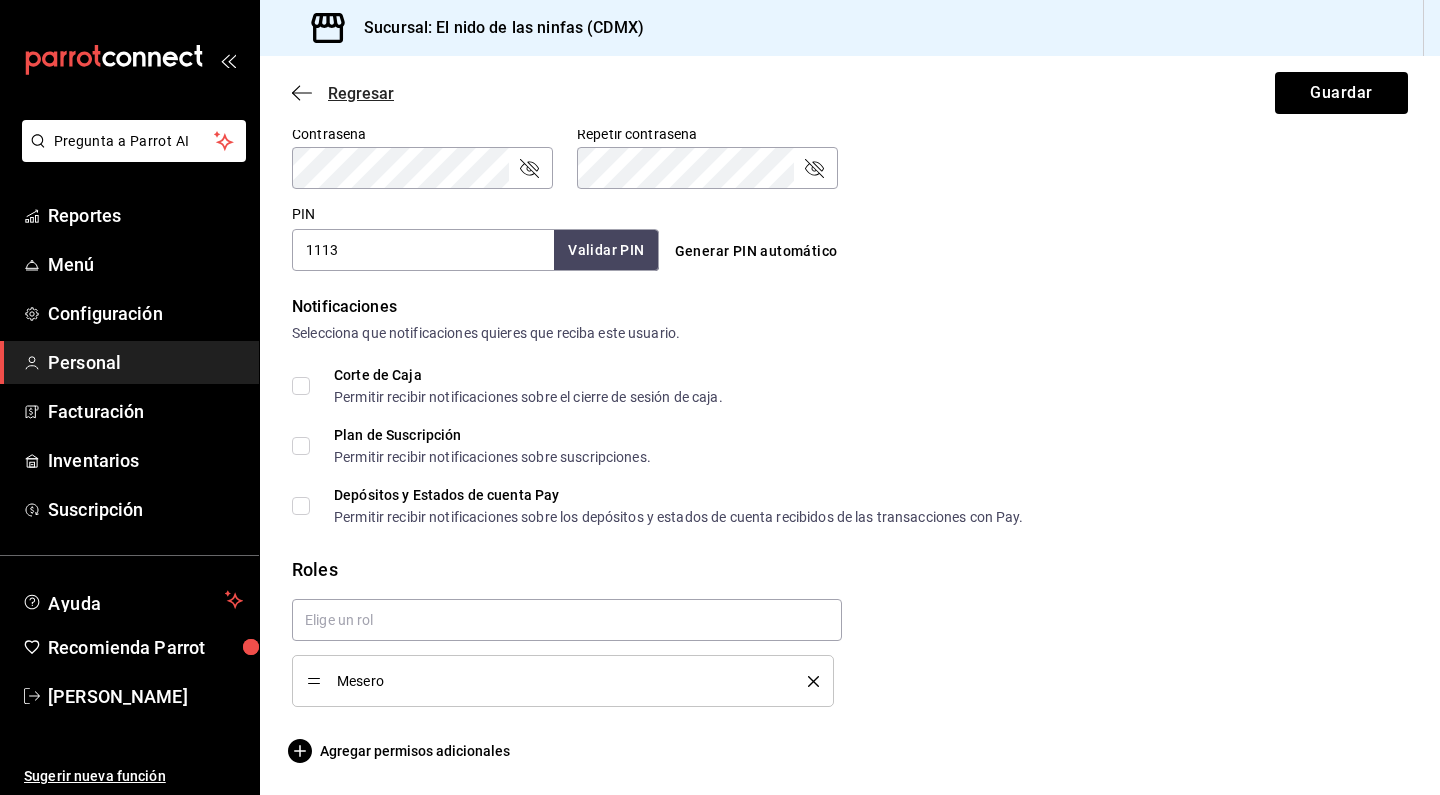 click 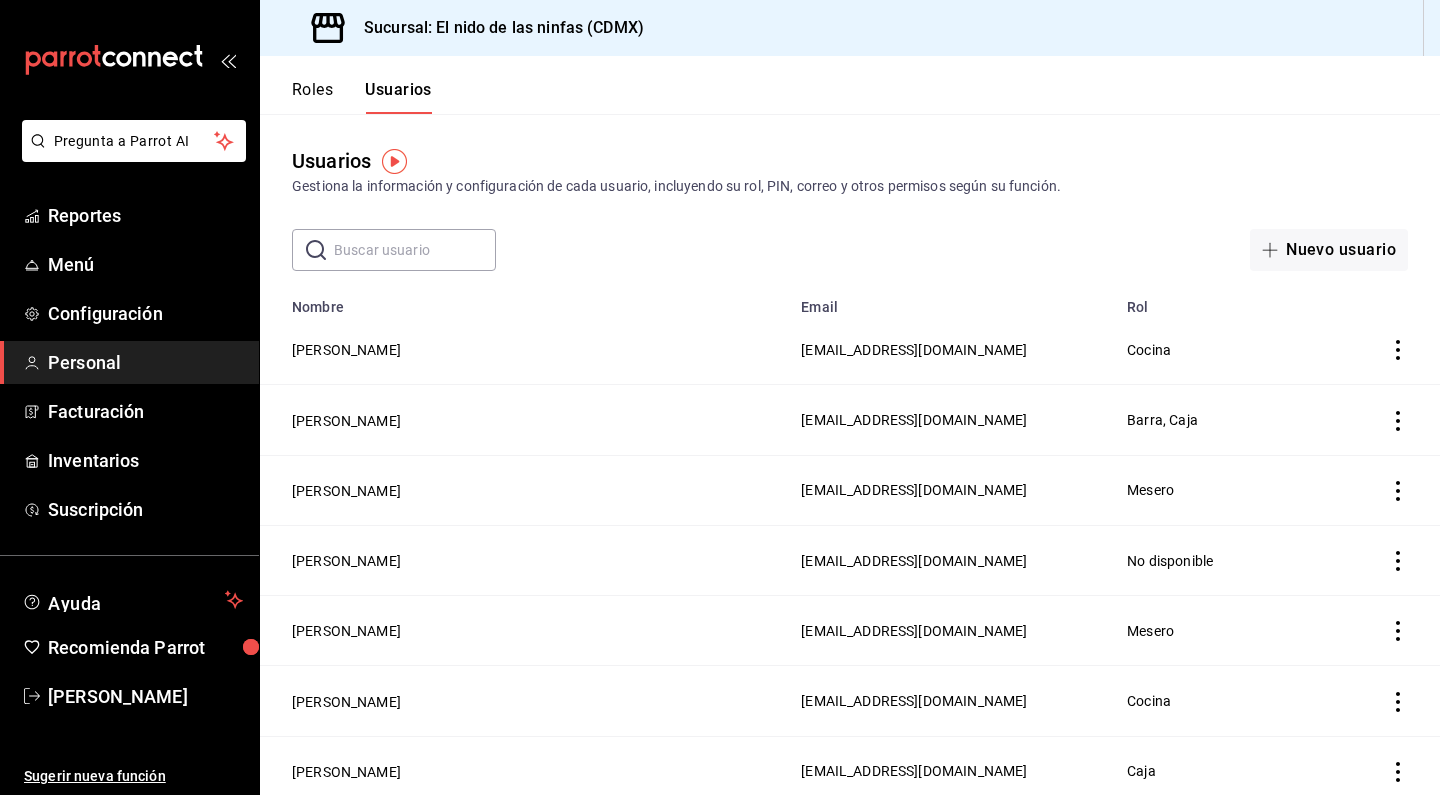 click on "Roles" at bounding box center [312, 97] 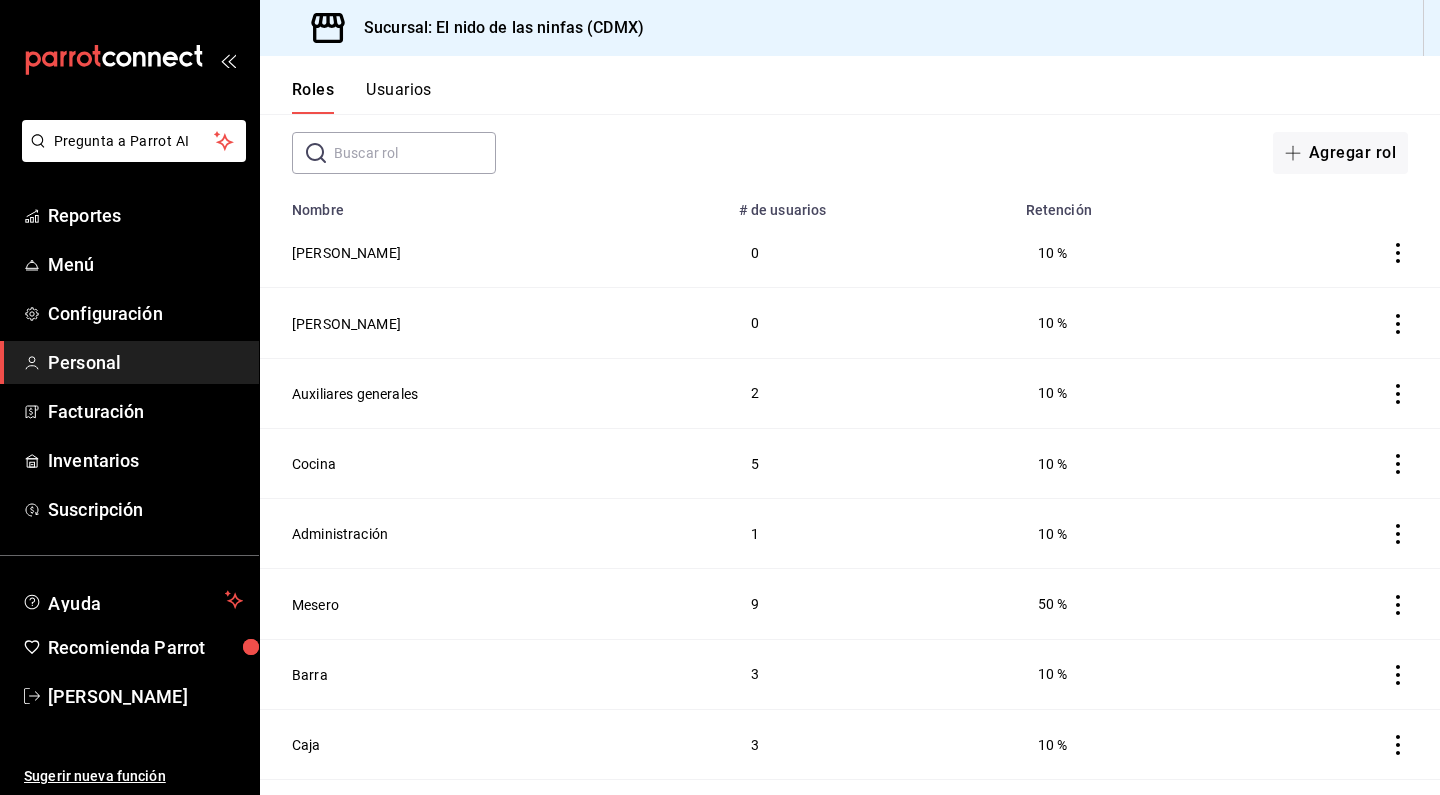 scroll, scrollTop: 140, scrollLeft: 0, axis: vertical 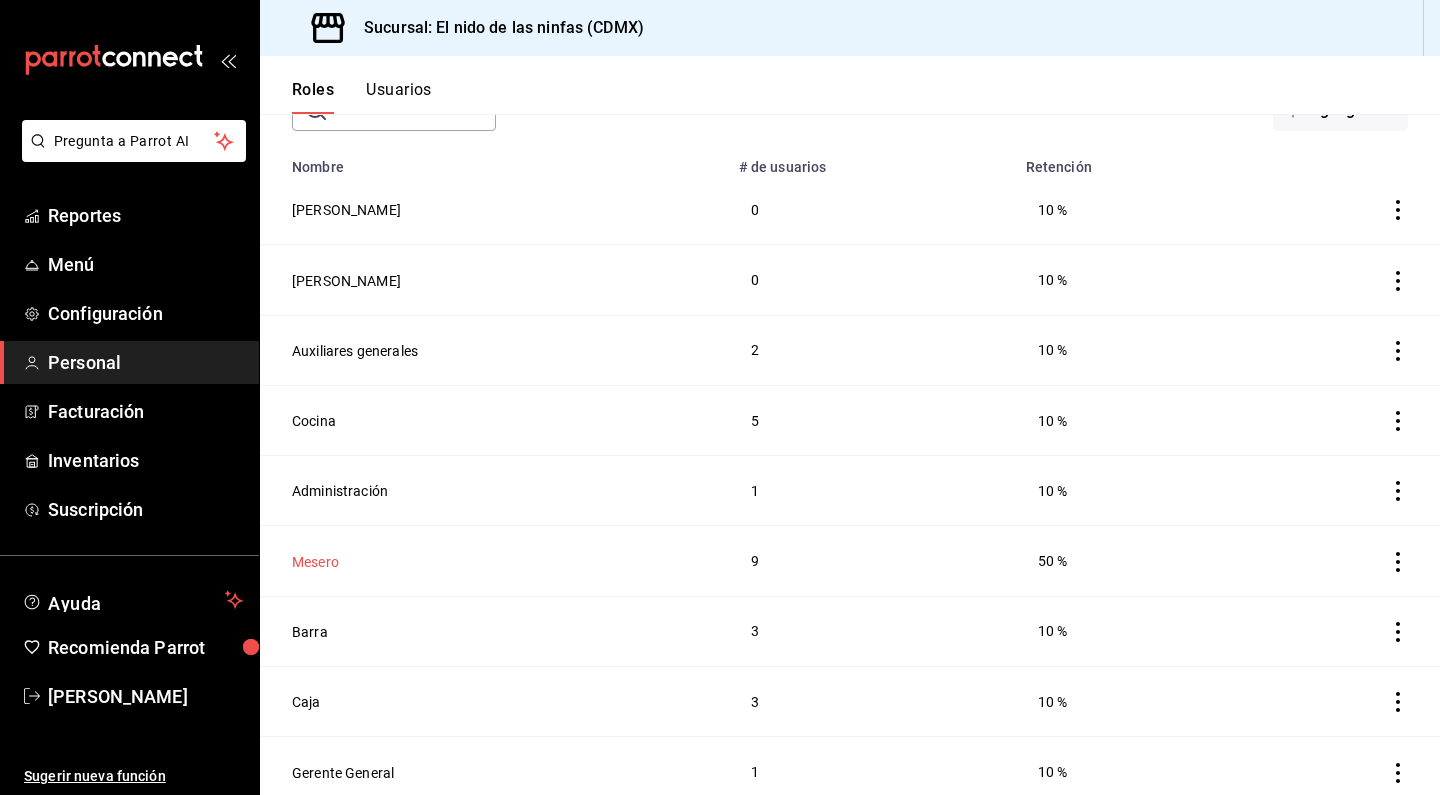 click on "Mesero" at bounding box center [315, 562] 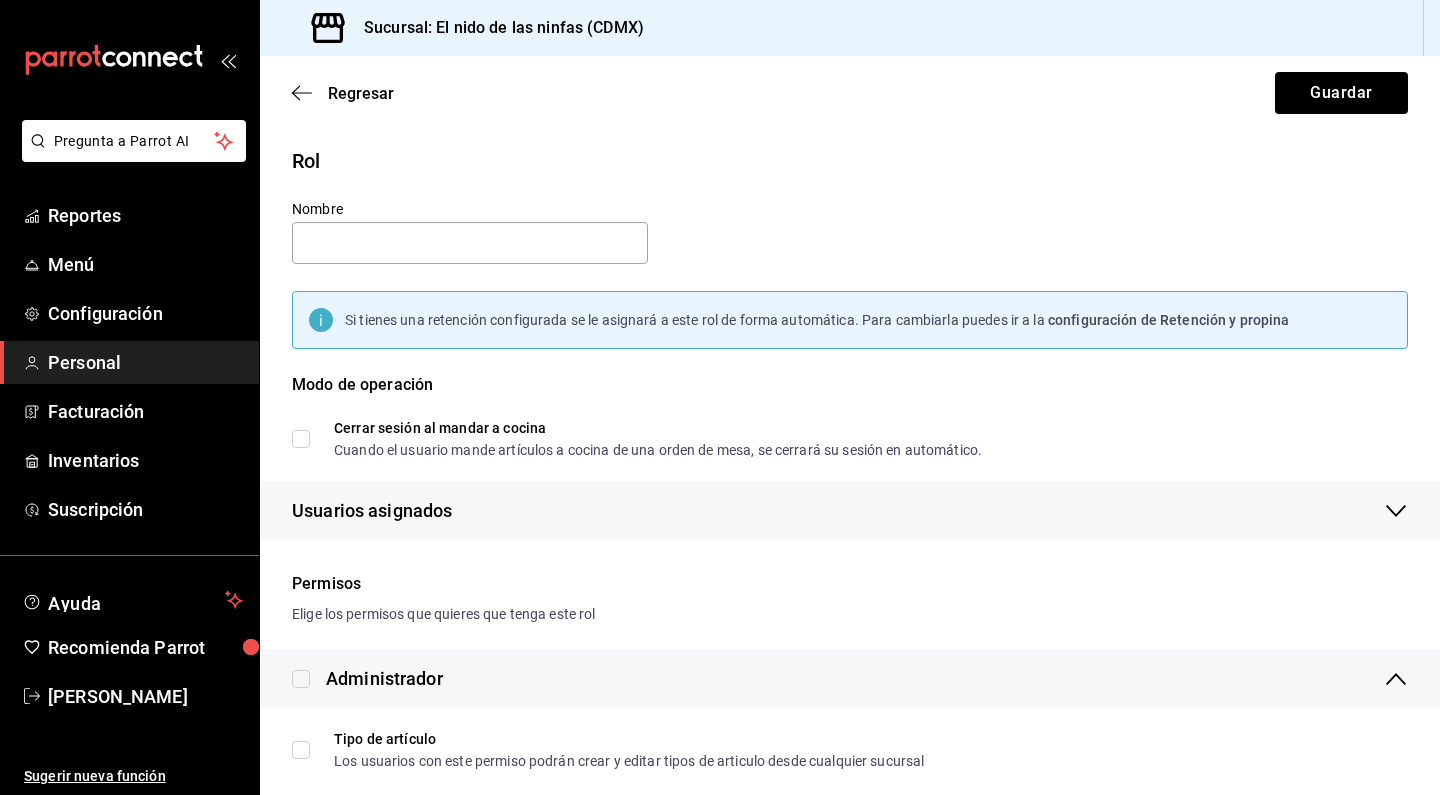 type on "Mesero" 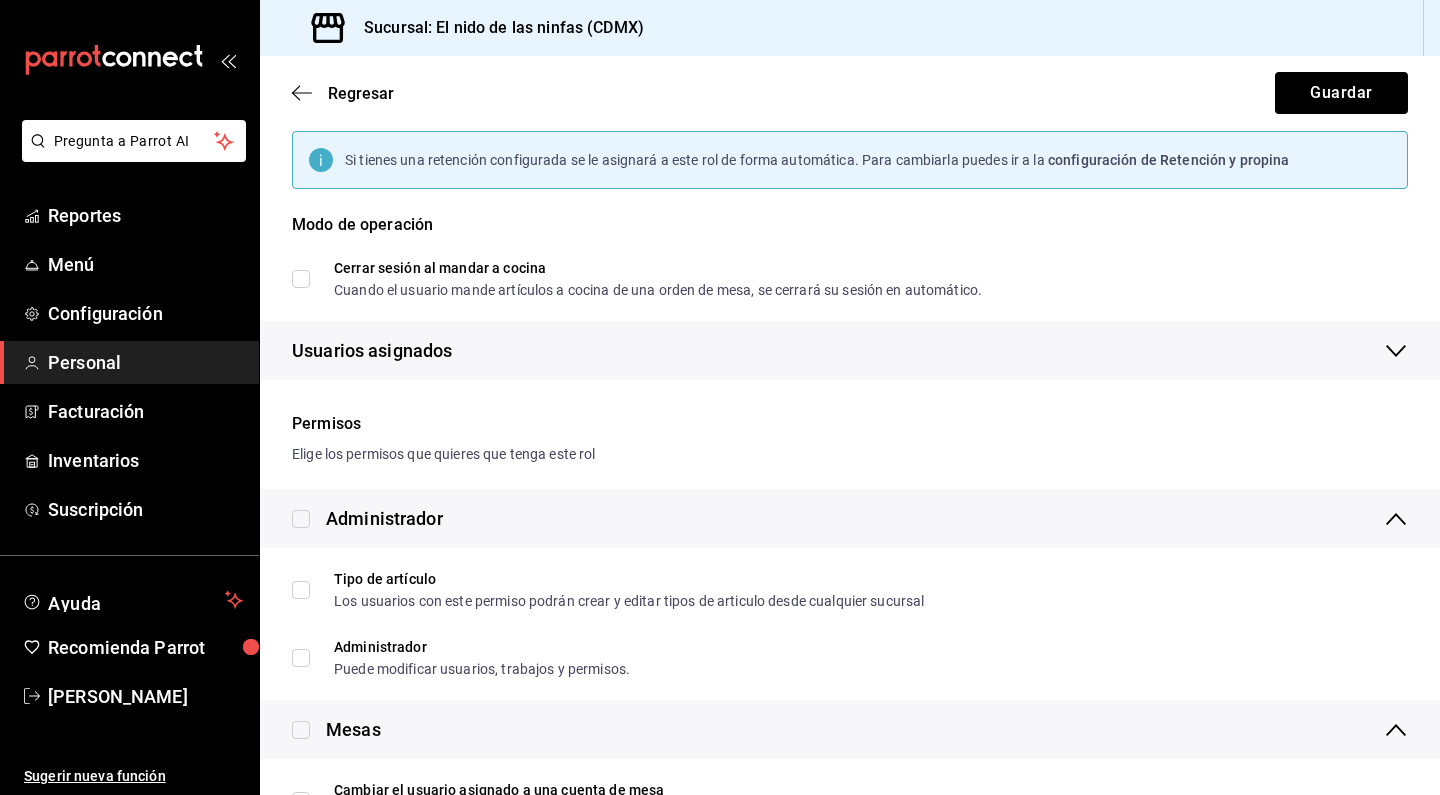 scroll, scrollTop: 134, scrollLeft: 0, axis: vertical 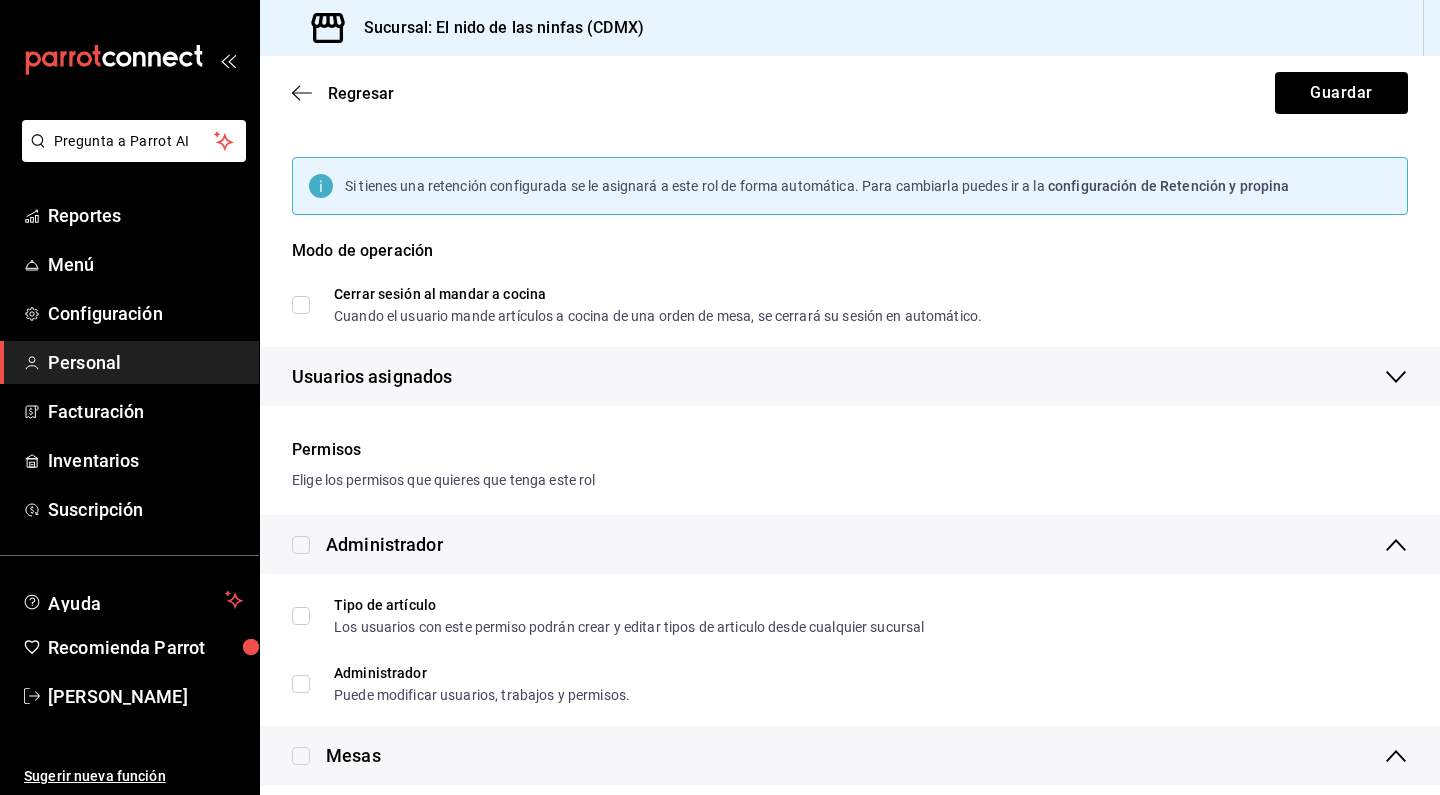 click on "Regresar Guardar" at bounding box center [850, 93] 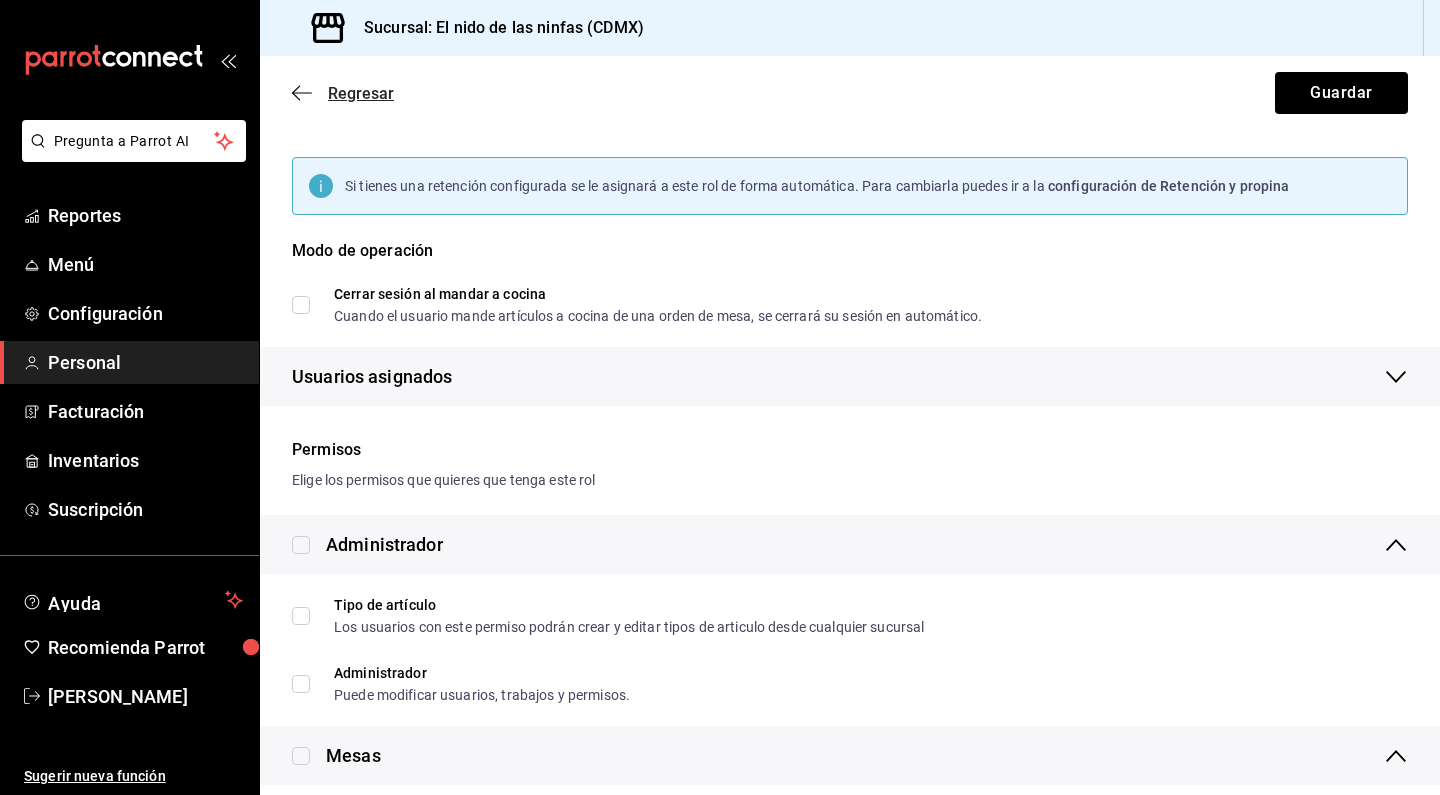 click 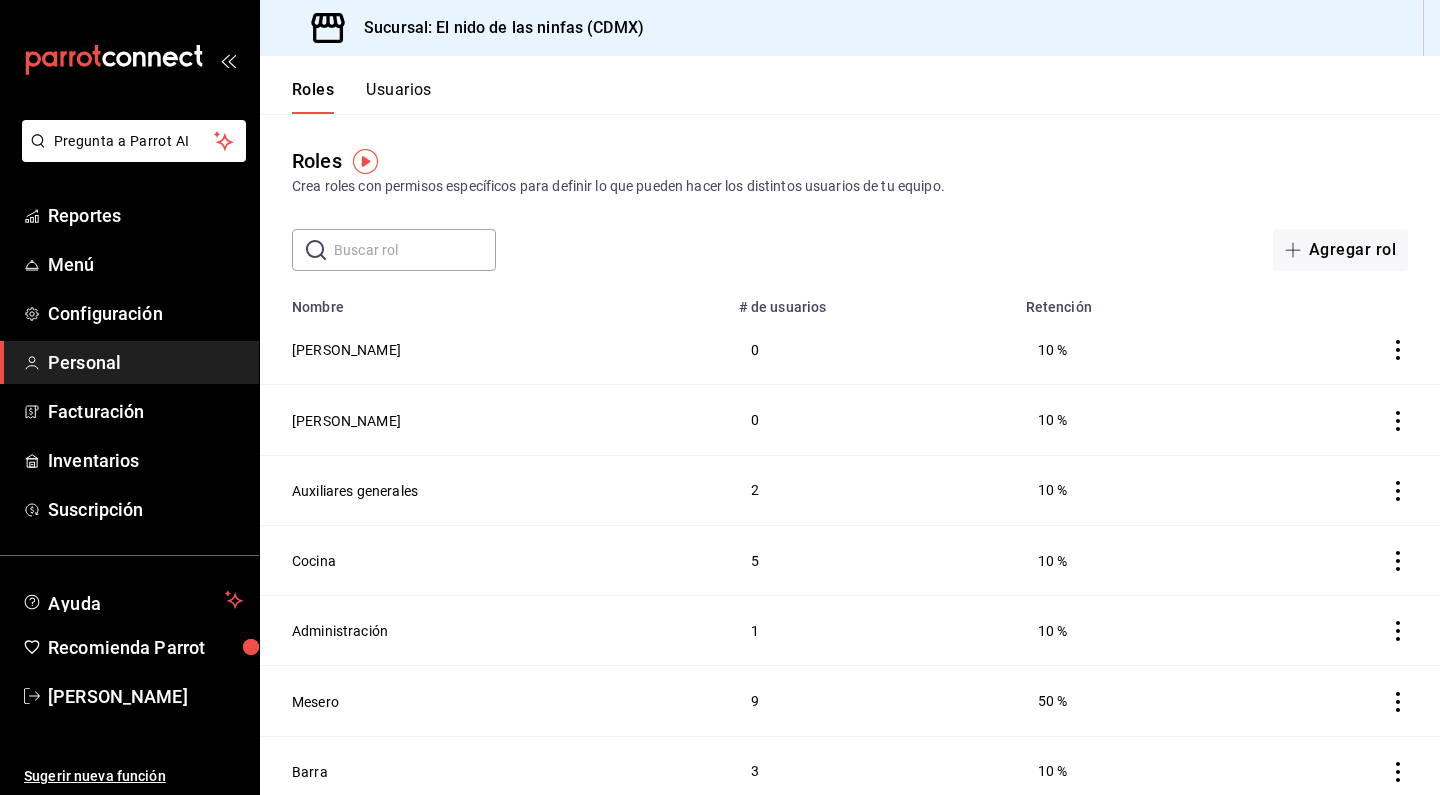 click on "Usuarios" at bounding box center (399, 97) 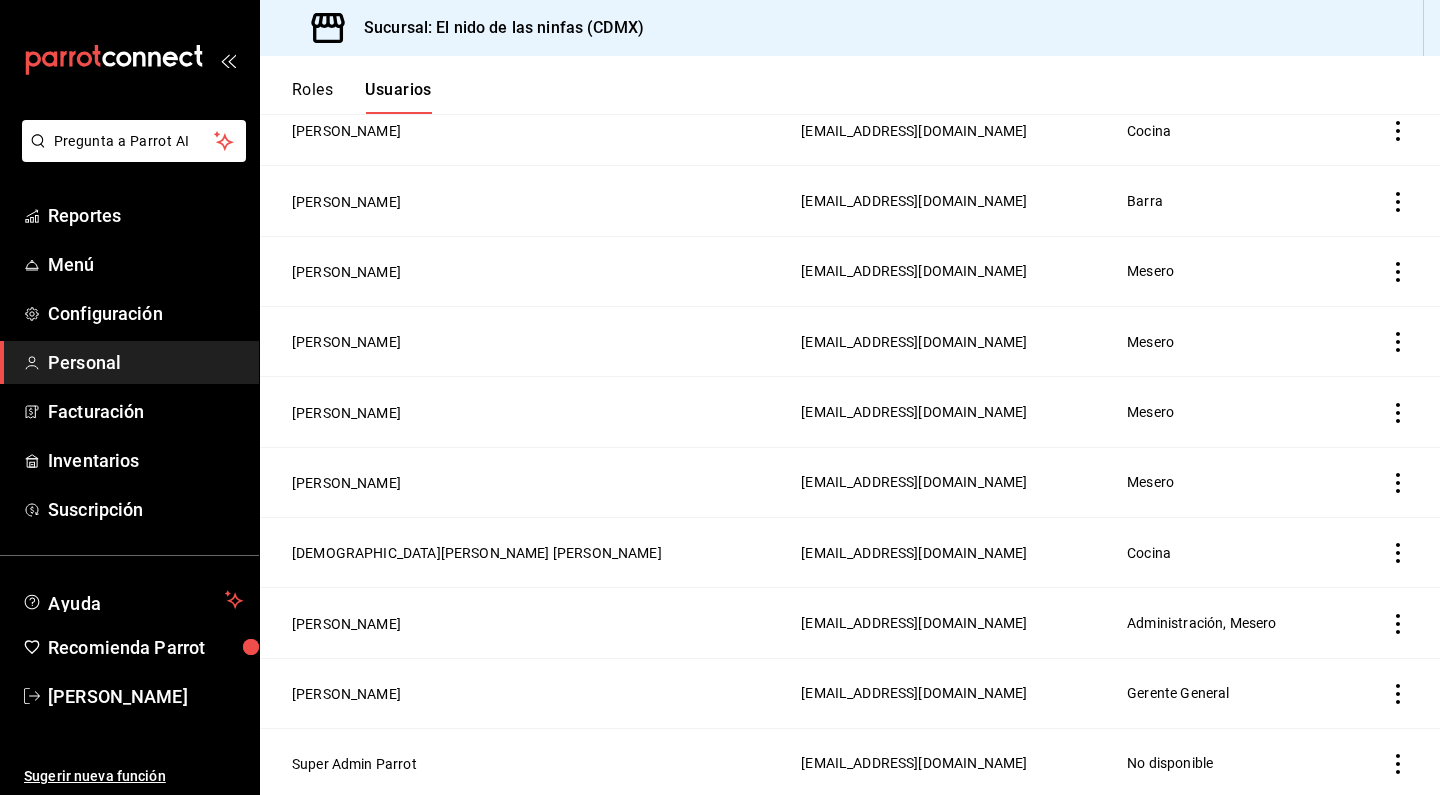 scroll, scrollTop: 1206, scrollLeft: 0, axis: vertical 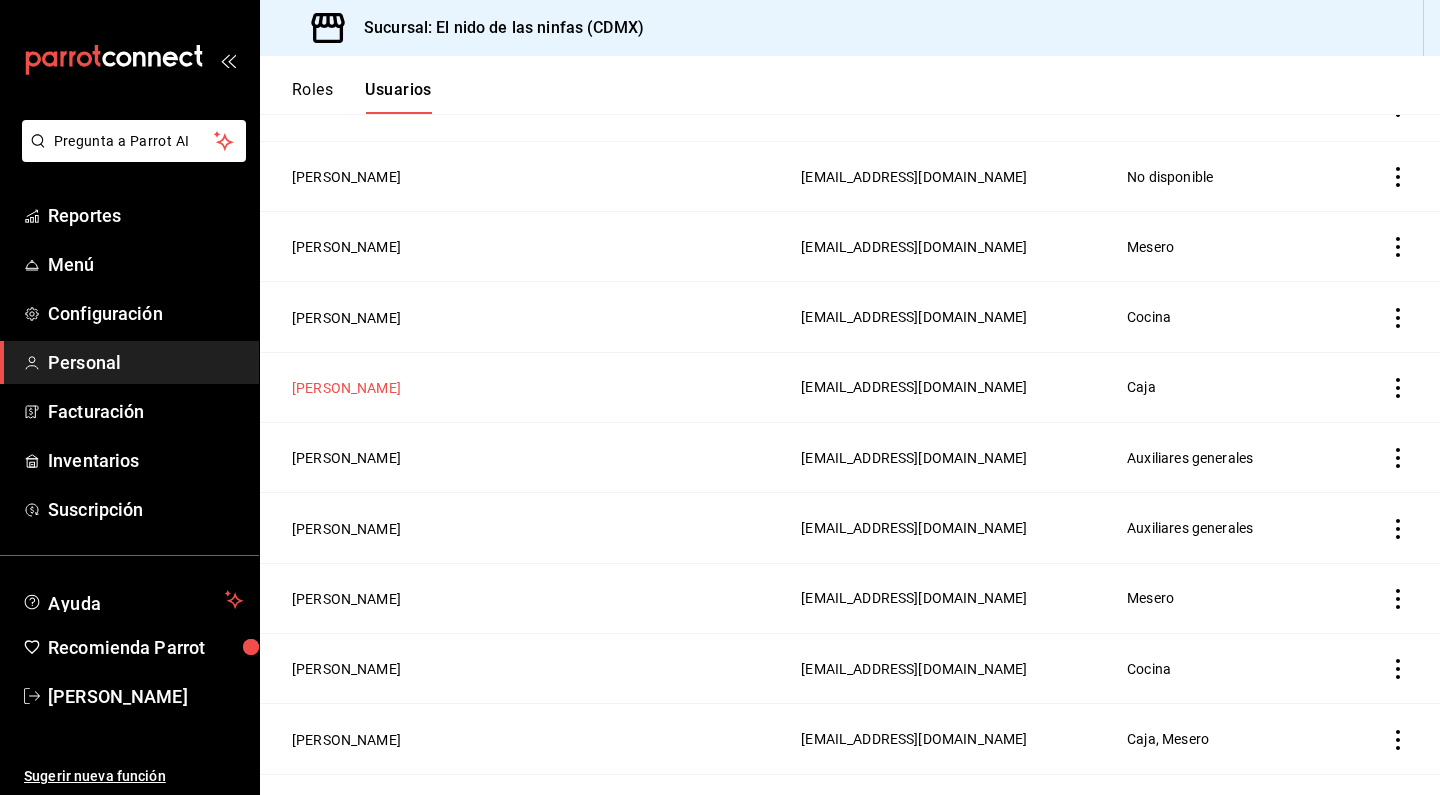 click on "[PERSON_NAME]" at bounding box center [346, 388] 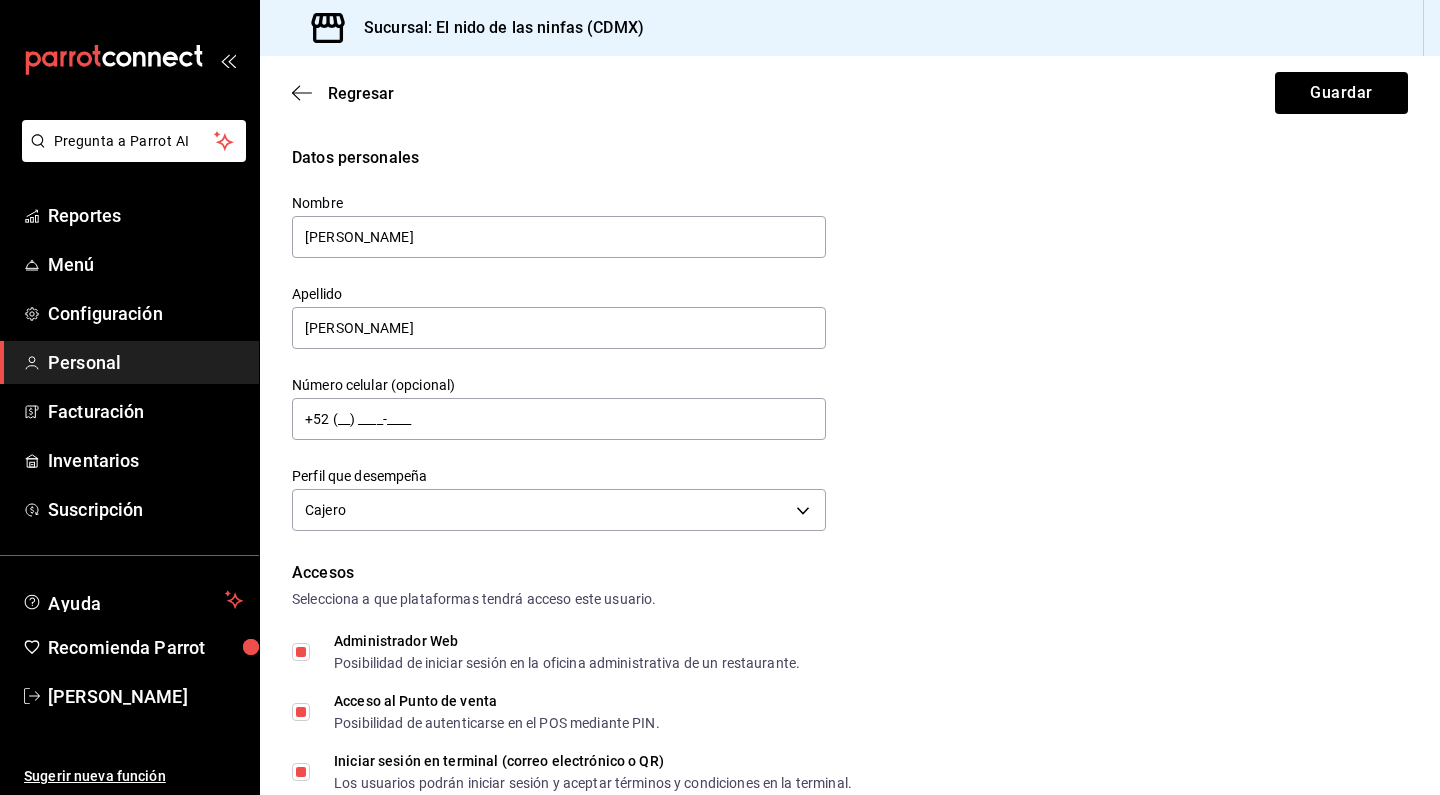 scroll, scrollTop: 0, scrollLeft: 0, axis: both 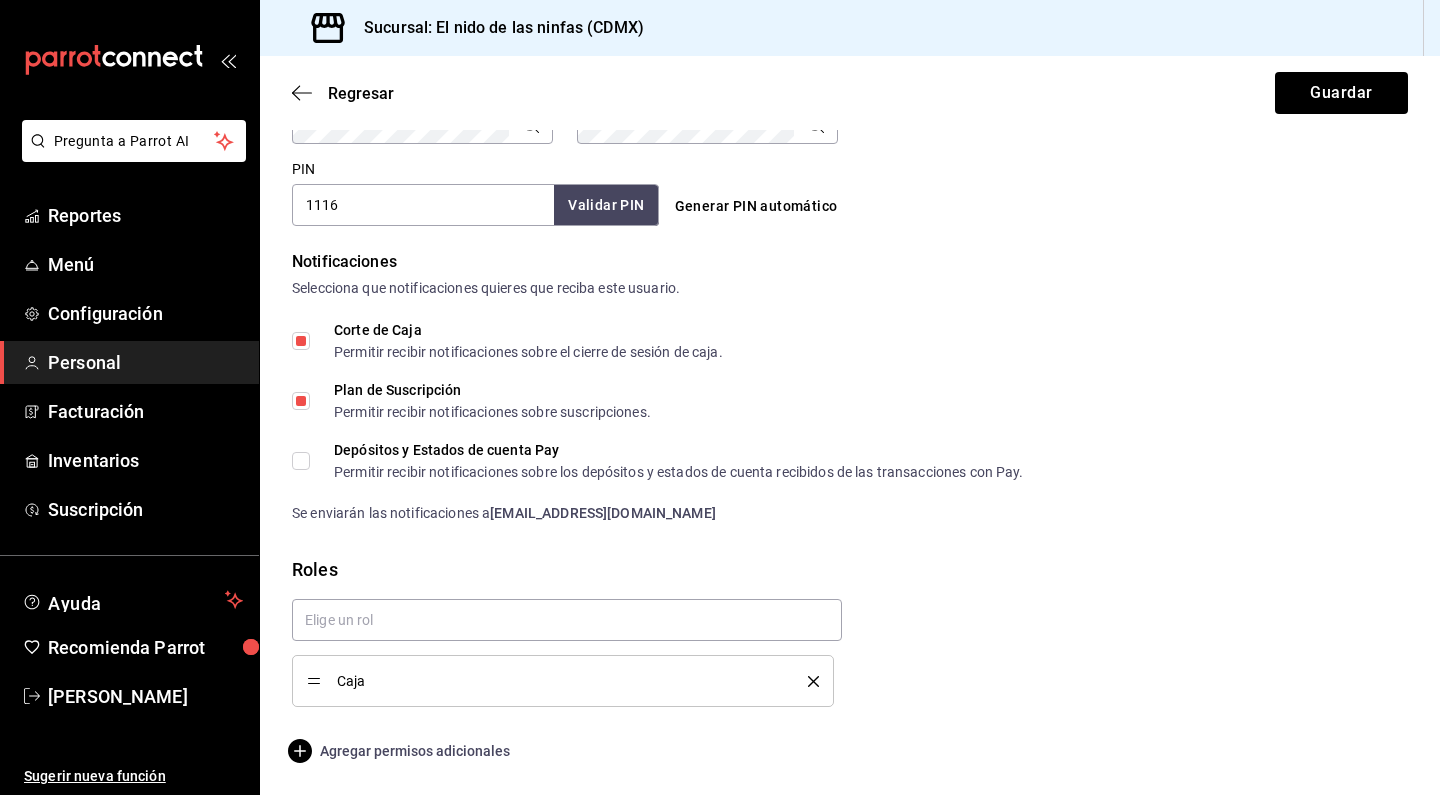 click on "Agregar permisos adicionales" at bounding box center (401, 751) 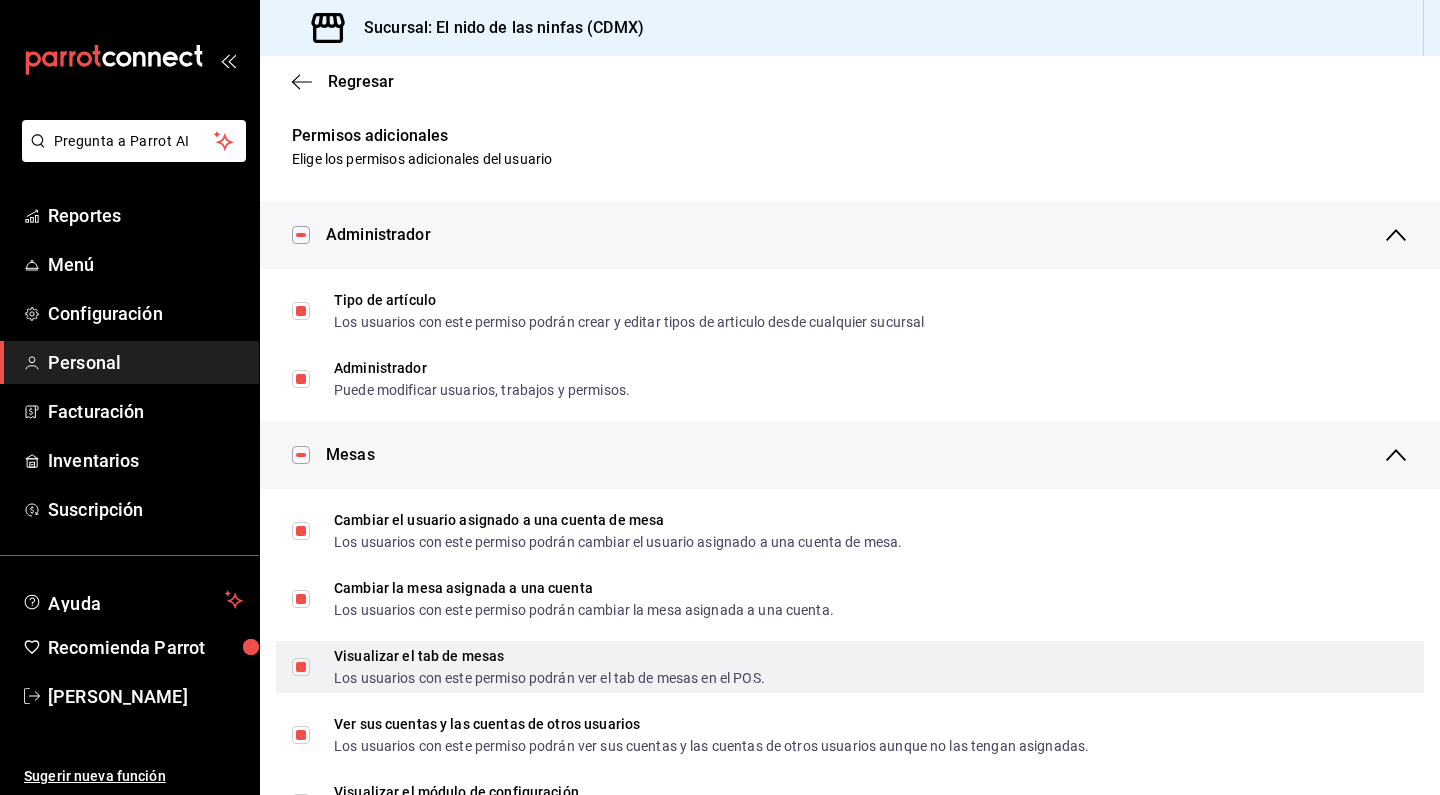 scroll, scrollTop: 0, scrollLeft: 0, axis: both 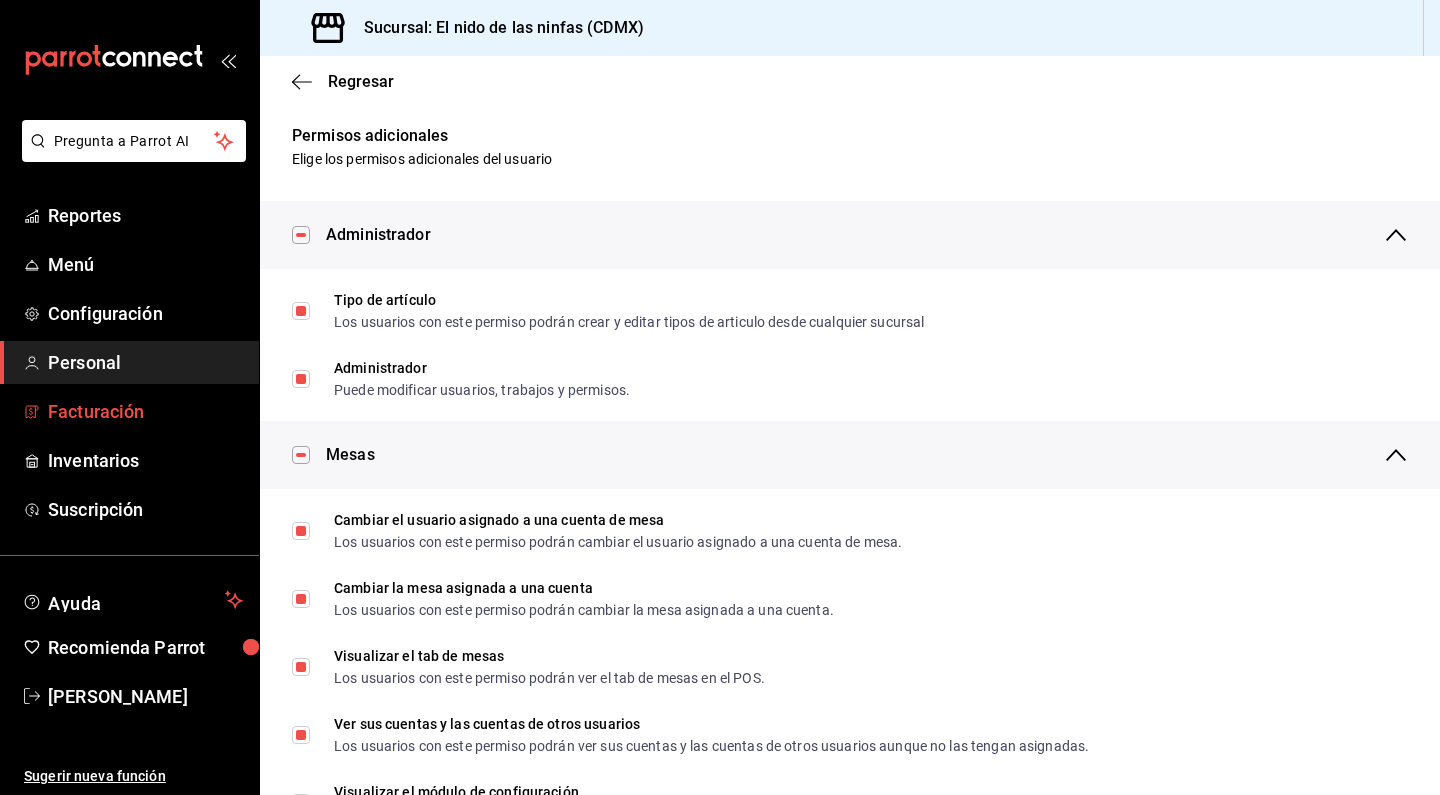 click on "Facturación" at bounding box center (145, 411) 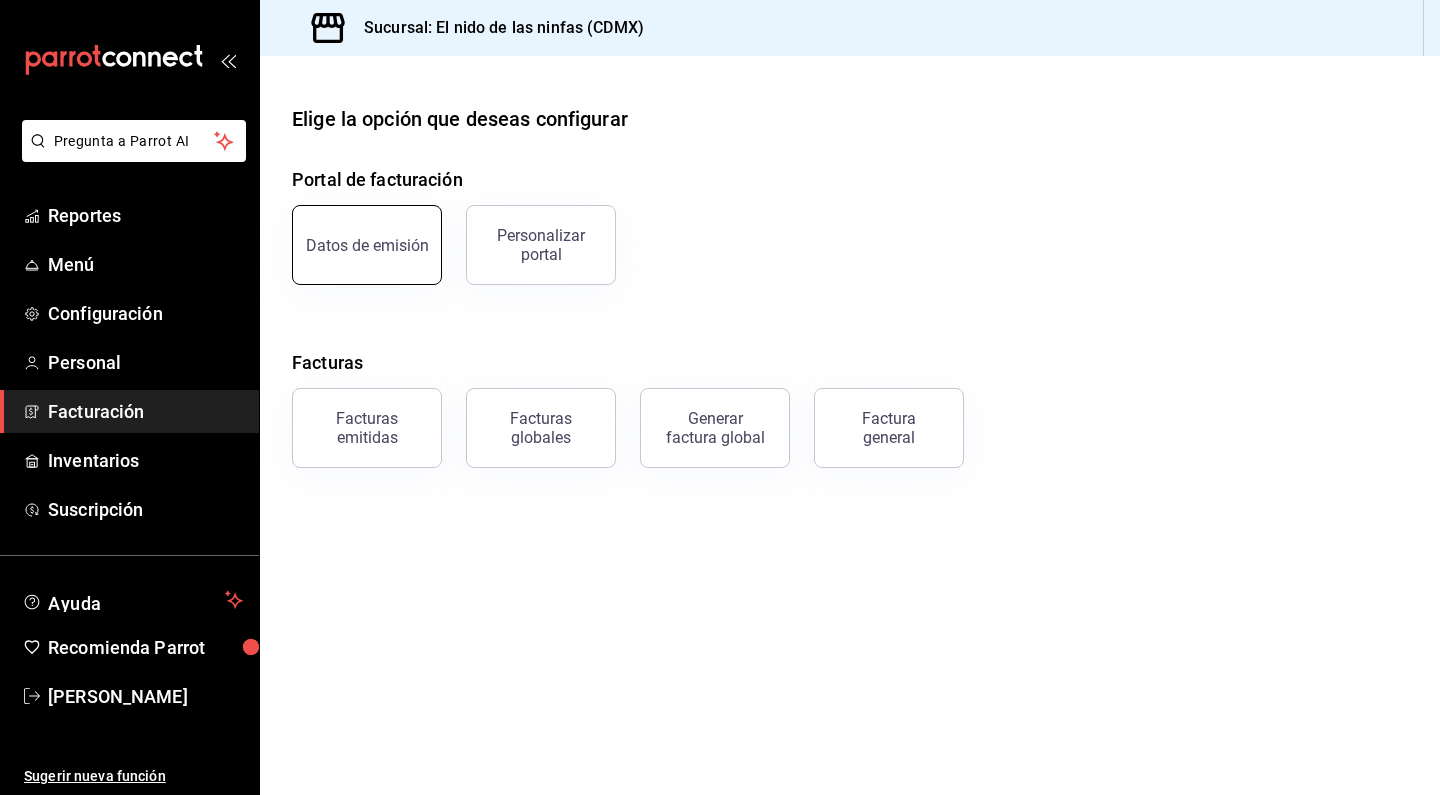 click on "Datos de emisión" at bounding box center (367, 245) 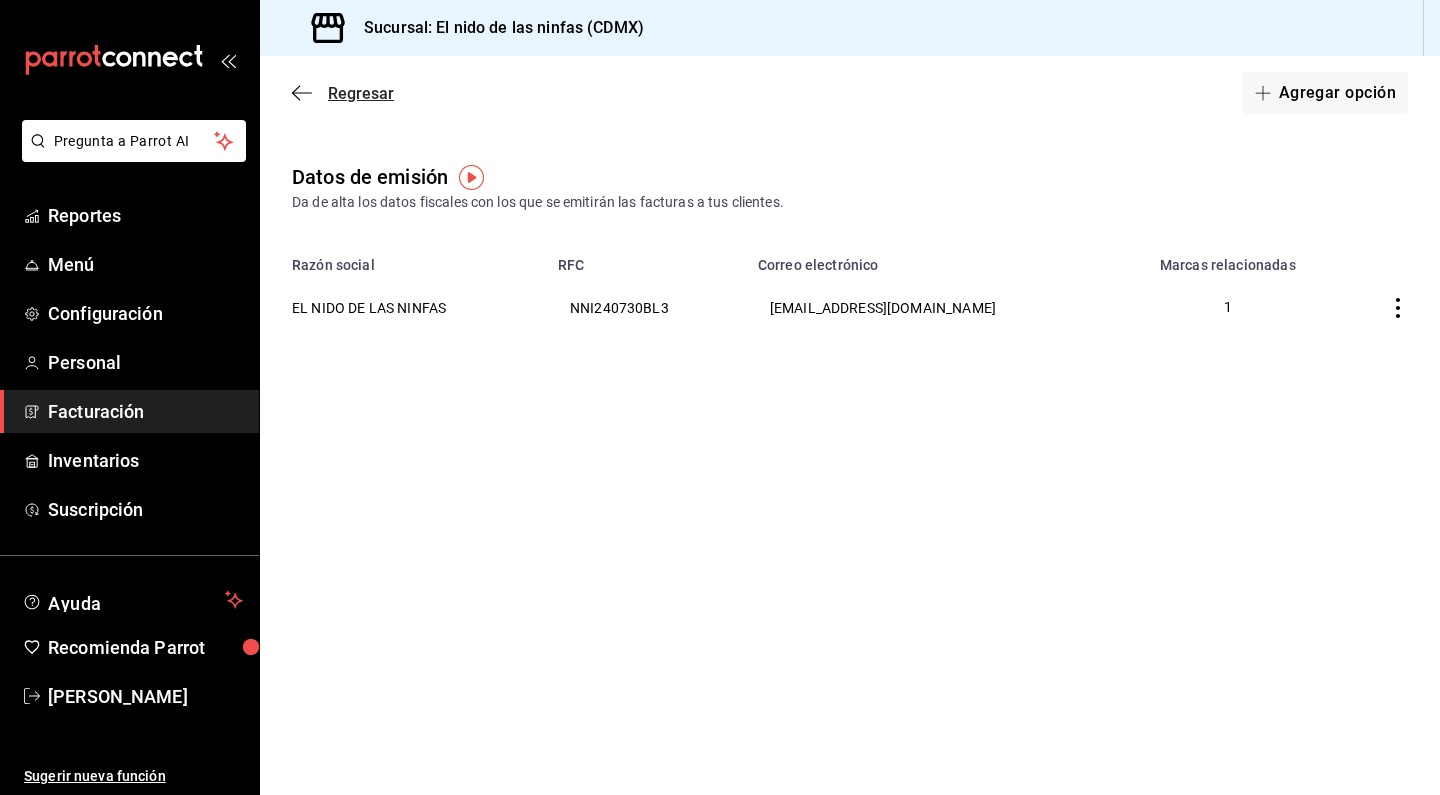 click 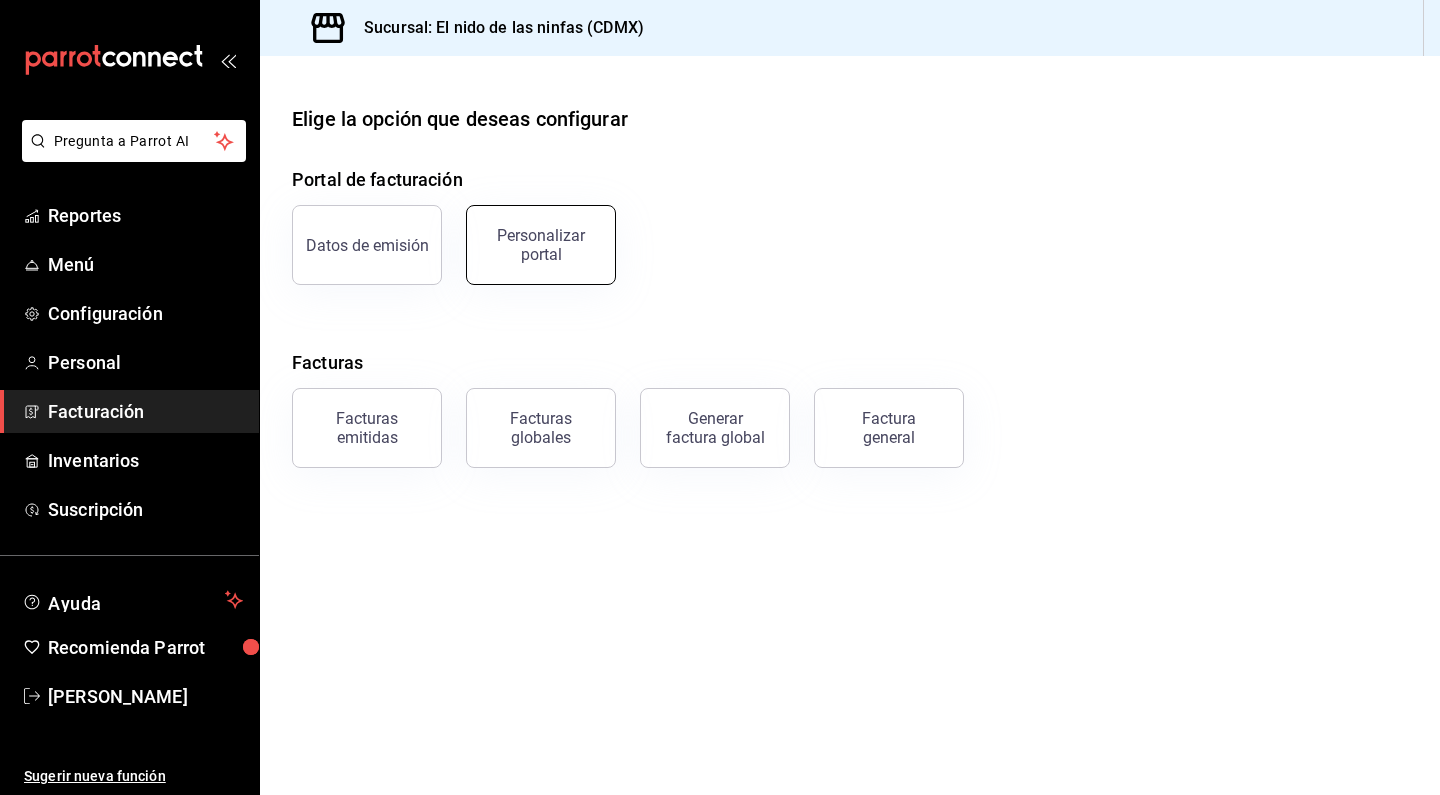 click on "Personalizar portal" at bounding box center (541, 245) 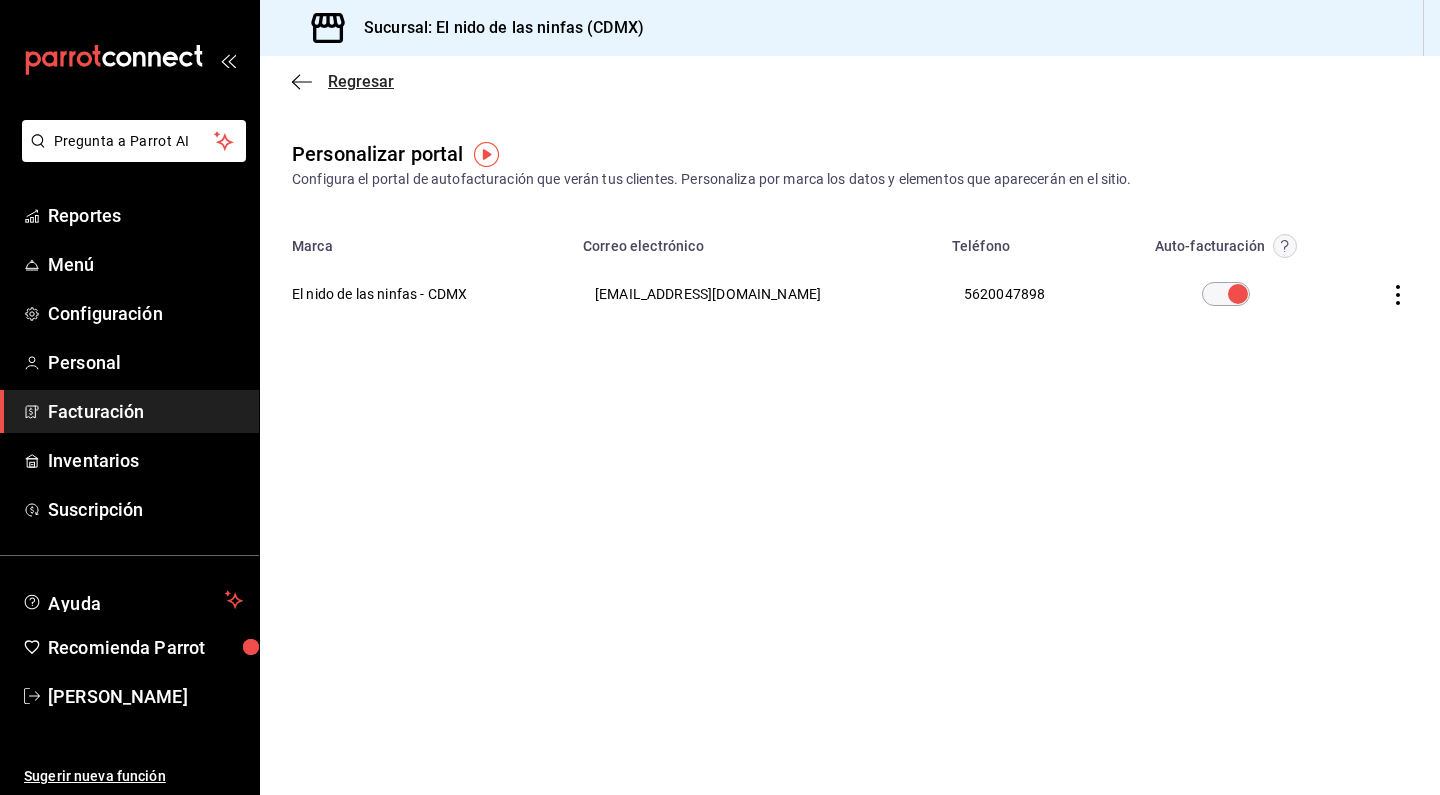 click 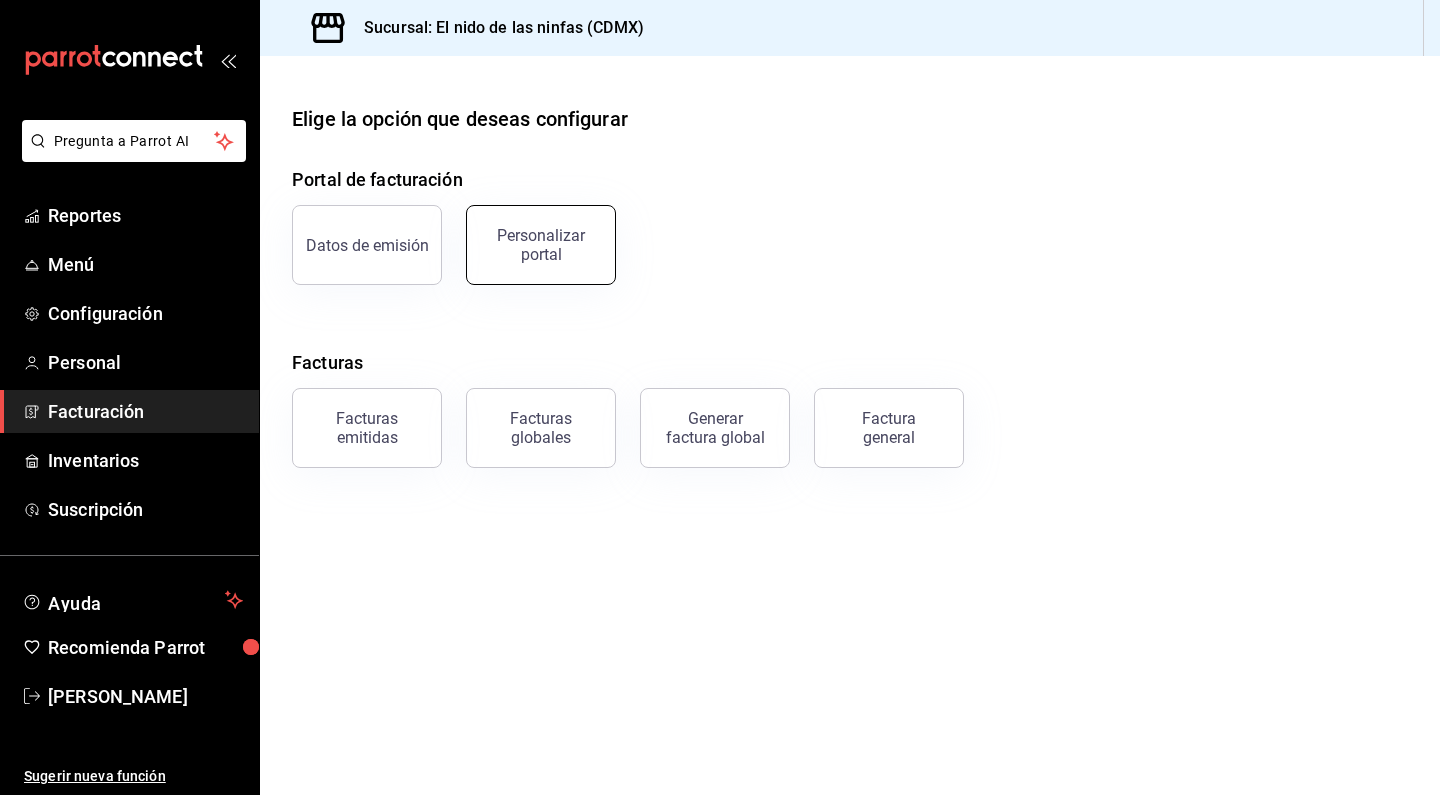 click on "Personalizar portal" at bounding box center [541, 245] 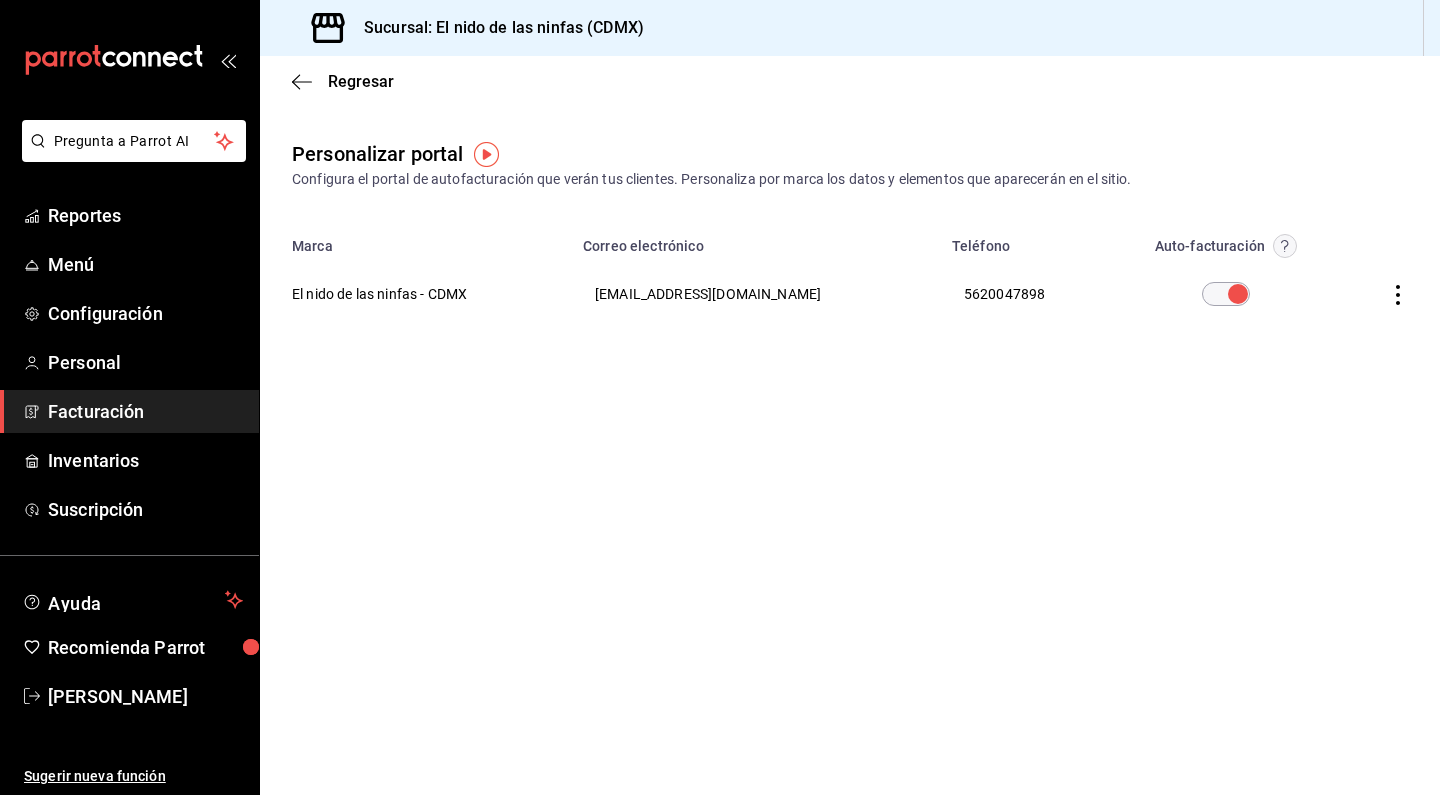 click 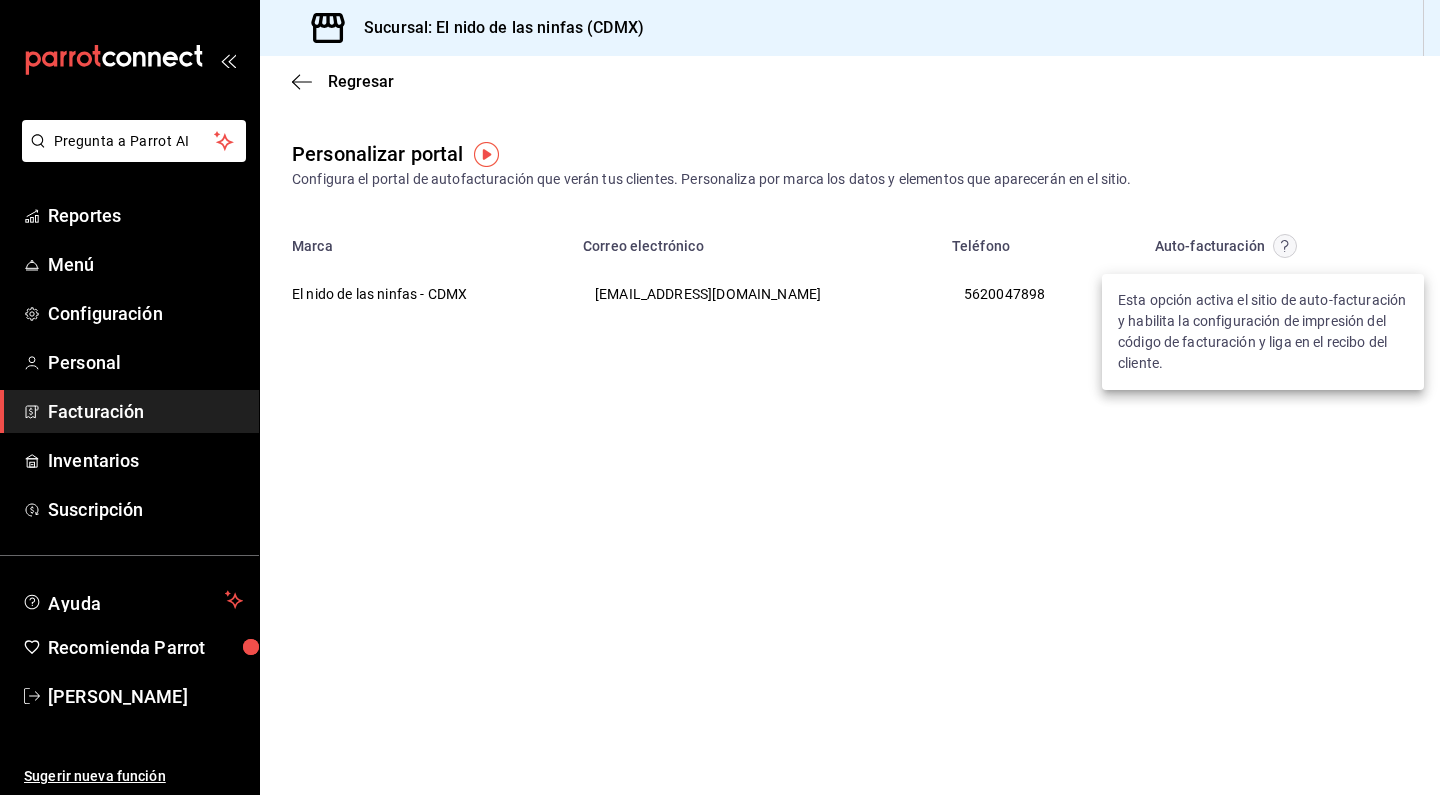 click at bounding box center (720, 397) 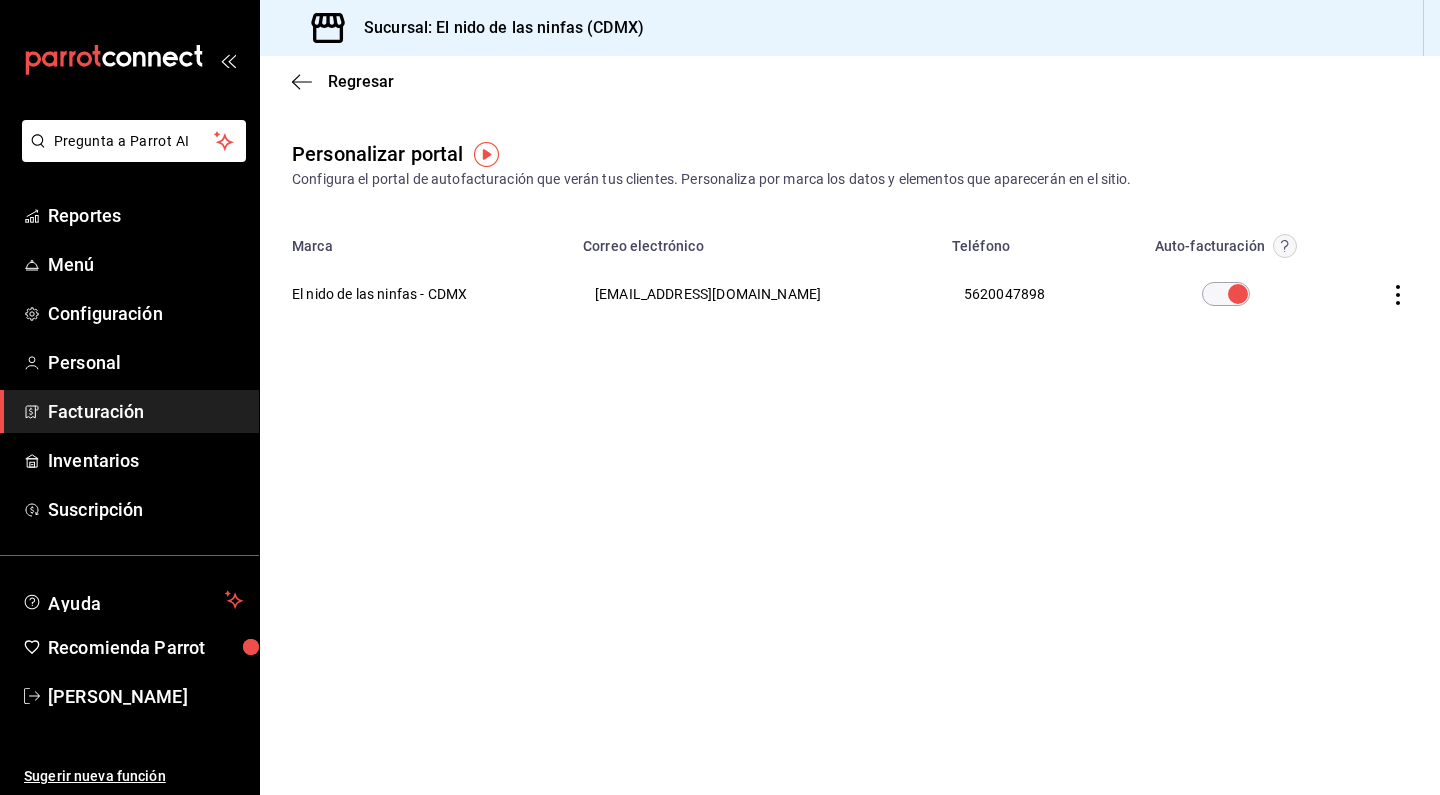 click 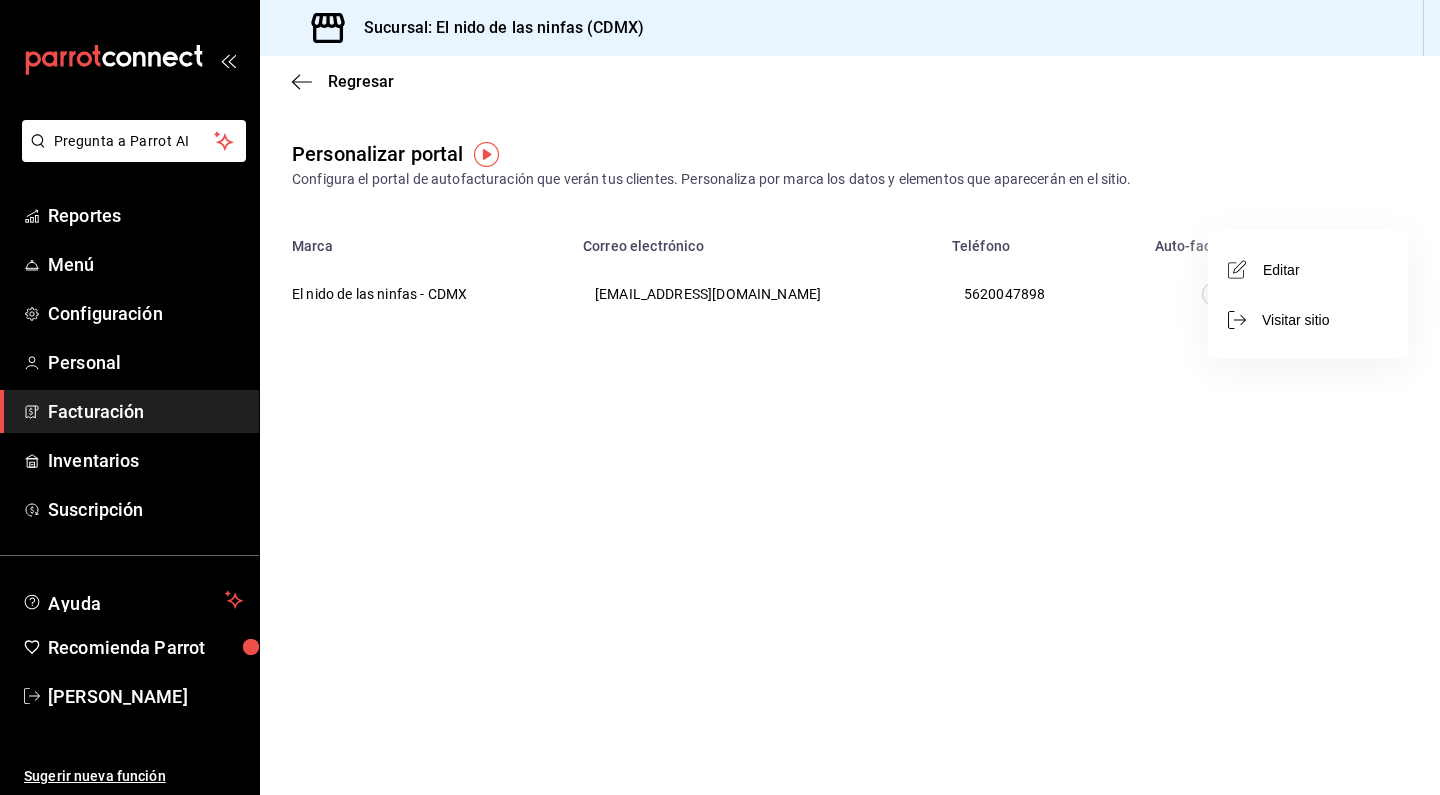 click at bounding box center (720, 397) 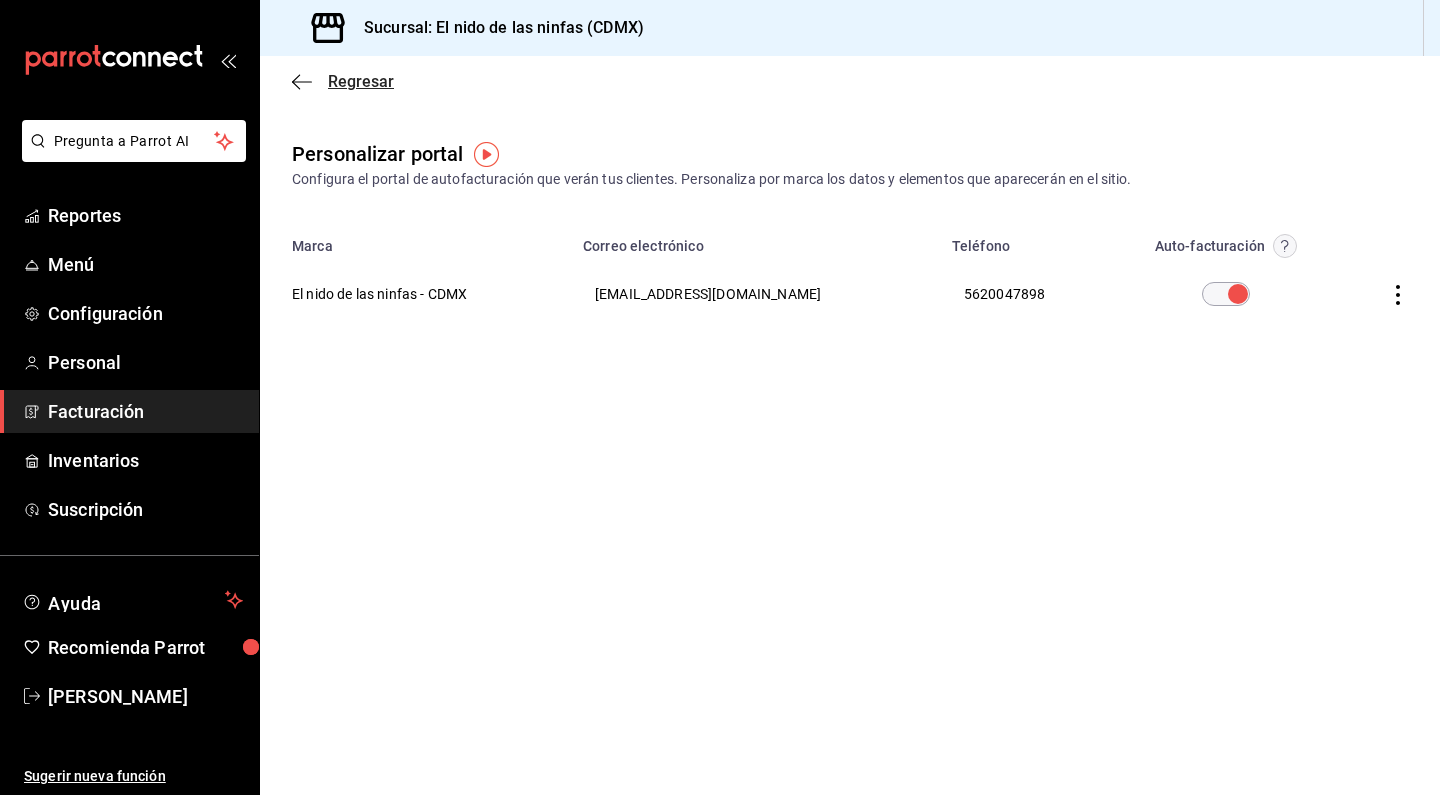 click 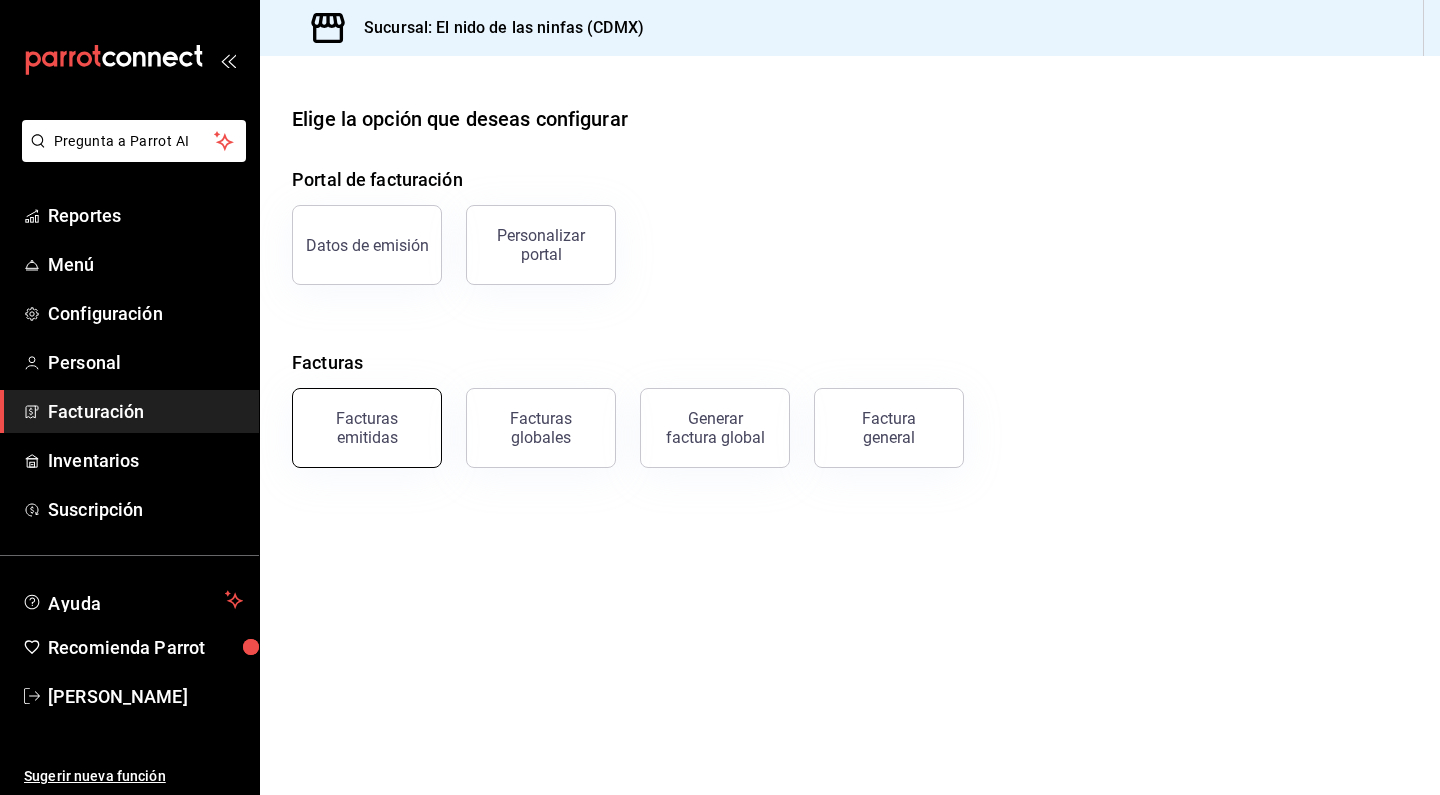 click on "Facturas emitidas" at bounding box center [367, 428] 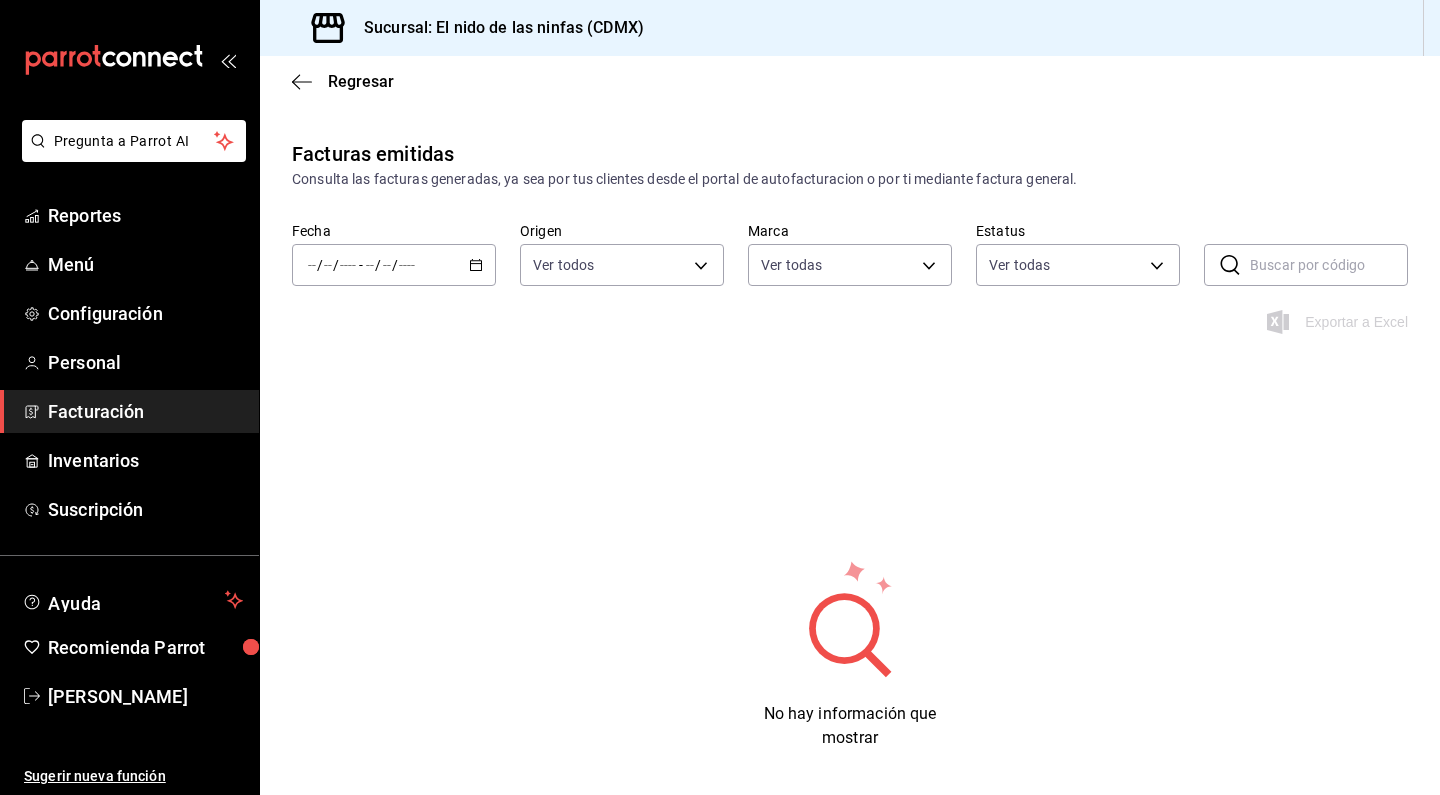type on "d2e7f705-a92e-4b5a-9c7a-3f8867cbe88b" 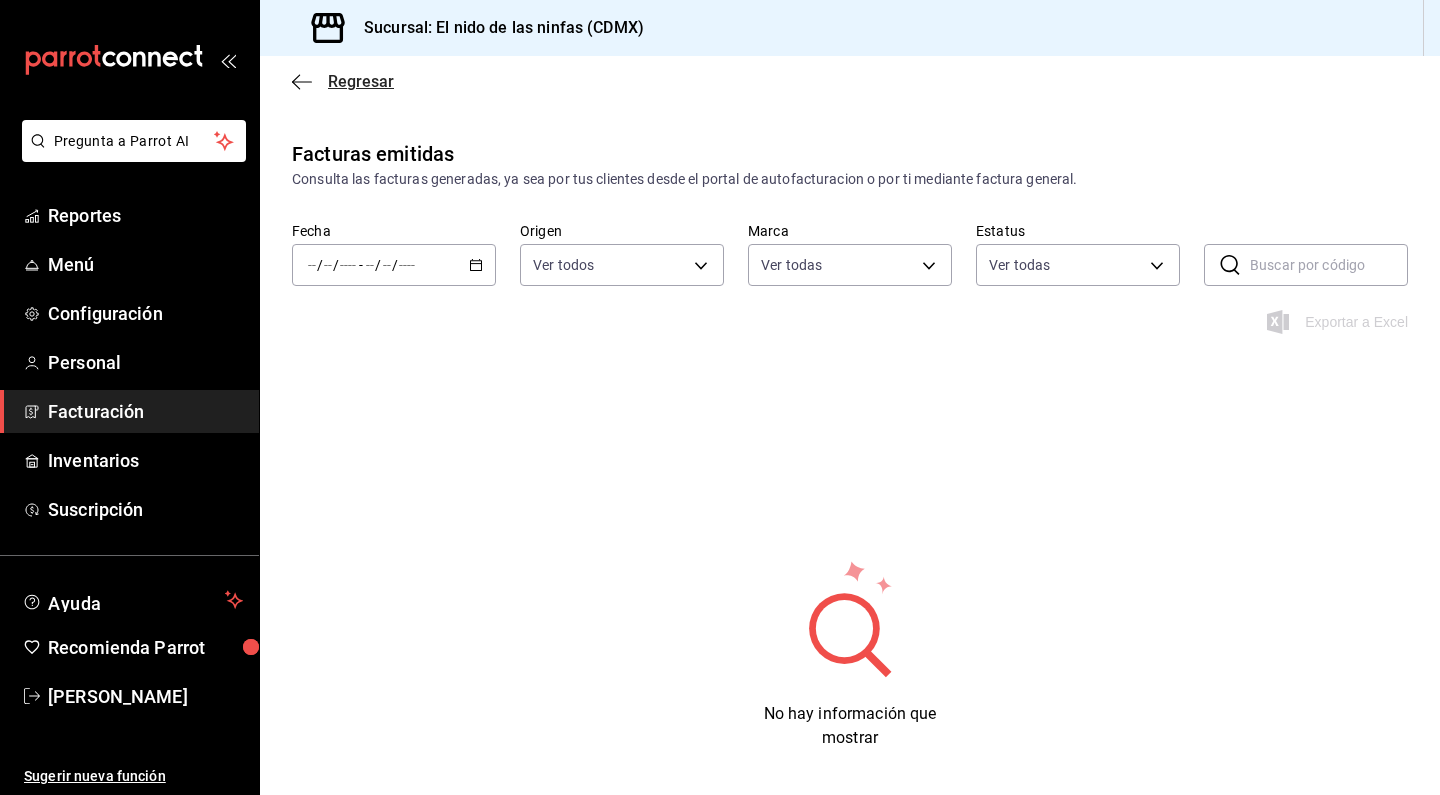 click 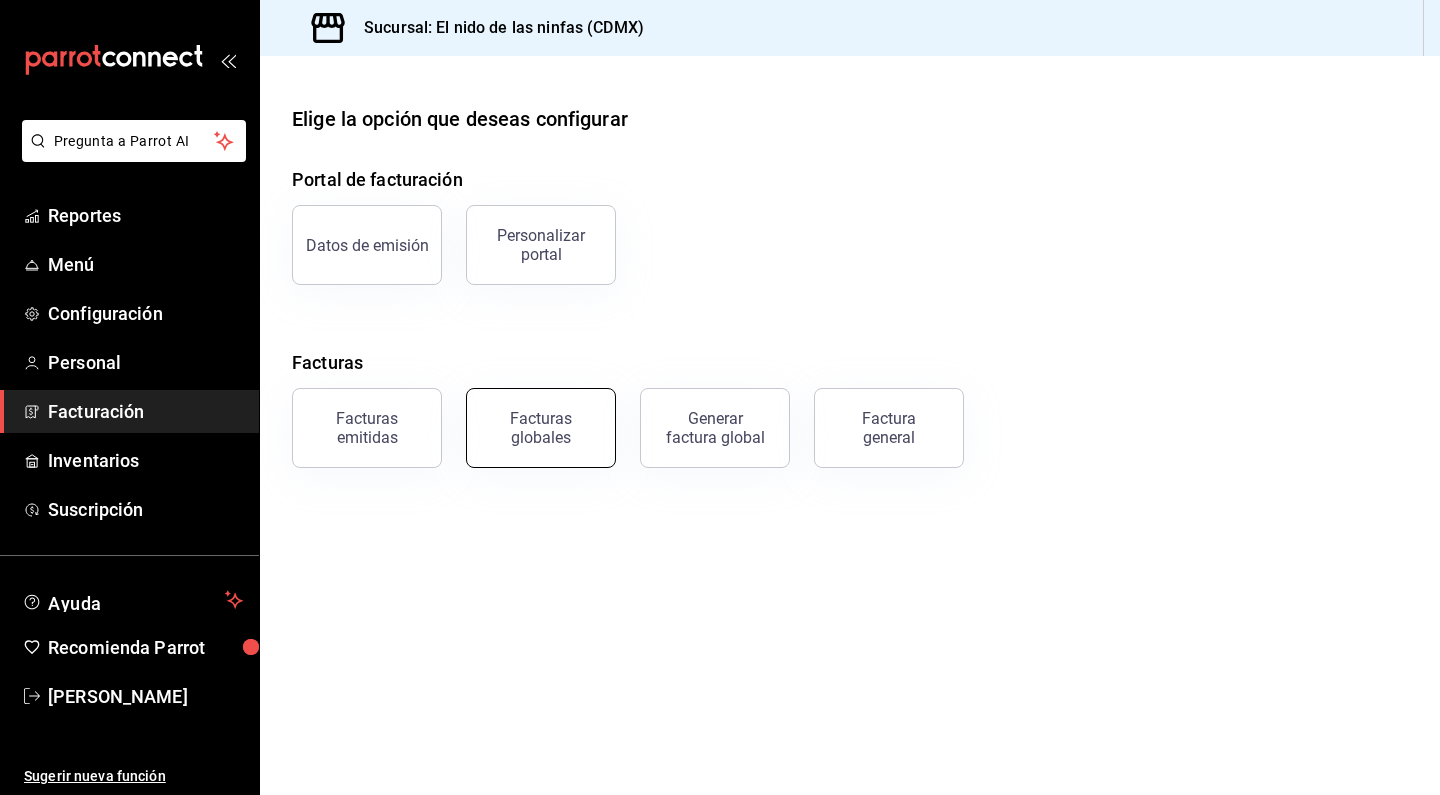 click on "Facturas globales" at bounding box center (541, 428) 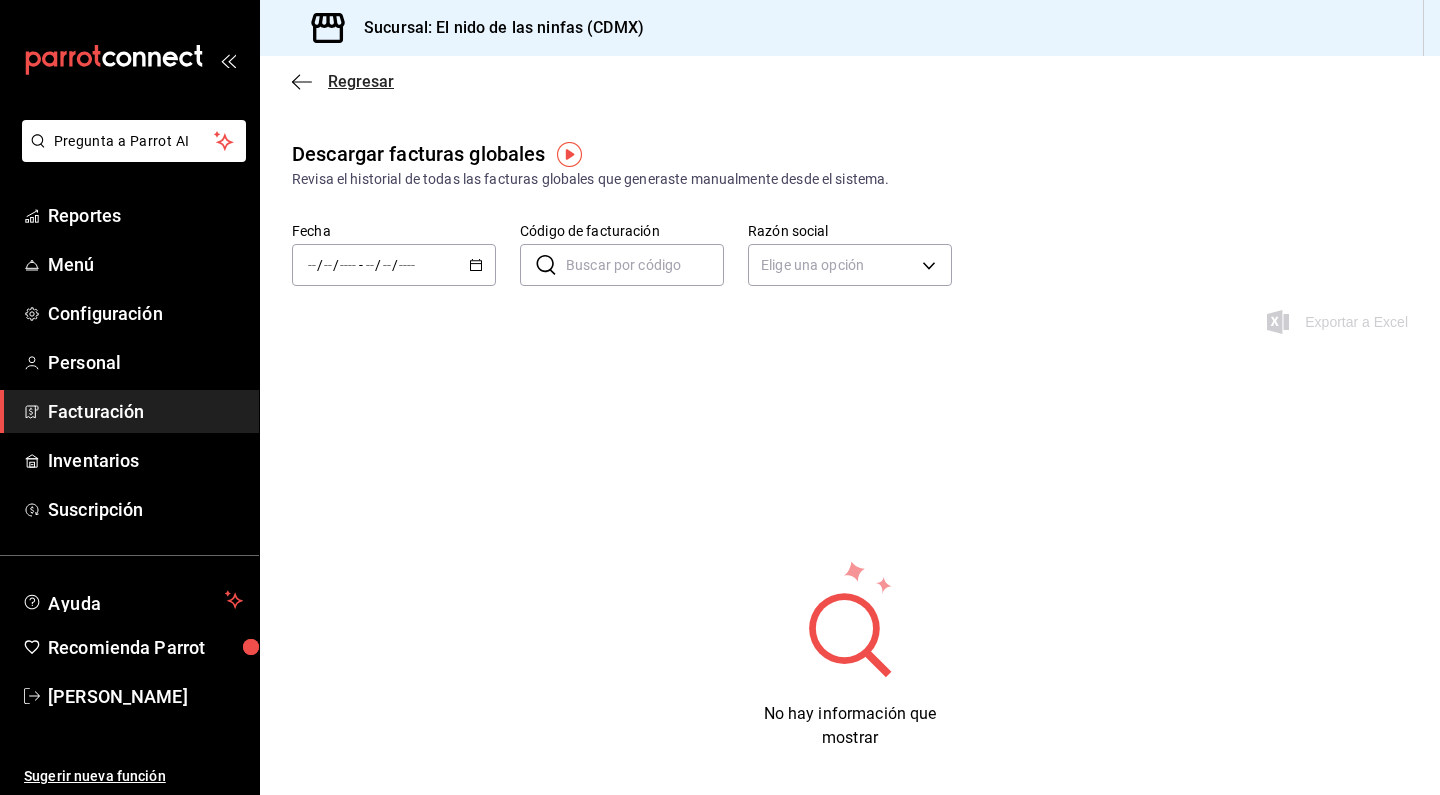 click 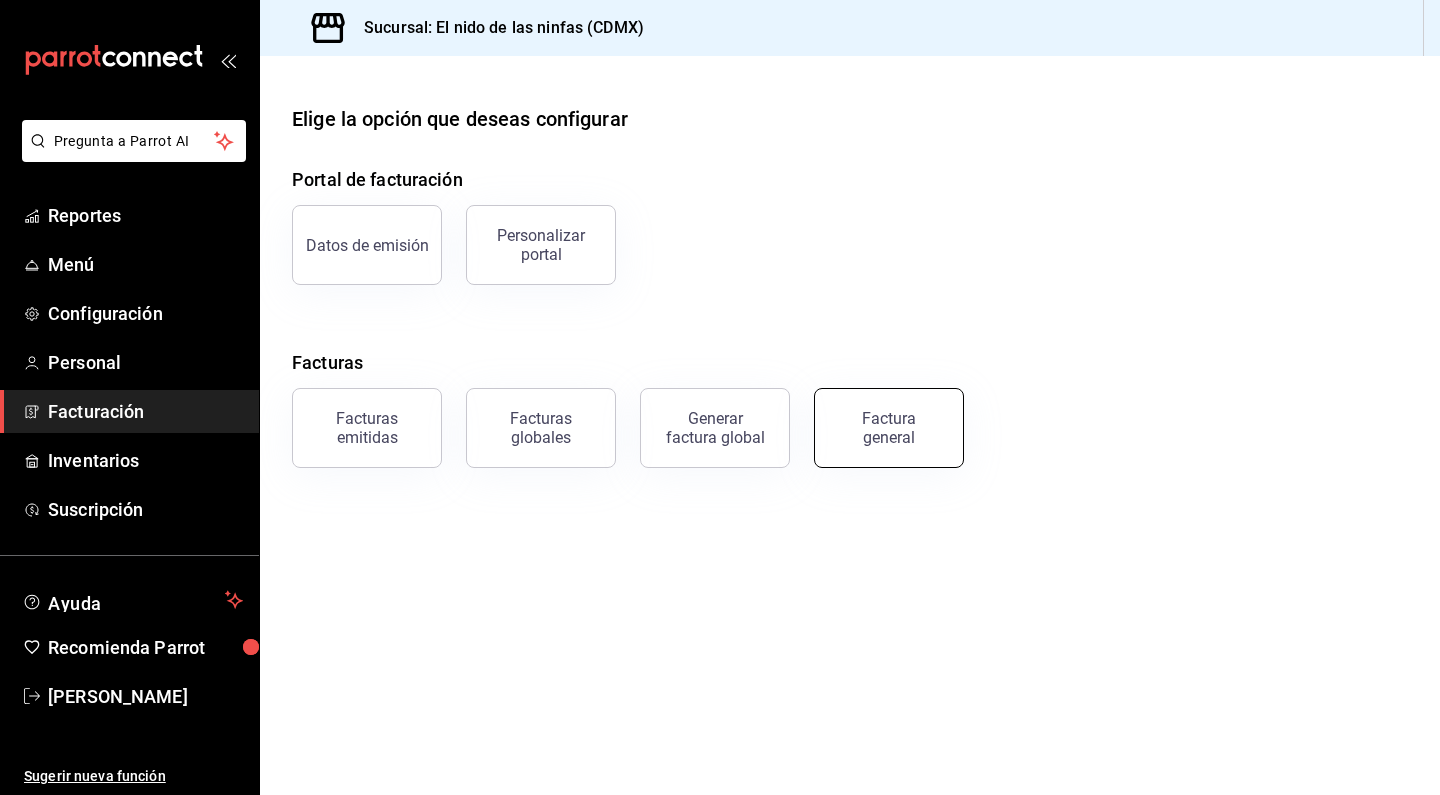 click on "Factura general" at bounding box center [889, 428] 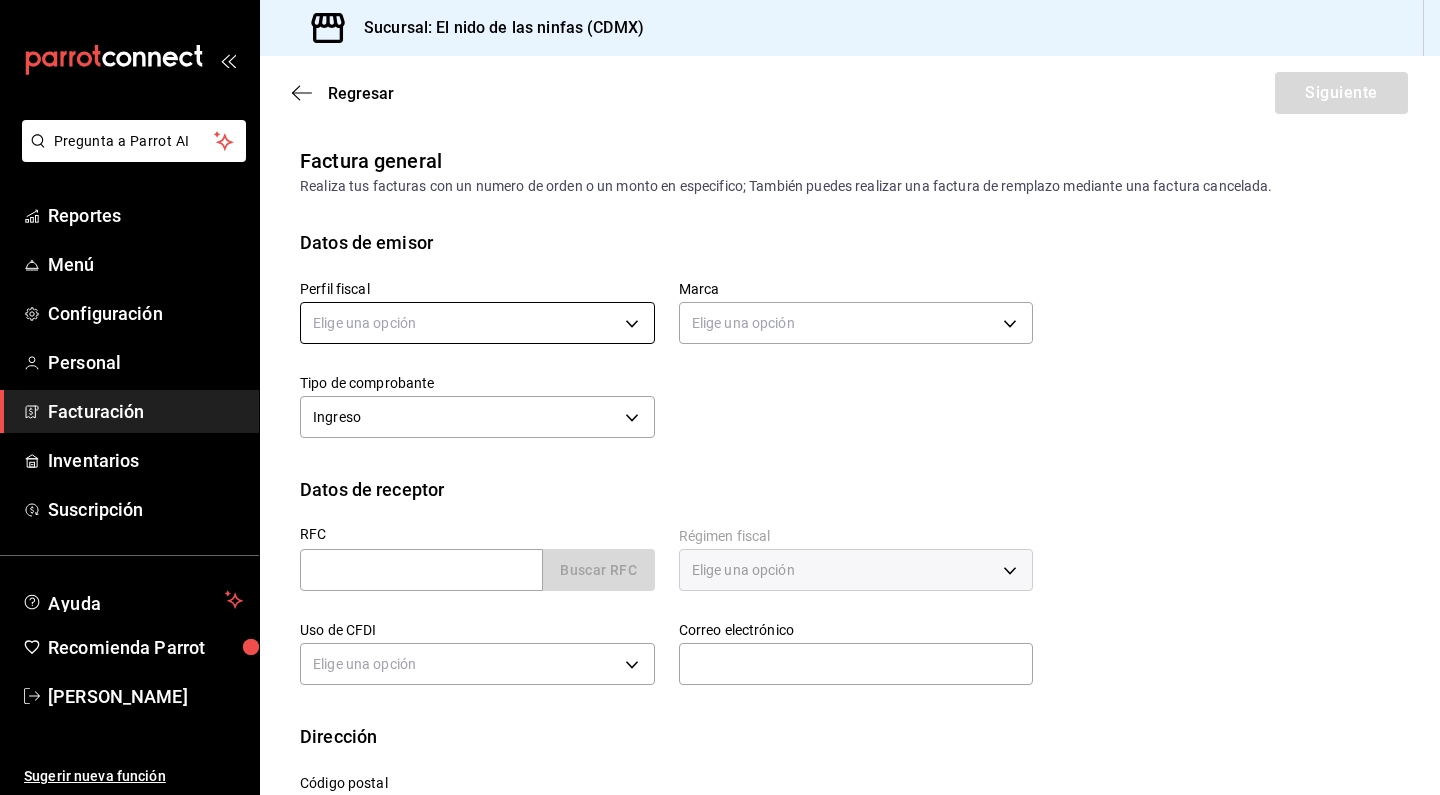 click on "Pregunta a Parrot AI Reportes   Menú   Configuración   Personal   Facturación   Inventarios   Suscripción   Ayuda Recomienda Parrot   [PERSON_NAME]   Sugerir nueva función   Sucursal: El nido de las ninfas (CDMX) Regresar Siguiente Factura general Realiza tus facturas con un numero de orden o un monto en especifico; También puedes realizar una factura de remplazo mediante una factura cancelada. Datos de emisor Perfil fiscal Elige una opción Marca Elige una opción Tipo de comprobante Ingreso I Datos de receptor RFC Buscar RFC Régimen fiscal Elige una opción Uso de CFDI Elige una opción Correo electrónico Dirección Calle # exterior # interior Código postal Estado ​ Municipio ​ Colonia ​ GANA 1 MES GRATIS EN TU SUSCRIPCIÓN AQUÍ ¿Recuerdas cómo empezó tu restaurante?
[PERSON_NAME] puedes ayudar a un colega a tener el mismo cambio que tú viviste.
Recomienda Parrot directamente desde tu Portal Administrador.
Es fácil y rápido.
🎁 Por cada restaurante que se una, ganas 1 mes gratis. Reportes" at bounding box center [720, 397] 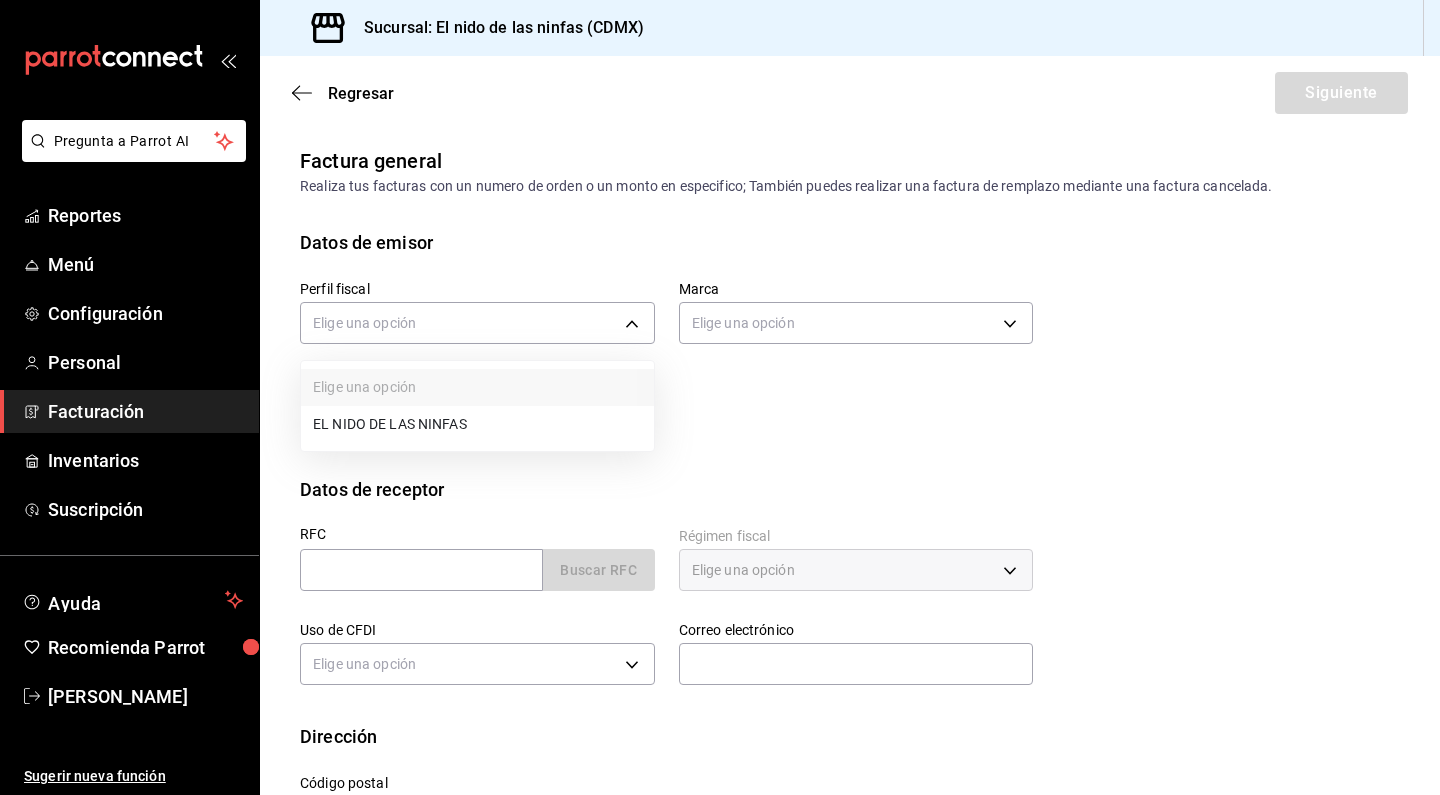 click on "EL NIDO DE LAS NINFAS" at bounding box center (477, 424) 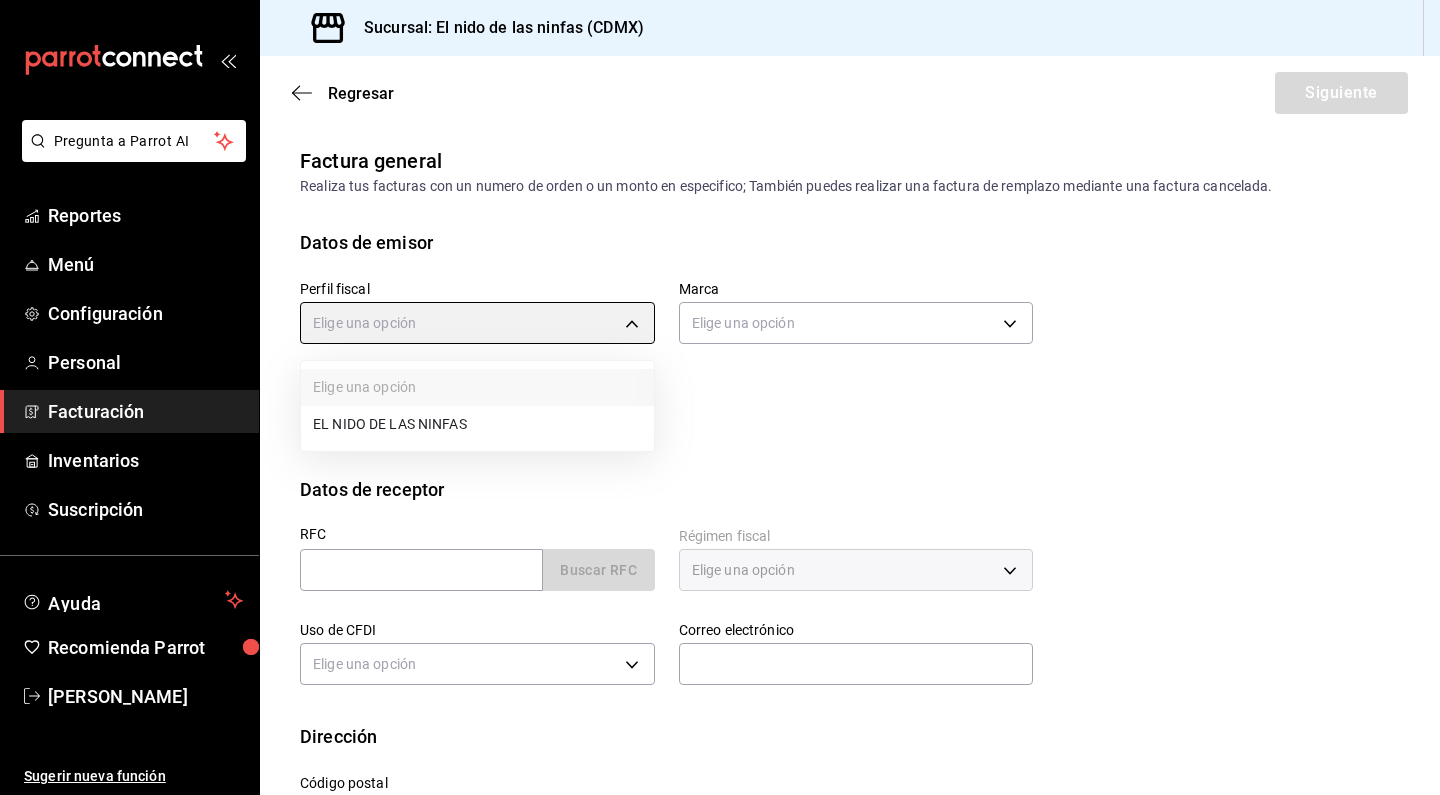 type on "3ff165f7-69b5-4aa7-984c-7336926bf945" 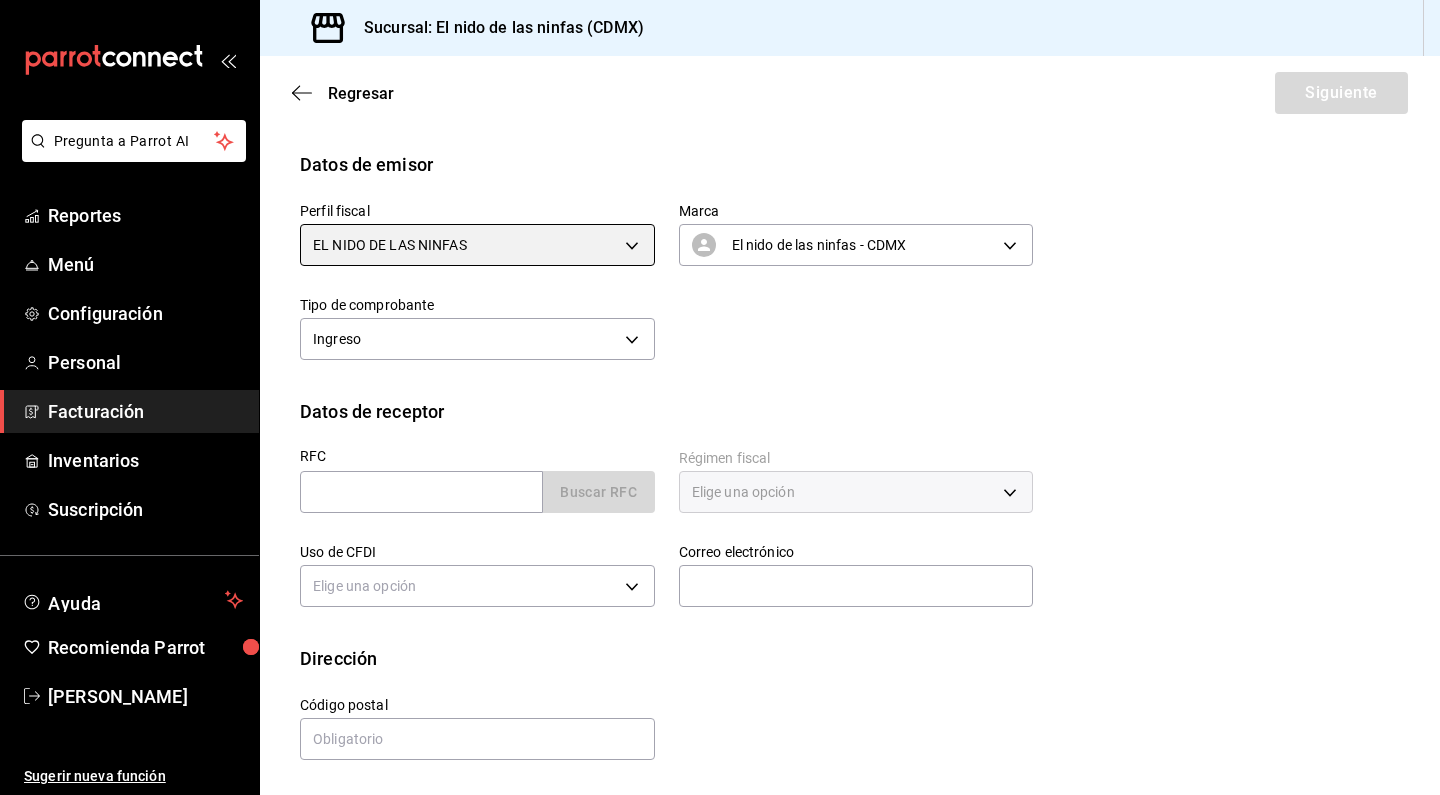 scroll, scrollTop: 78, scrollLeft: 0, axis: vertical 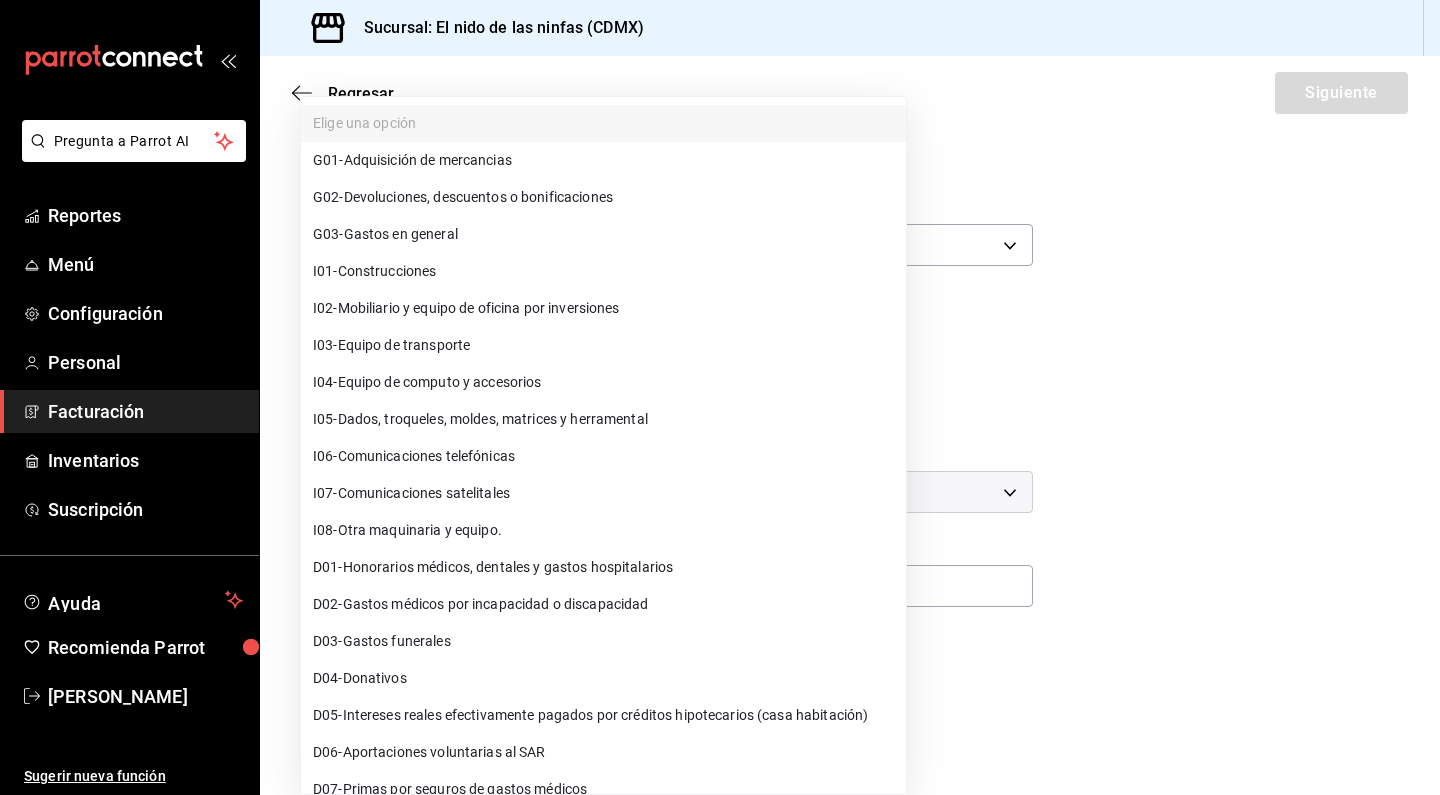 click on "Pregunta a Parrot AI Reportes   Menú   Configuración   Personal   Facturación   Inventarios   Suscripción   Ayuda Recomienda Parrot   [PERSON_NAME]   Sugerir nueva función   Sucursal: El nido de las ninfas (CDMX) Regresar Siguiente Factura general Realiza tus facturas con un numero de orden o un monto en especifico; También puedes realizar una factura de remplazo mediante una factura cancelada. Datos de emisor Perfil fiscal EL NIDO DE LAS NINFAS 3ff165f7-69b5-4aa7-984c-7336926bf945 Marca El nido de las ninfas - CDMX d2e7f705-a92e-4b5a-9c7a-3f8867cbe88b Tipo de comprobante Ingreso I Datos de receptor RFC Buscar RFC Régimen fiscal Elige una opción Uso de CFDI Elige una opción Correo electrónico Dirección Calle # exterior # interior Código postal Estado ​ Municipio ​ [GEOGRAPHIC_DATA] ​ GANA 1 MES GRATIS EN TU SUSCRIPCIÓN AQUÍ Pregunta a Parrot AI Reportes   Menú   Configuración   Personal   Facturación   Inventarios   Suscripción   Ayuda Recomienda Parrot   [PERSON_NAME]   Sugerir nueva función" at bounding box center (720, 397) 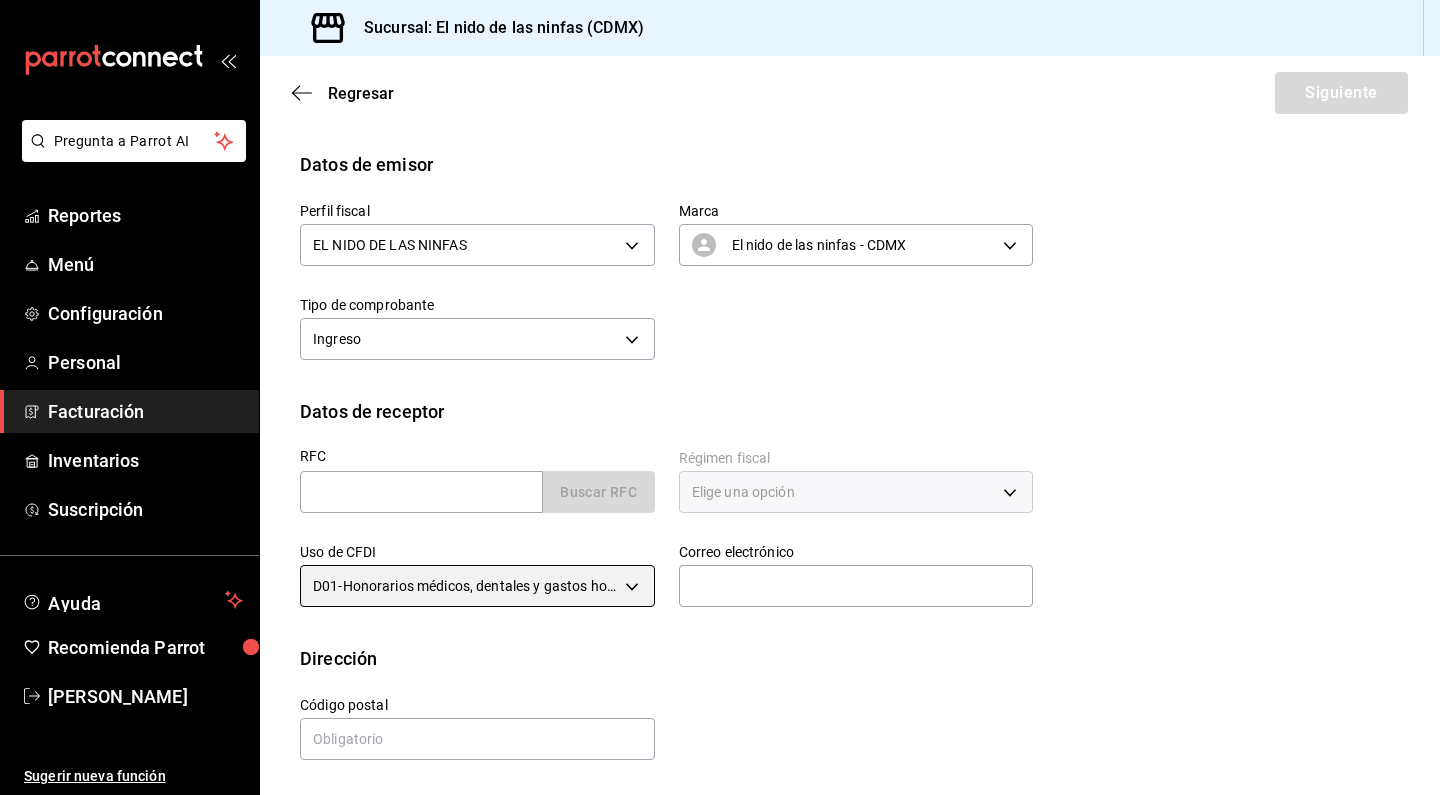 scroll, scrollTop: 0, scrollLeft: 0, axis: both 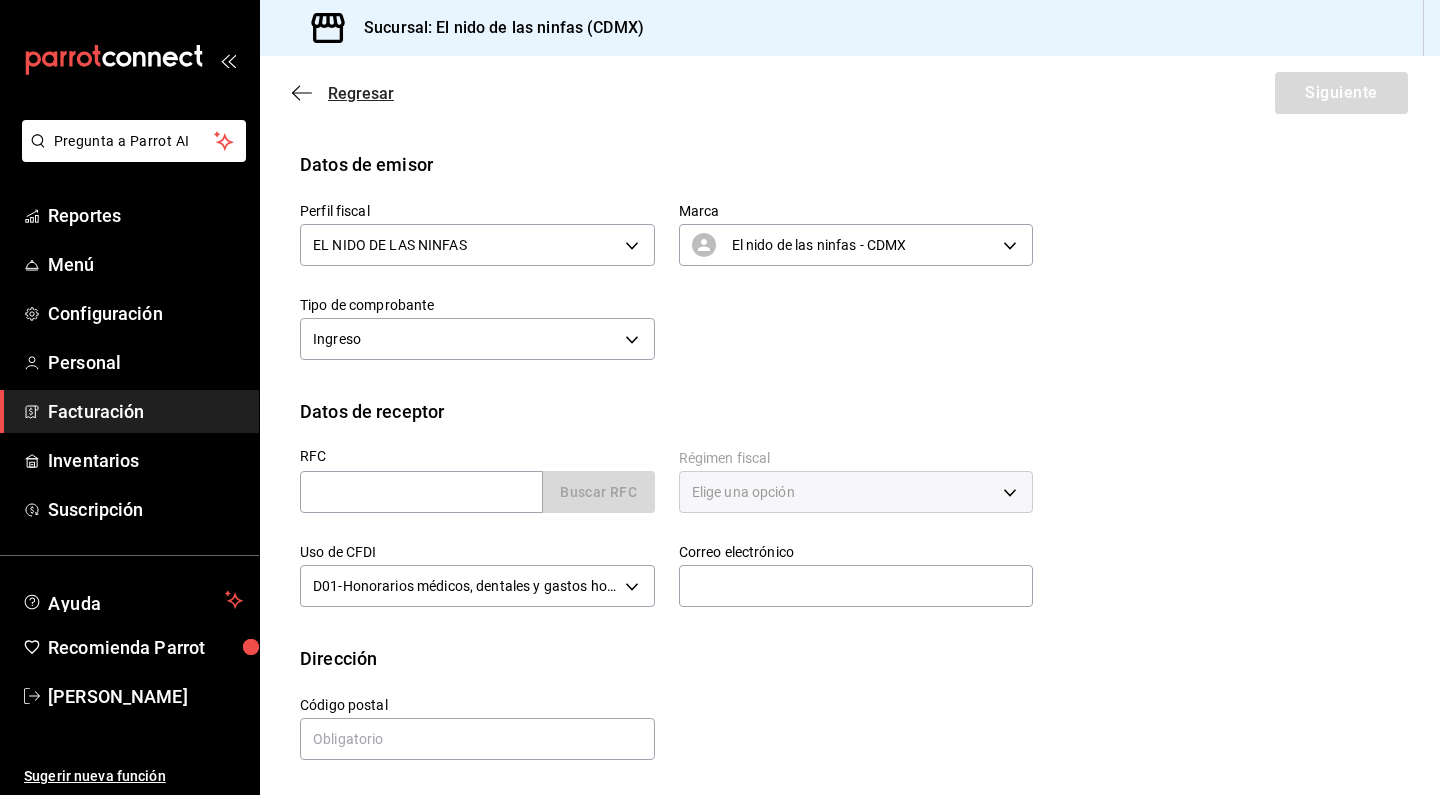 click 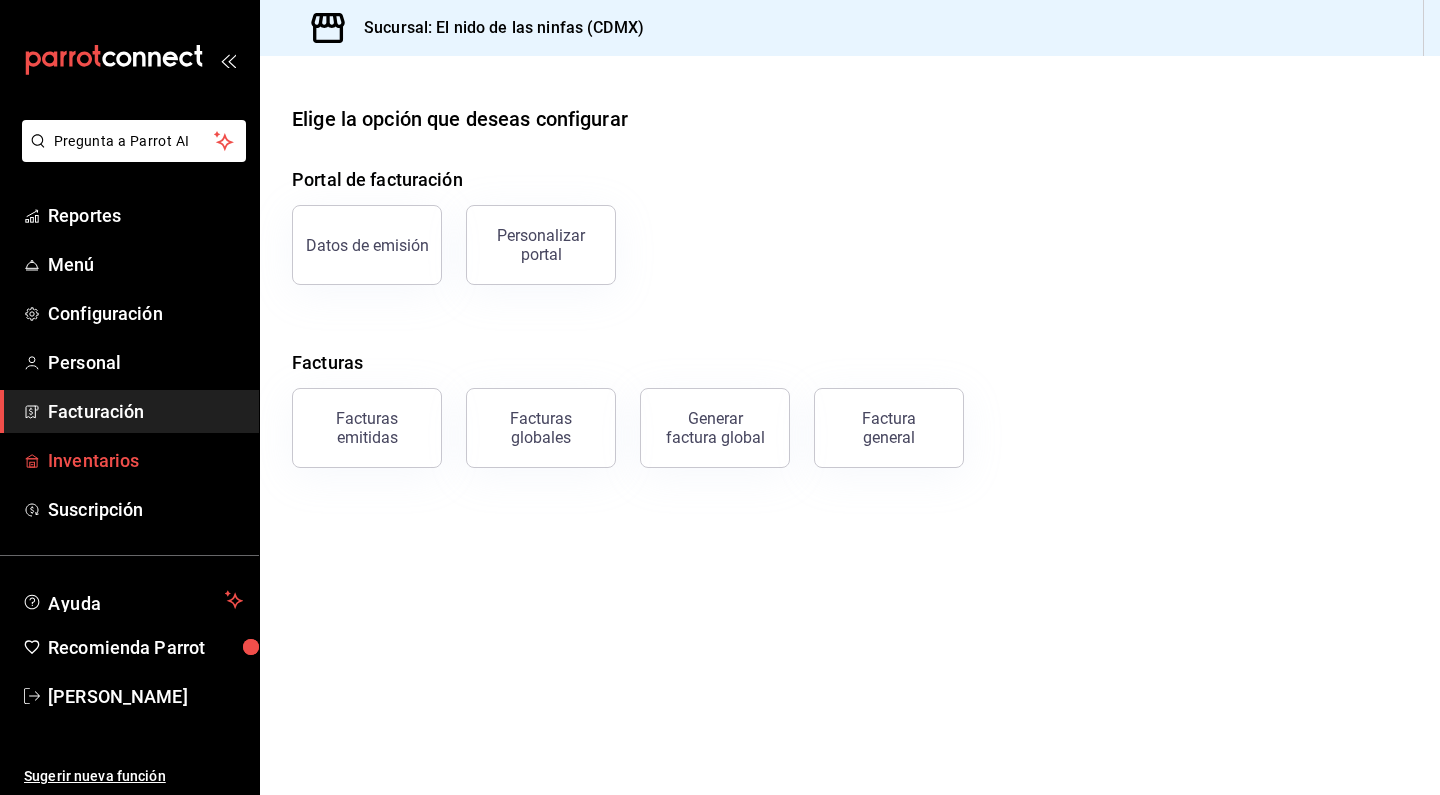 click on "Inventarios" at bounding box center [145, 460] 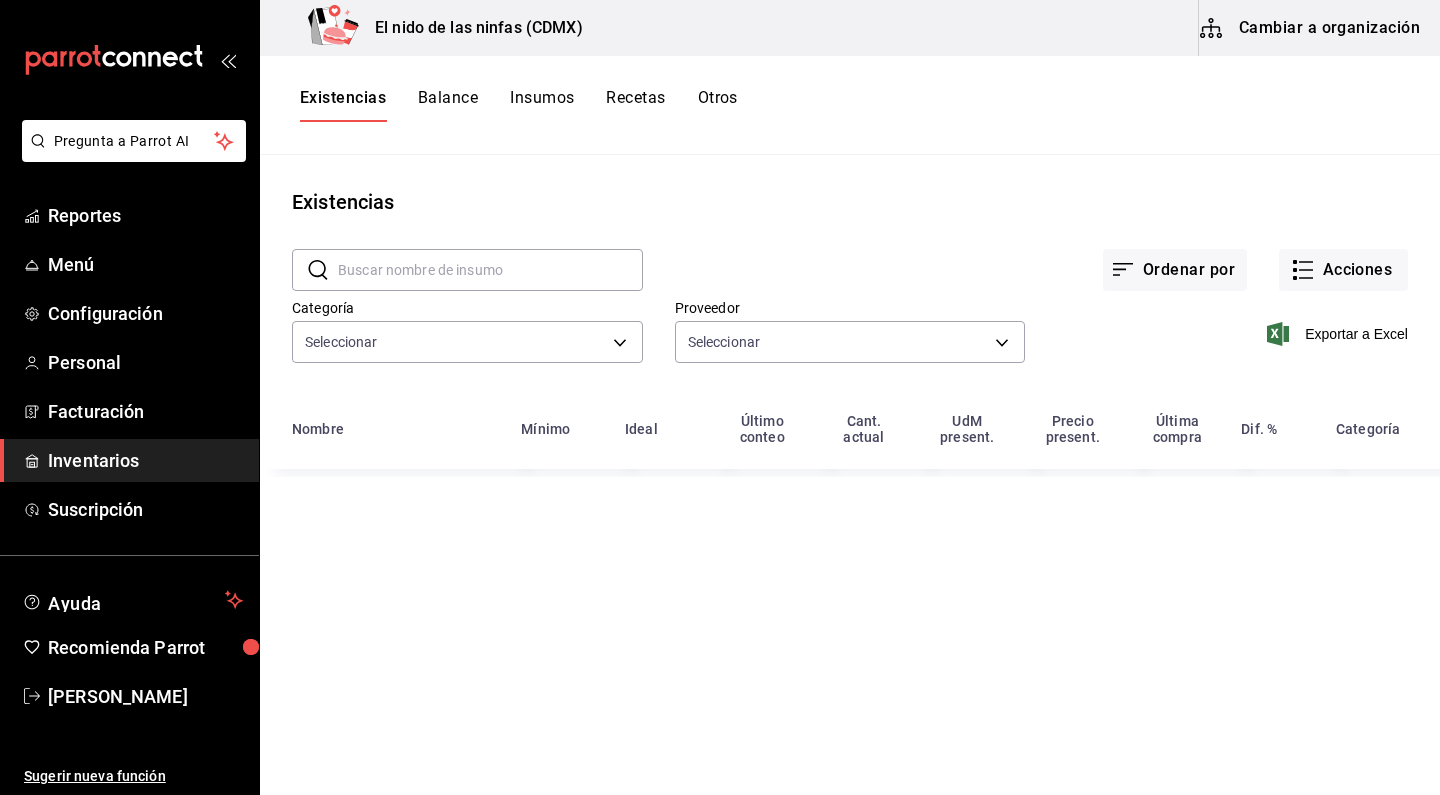type on "e772c3c1-c80c-4d30-bb9f-f916e97c1c4d,0b81b436-e40d-4e97-a0d8-ccd8ed71a6de,554dd73a-d166-4b5e-a9be-181c47d58710,8e7064fa-8f15-45b0-a7ae-09bc82499008,af697fbd-39cb-4d02-8d04-e733fb6b1342,c6771953-62f0-405e-b2e5-ded74a2011d4,125f0777-8da2-48da-835d-8d0ee88c2623,1343136b-728e-40a3-a6ec-dcb1852f5160,4052ccd3-626a-4a17-8a8d-c739eafe6b65,b198a3aa-a8ac-4236-878d-399b8cb9d747" 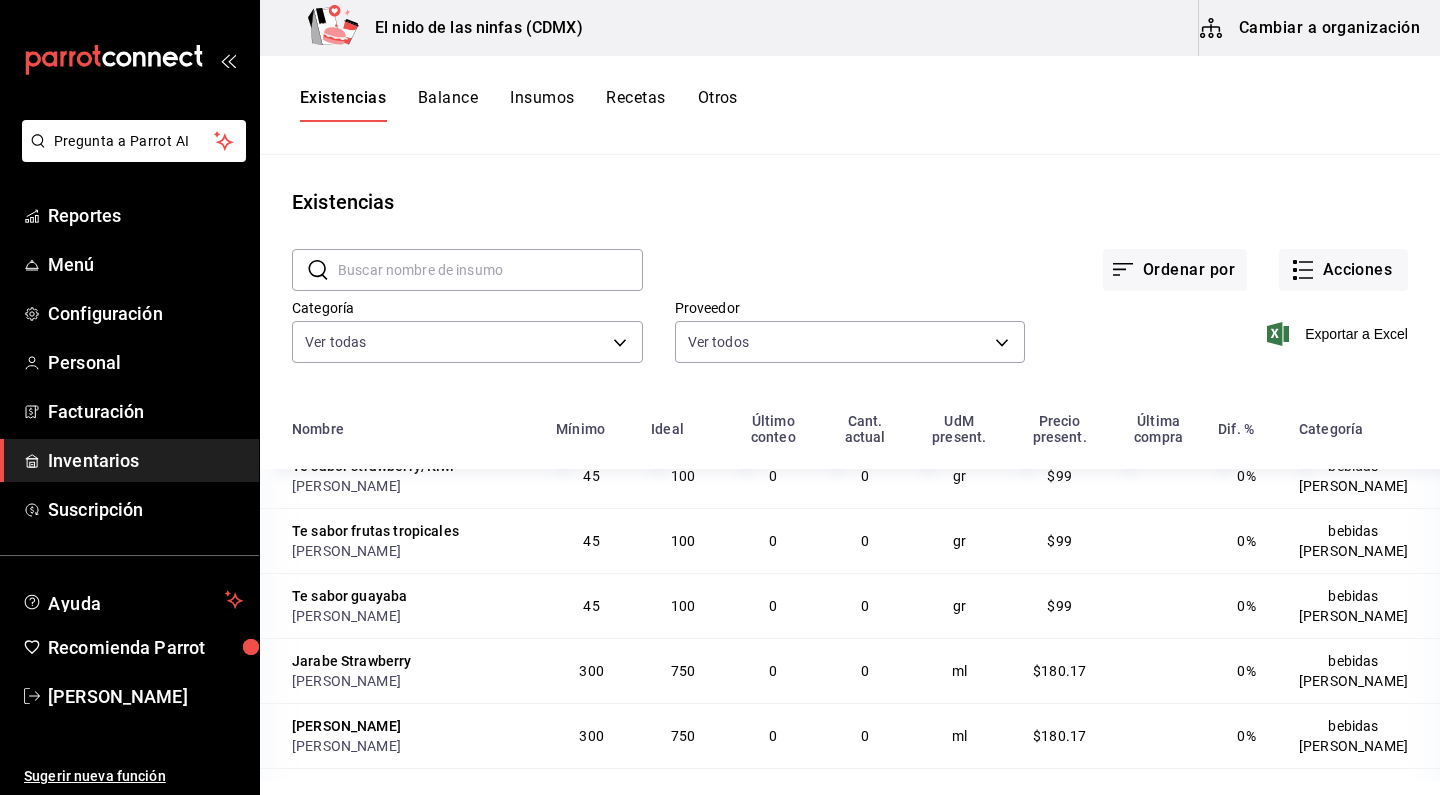 scroll, scrollTop: 1730, scrollLeft: 0, axis: vertical 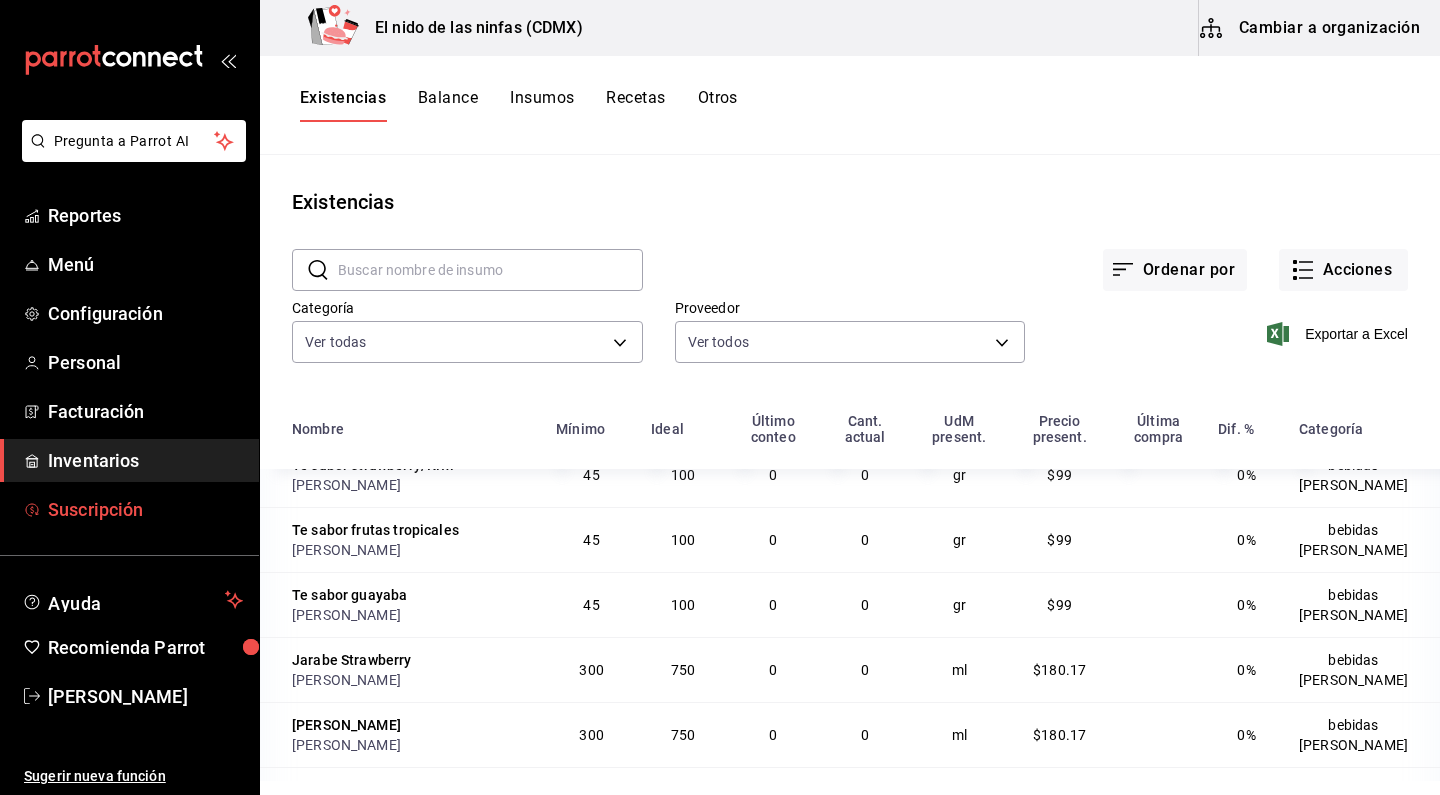 click on "Suscripción" at bounding box center (145, 509) 